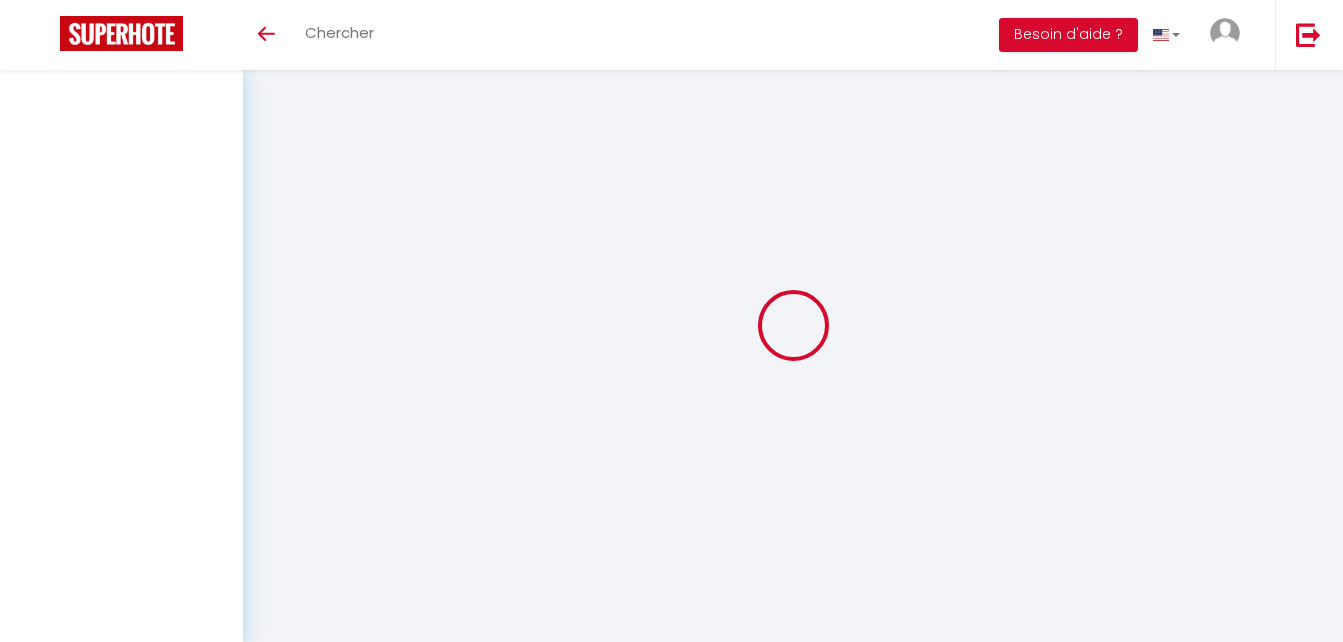 scroll, scrollTop: 0, scrollLeft: 0, axis: both 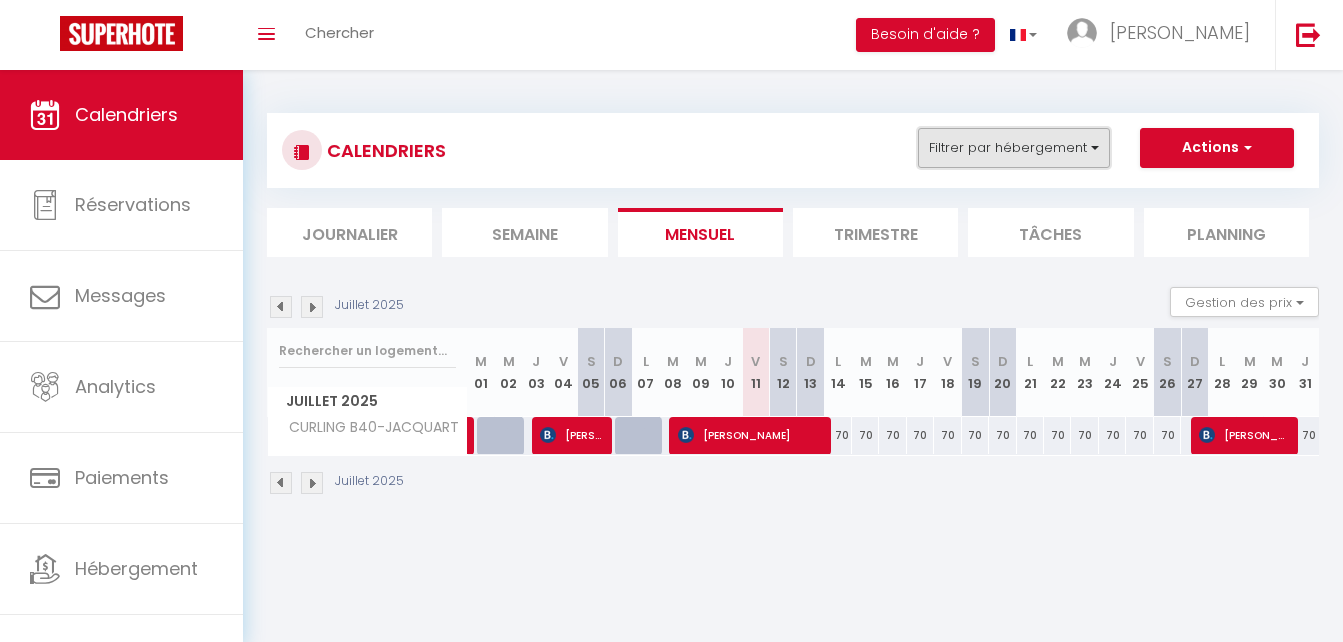 click on "Filtrer par hébergement" at bounding box center (1014, 148) 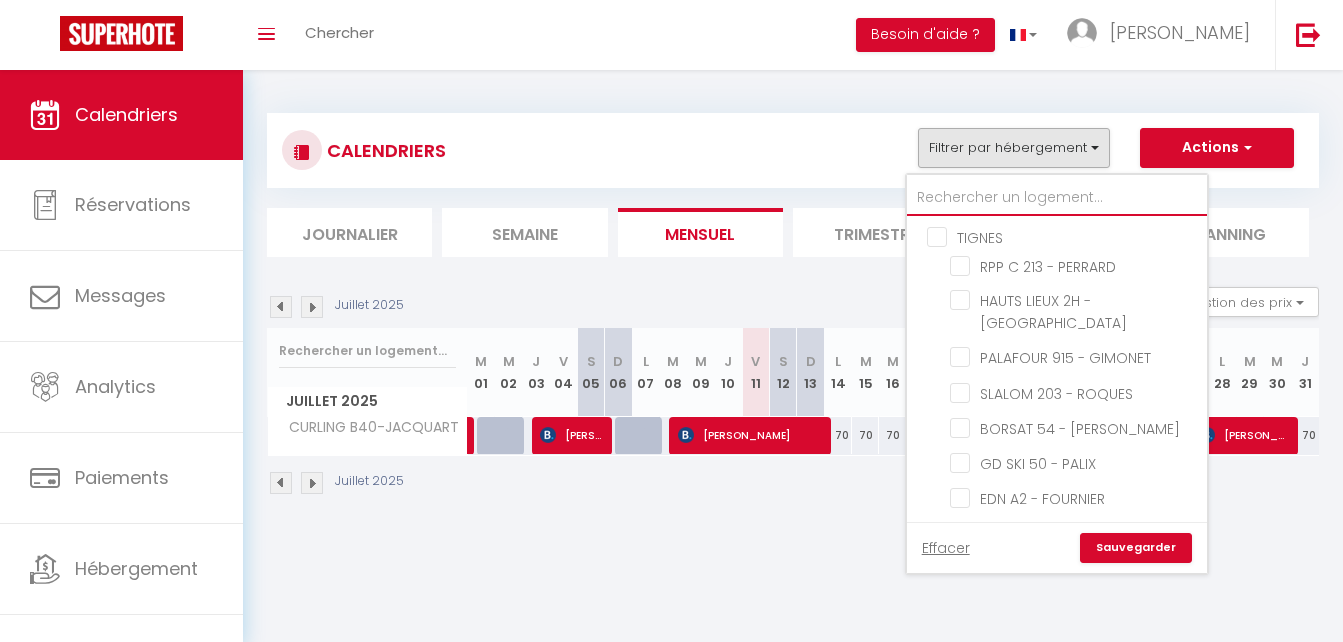 click at bounding box center (1057, 198) 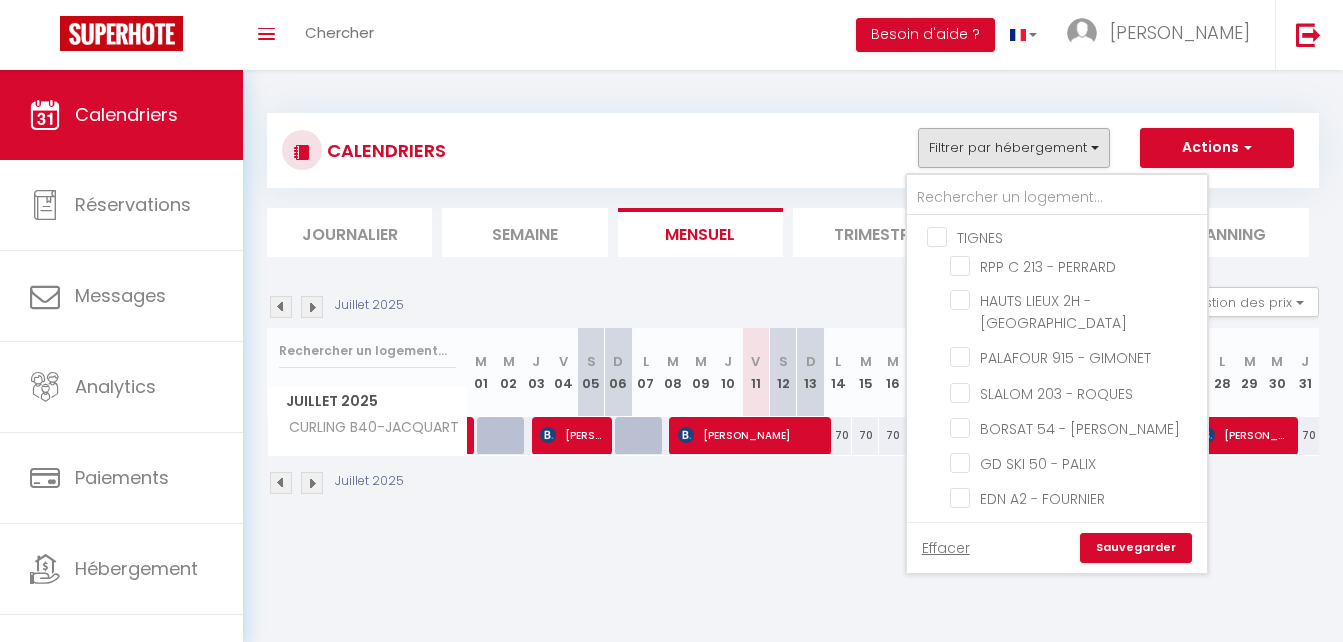 click on "TIGNES" at bounding box center (1077, 236) 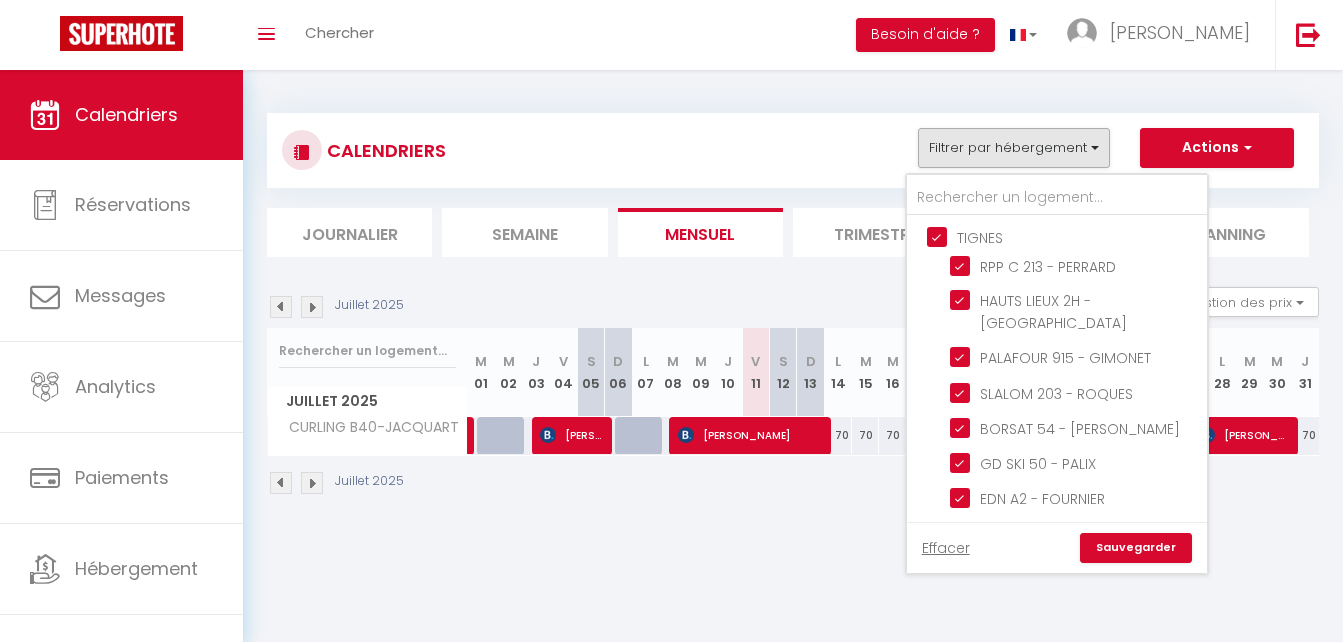 checkbox on "true" 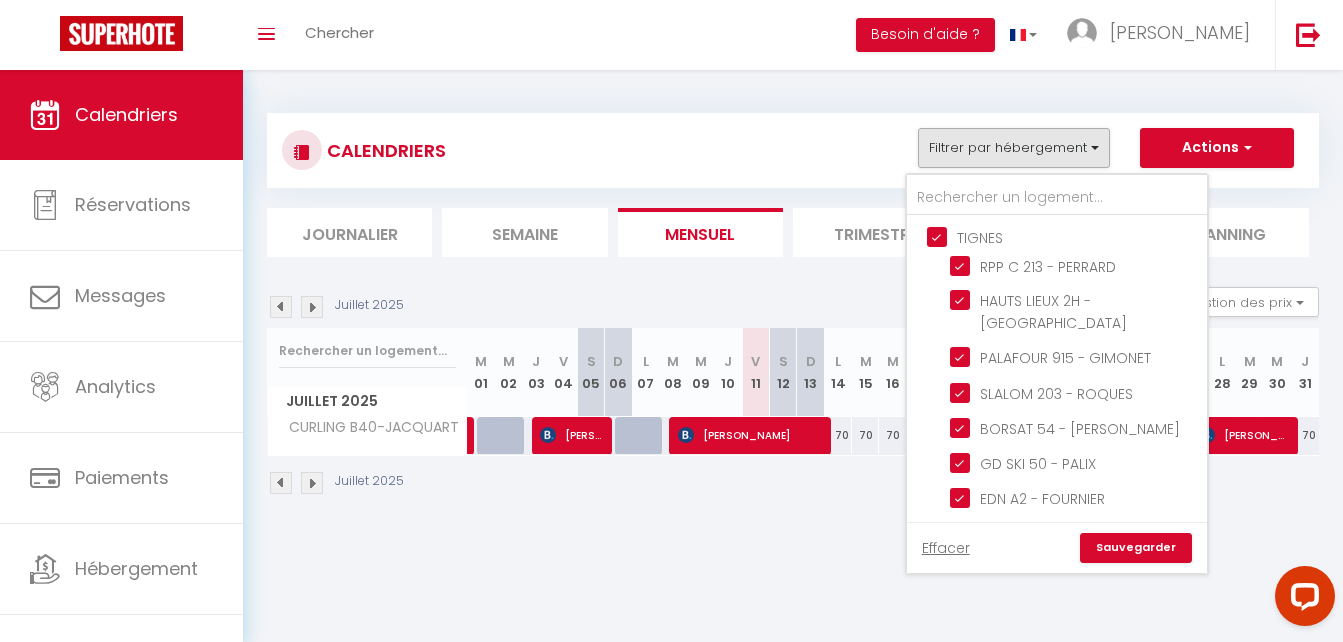 scroll, scrollTop: 0, scrollLeft: 0, axis: both 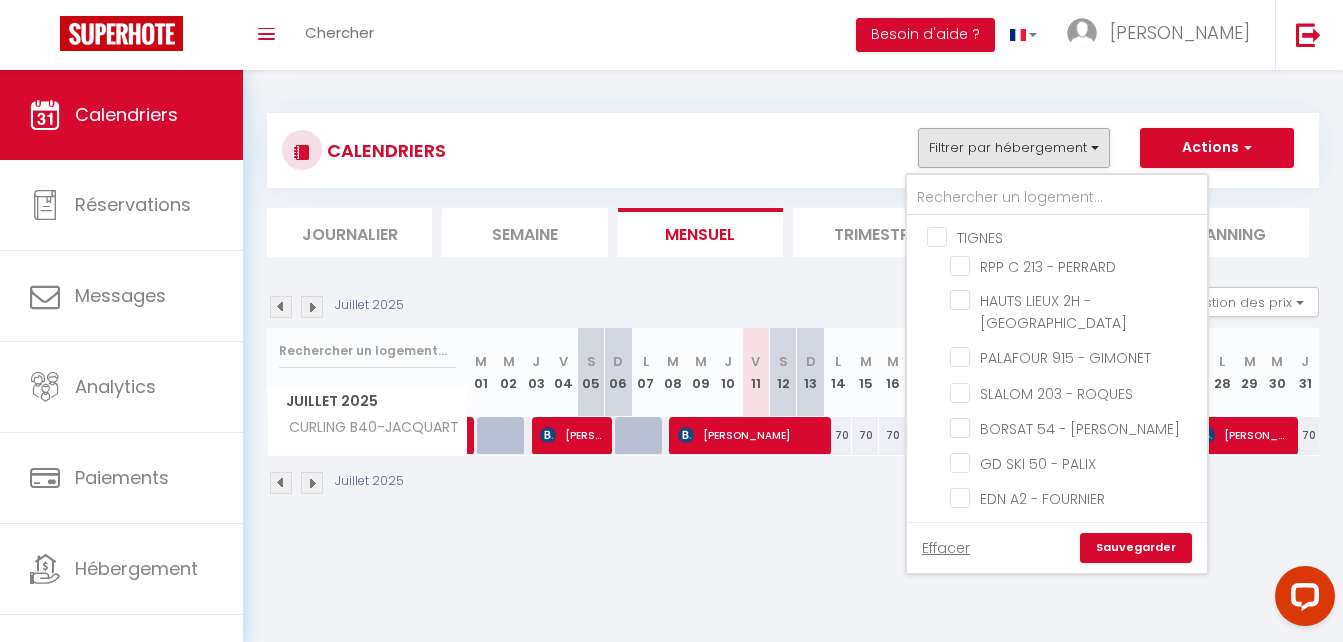 checkbox on "false" 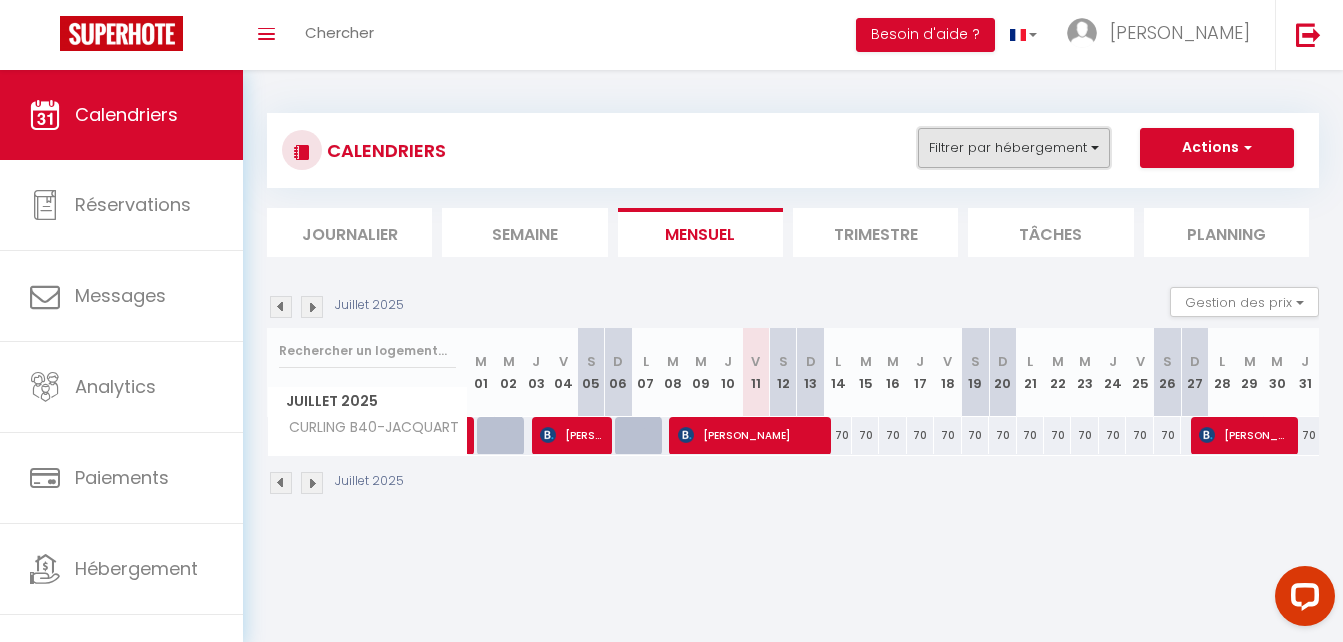 click on "Filtrer par hébergement" at bounding box center (1014, 148) 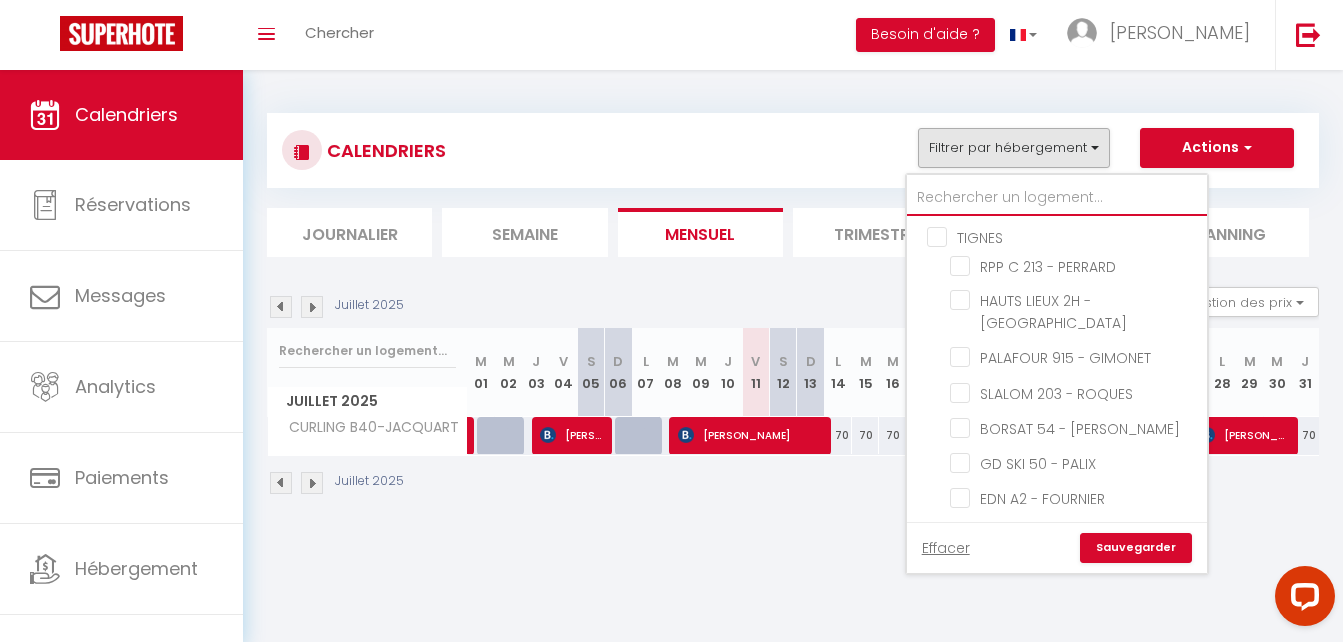 click at bounding box center (1057, 198) 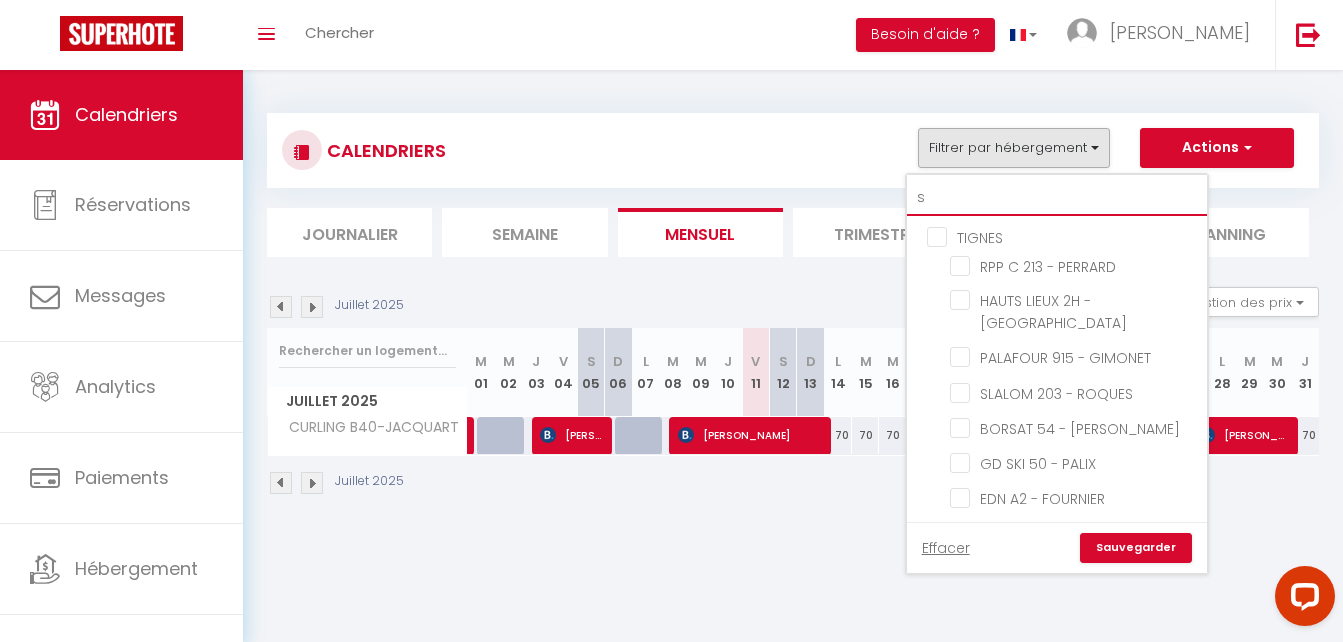 checkbox on "false" 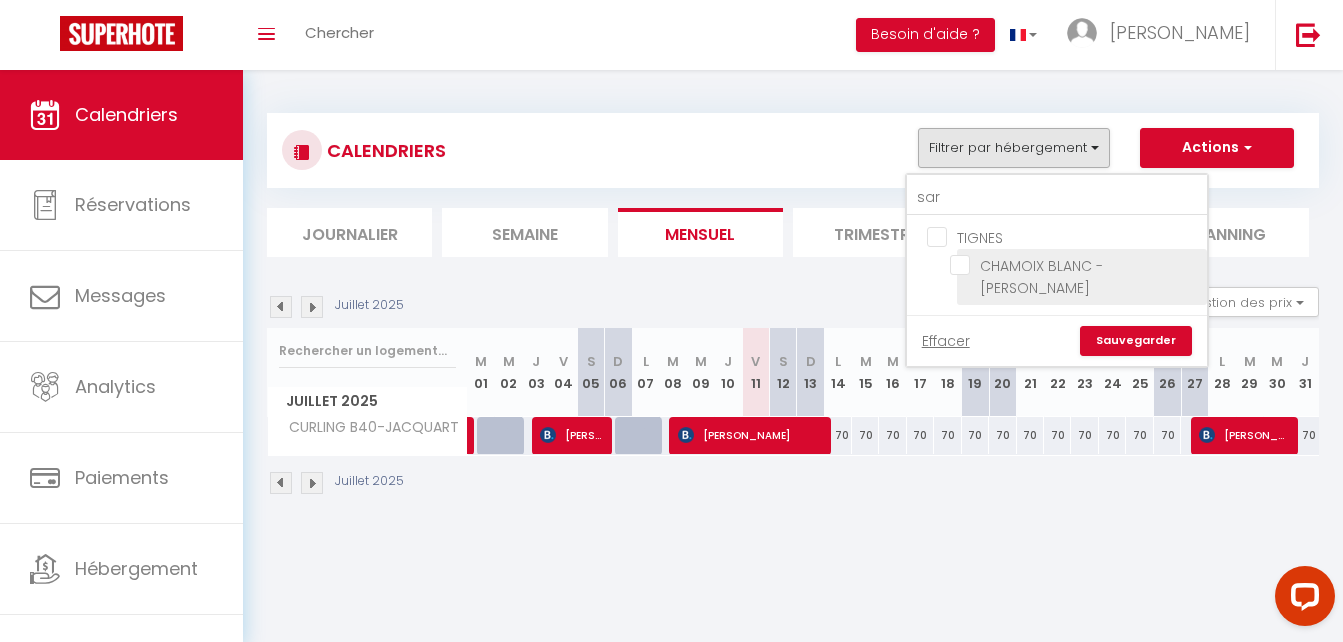 click on "CHAMOIX BLANC - [PERSON_NAME]" at bounding box center [1075, 265] 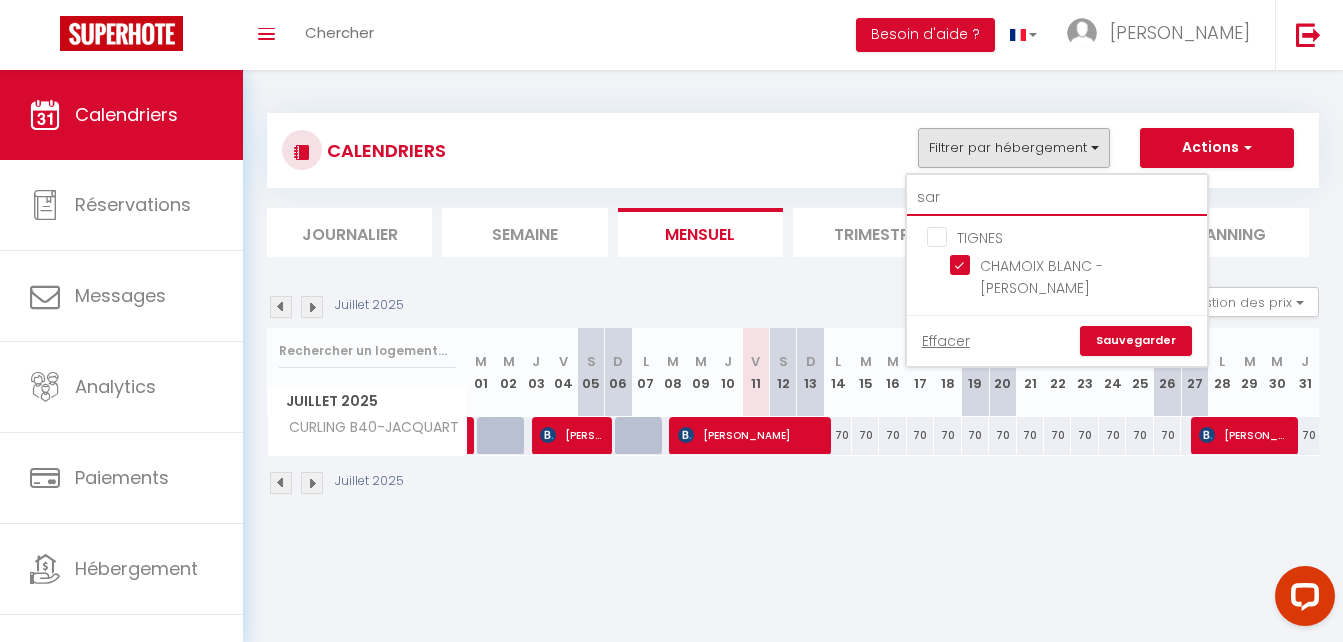 click on "sar" at bounding box center (1057, 198) 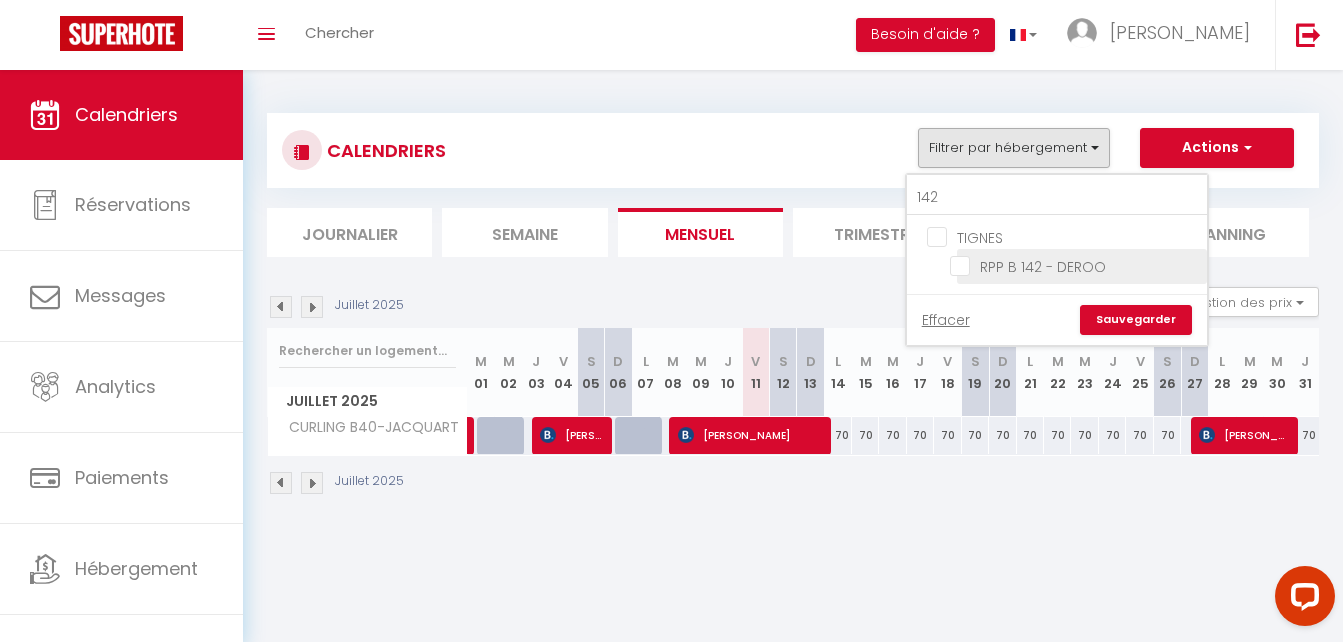 click on "RPP B 142 - DEROO" at bounding box center [1075, 265] 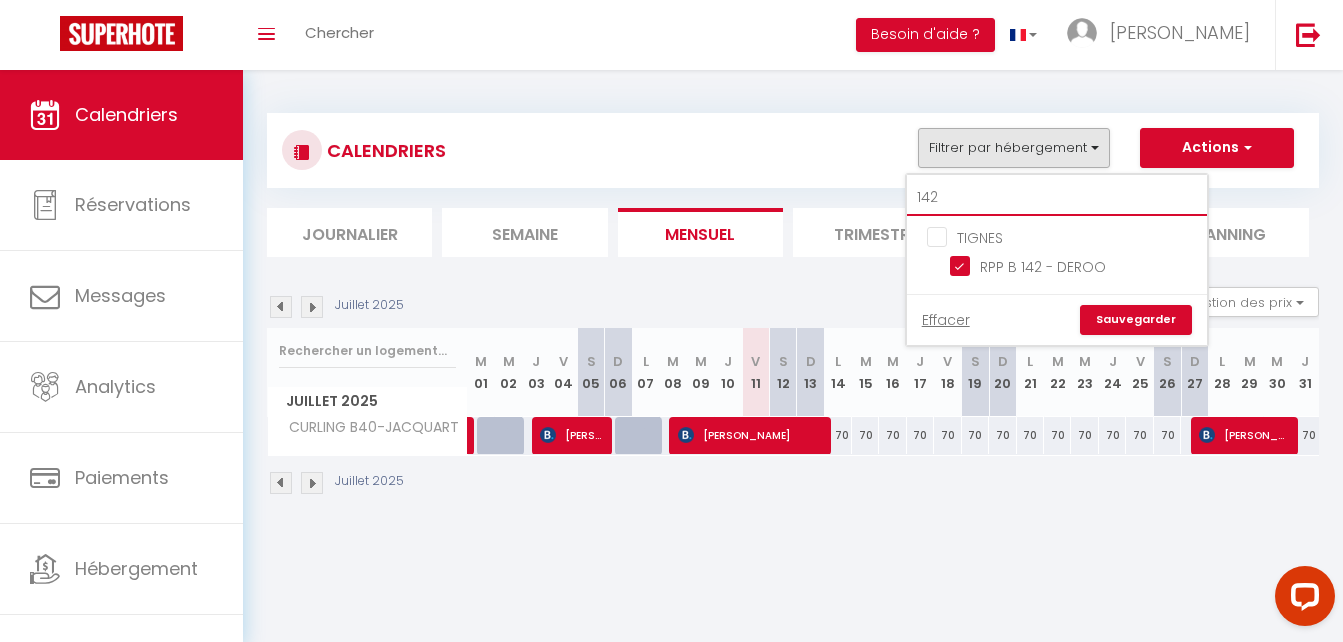click on "142" at bounding box center (1057, 198) 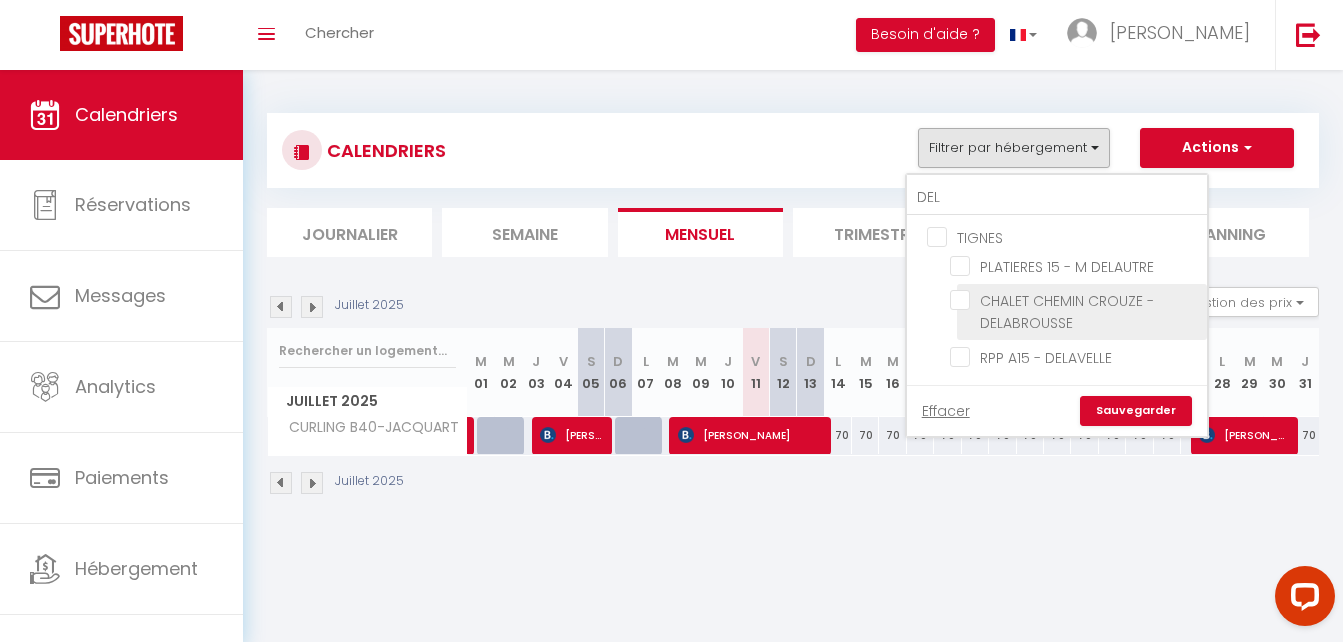 click on "CHALET CHEMIN CROUZE - DELABROUSSE" at bounding box center (1075, 300) 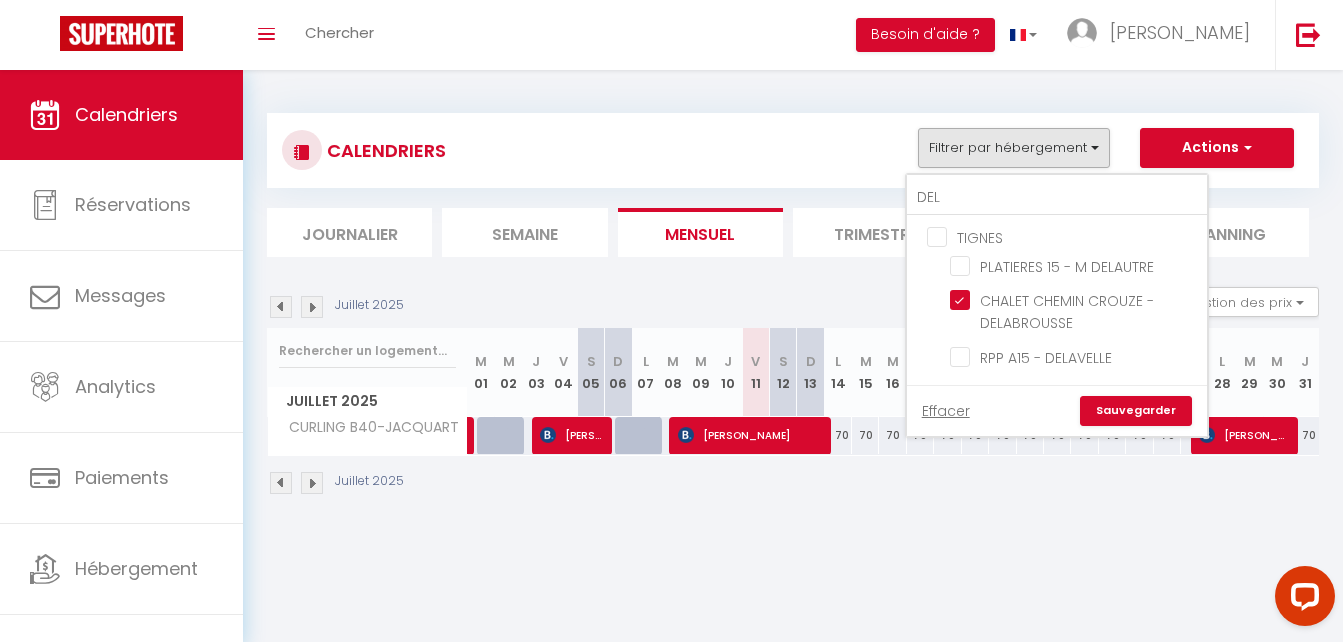 click on "Sauvegarder" at bounding box center (1136, 411) 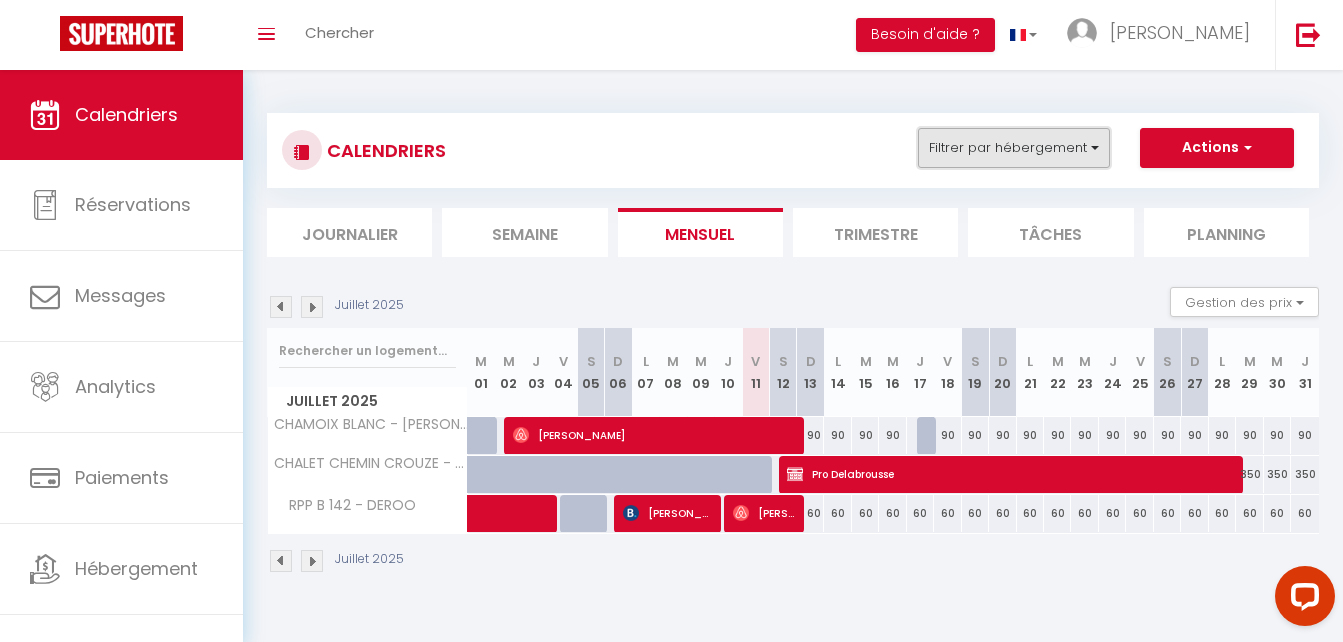 click on "Filtrer par hébergement" at bounding box center [1014, 148] 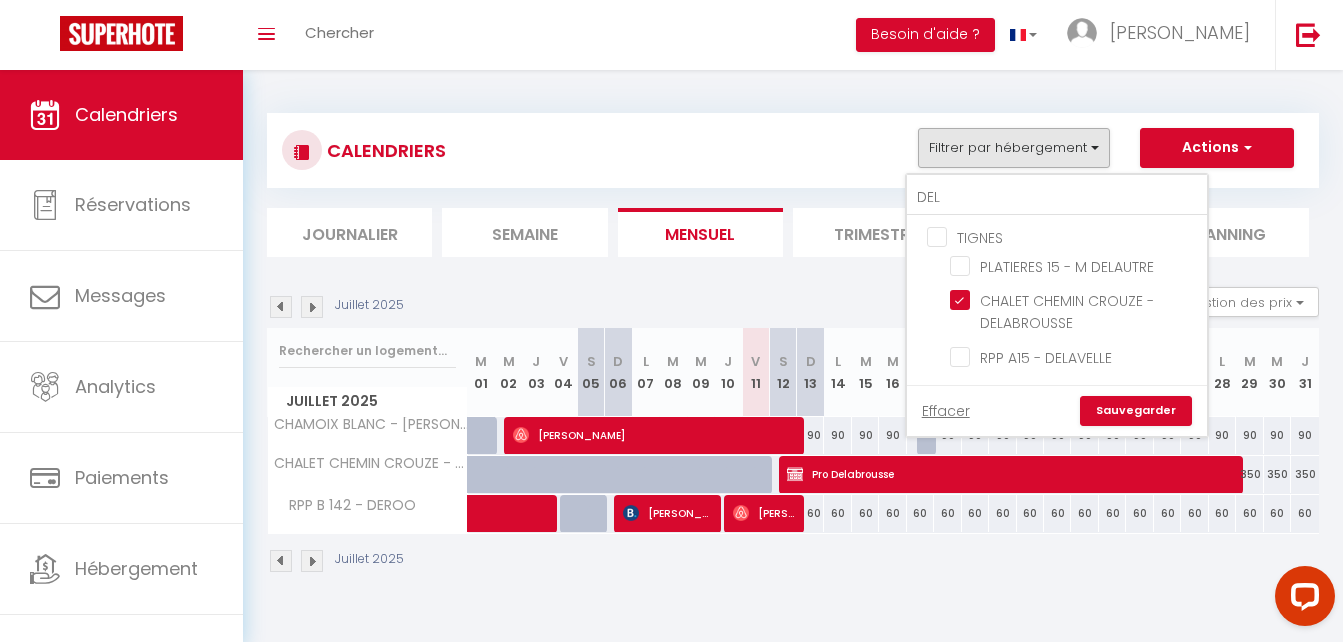 click on "Sauvegarder" at bounding box center (1136, 411) 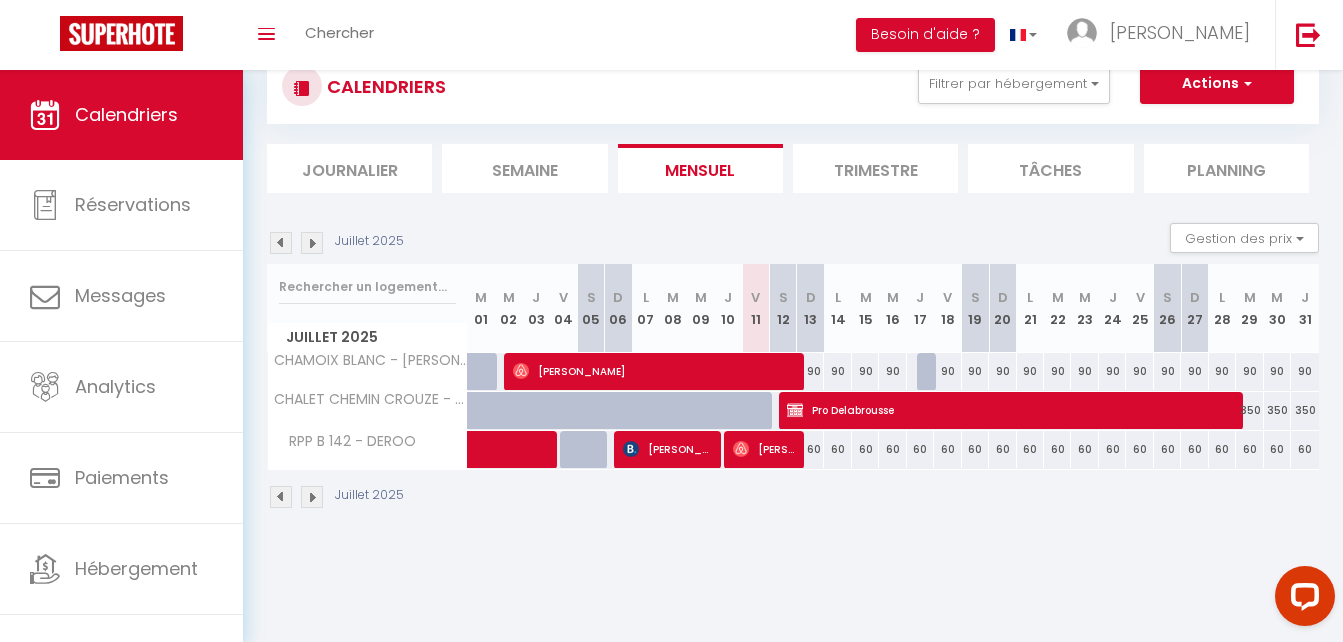 scroll, scrollTop: 65, scrollLeft: 0, axis: vertical 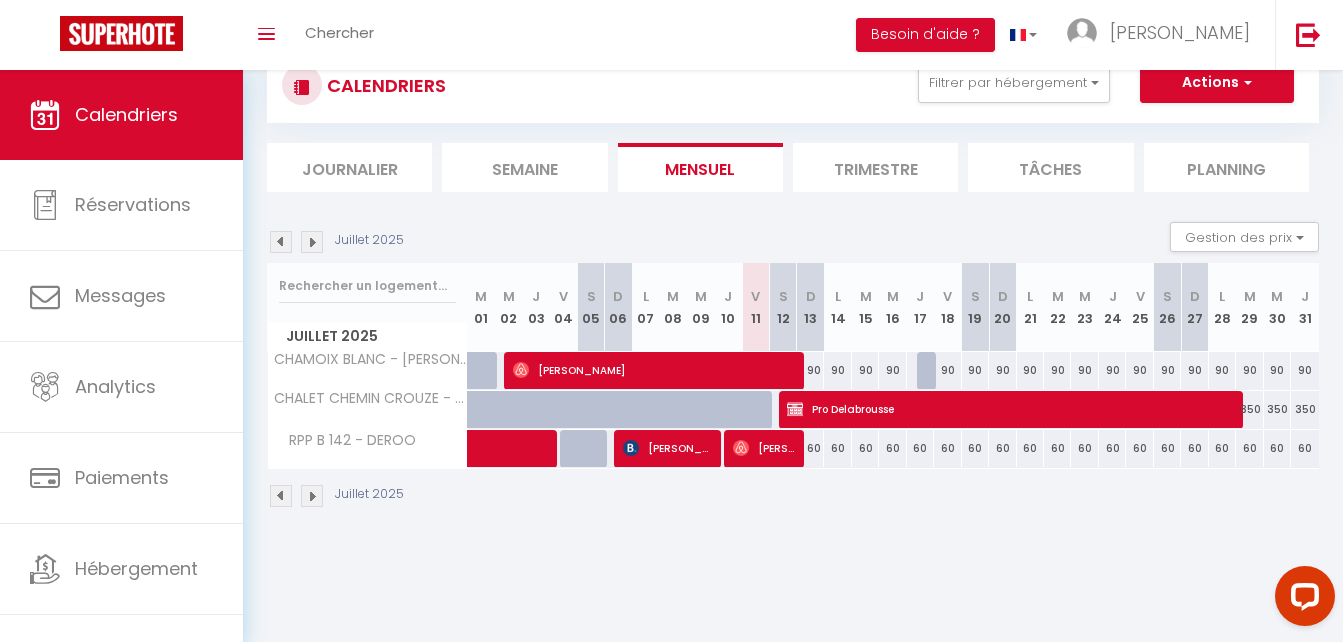 click on "Trimestre" at bounding box center (875, 167) 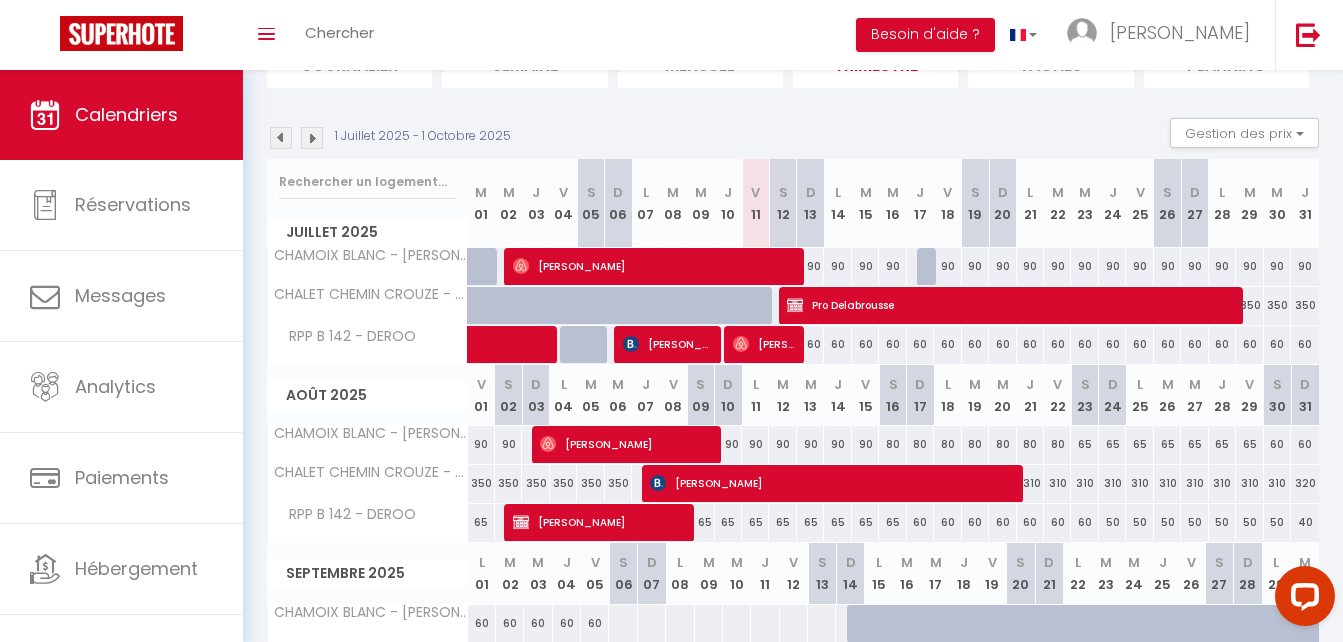 scroll, scrollTop: 47, scrollLeft: 0, axis: vertical 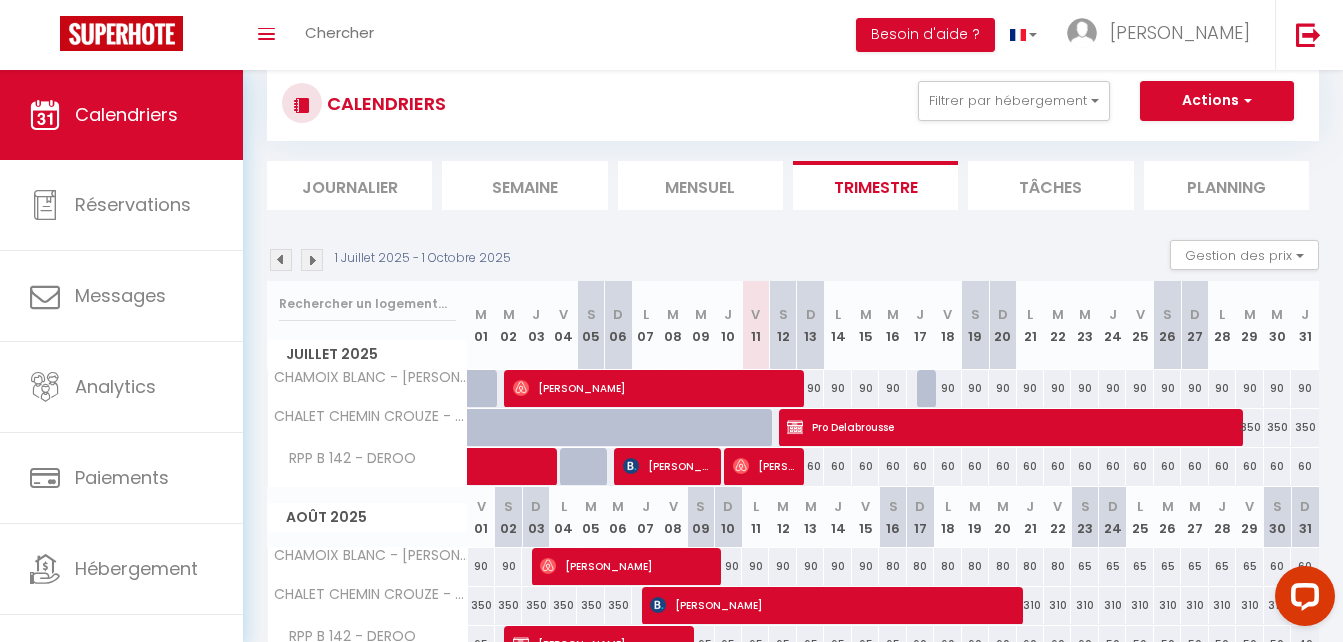 click at bounding box center (281, 260) 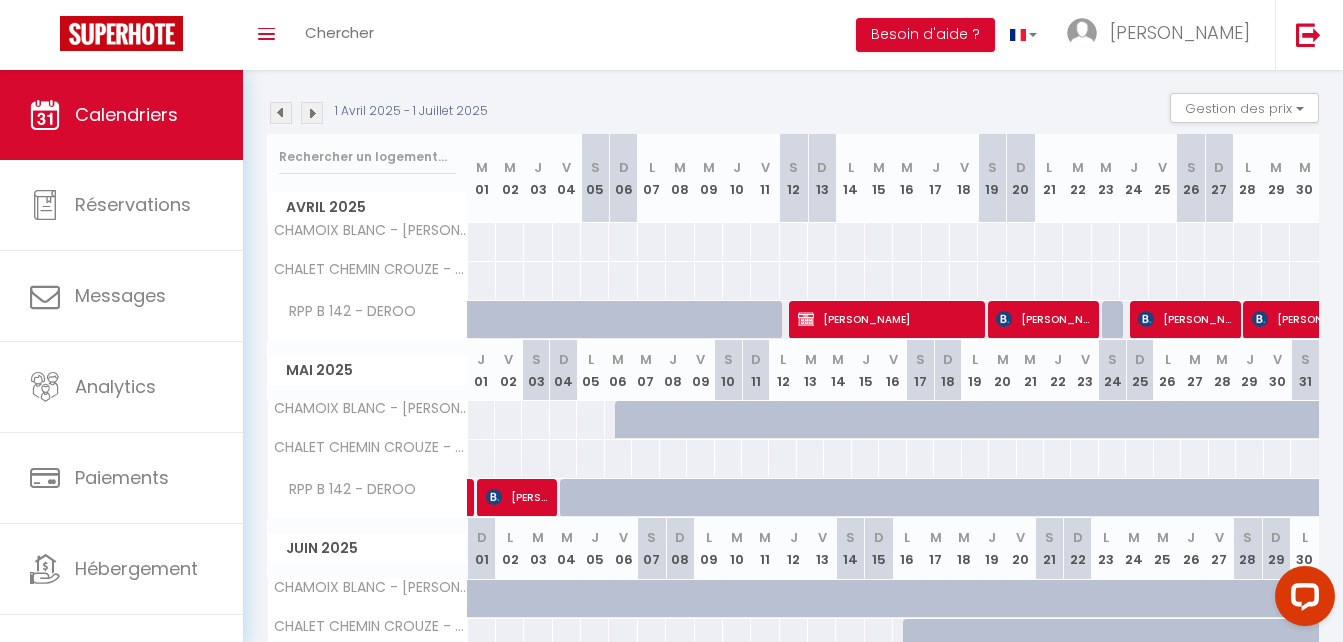 scroll, scrollTop: 192, scrollLeft: 0, axis: vertical 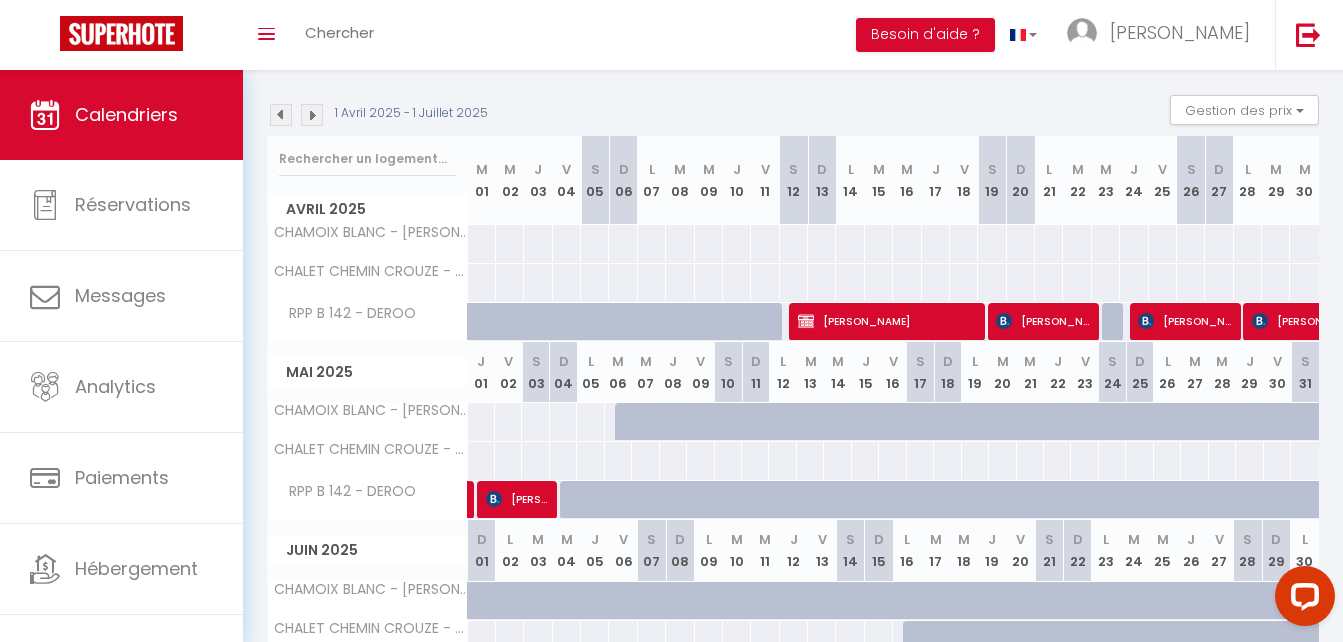 click on "[DATE] - [DATE]
Gestion des prix
Nb Nuits minimum   Règles   Disponibilité" at bounding box center [793, 115] 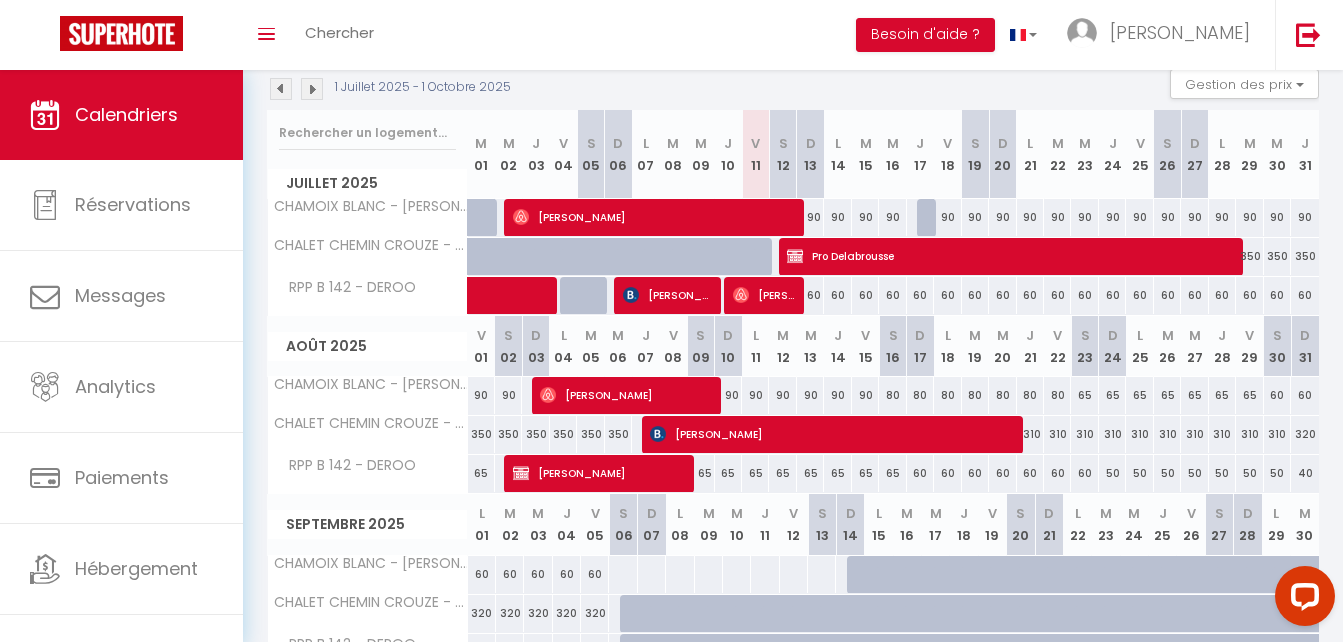 scroll, scrollTop: 130, scrollLeft: 0, axis: vertical 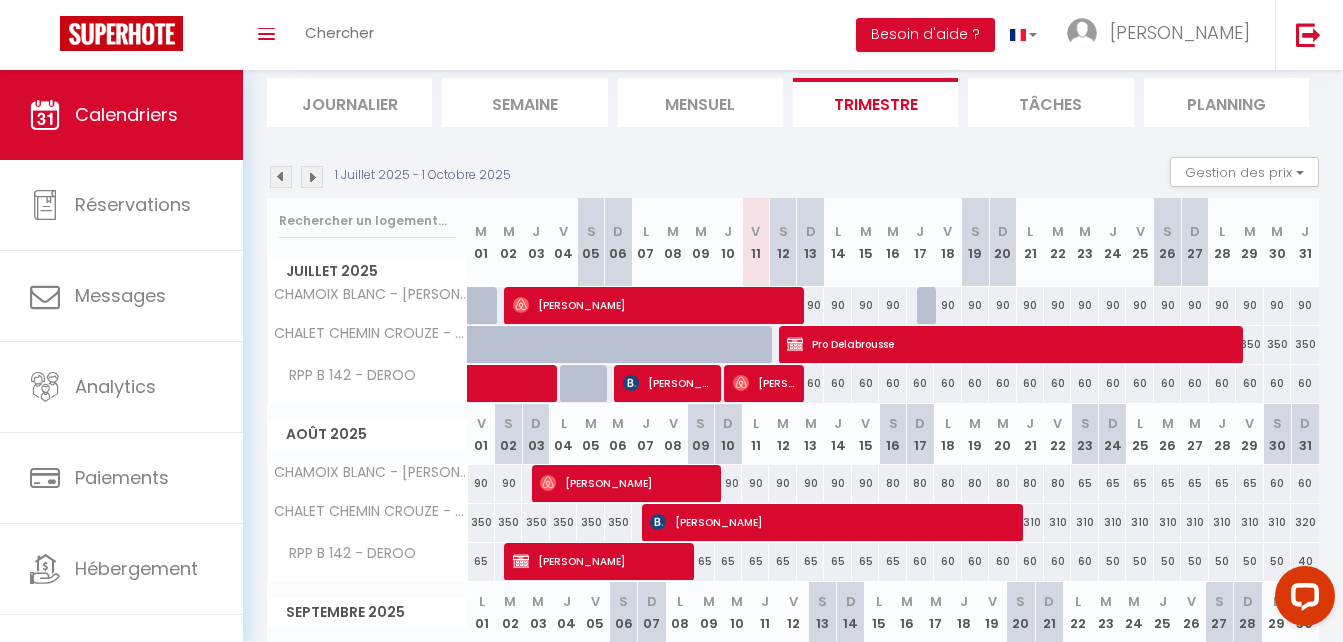 click at bounding box center (281, 177) 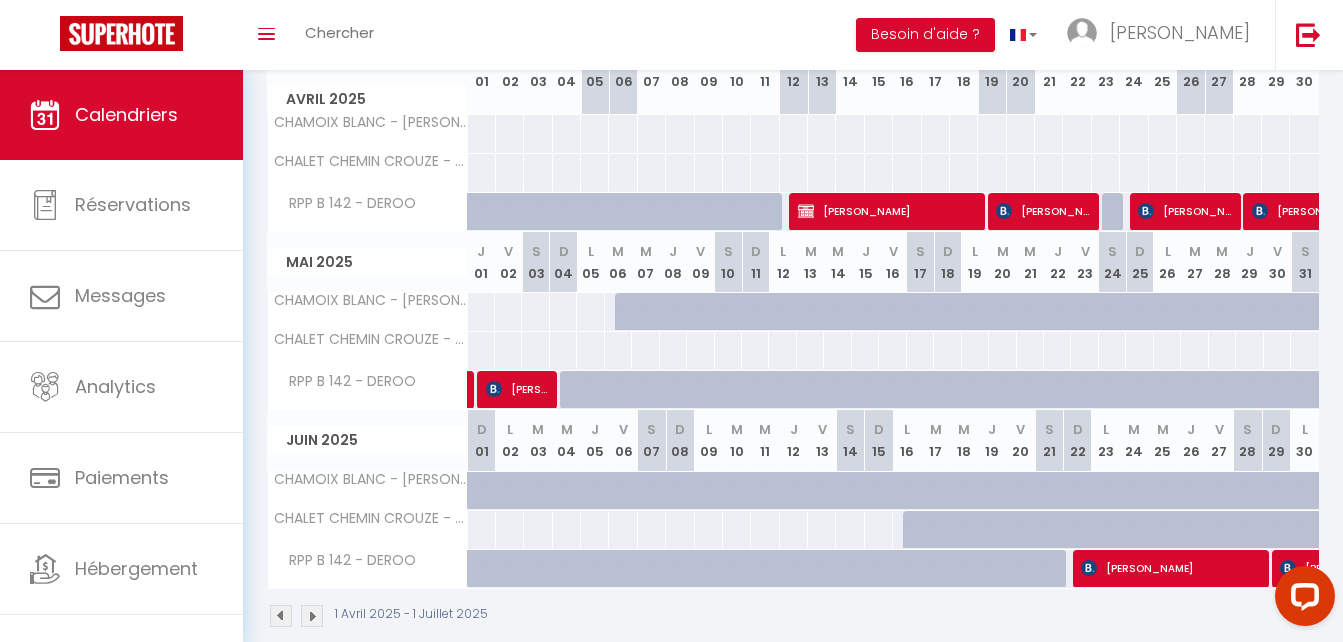 scroll, scrollTop: 332, scrollLeft: 0, axis: vertical 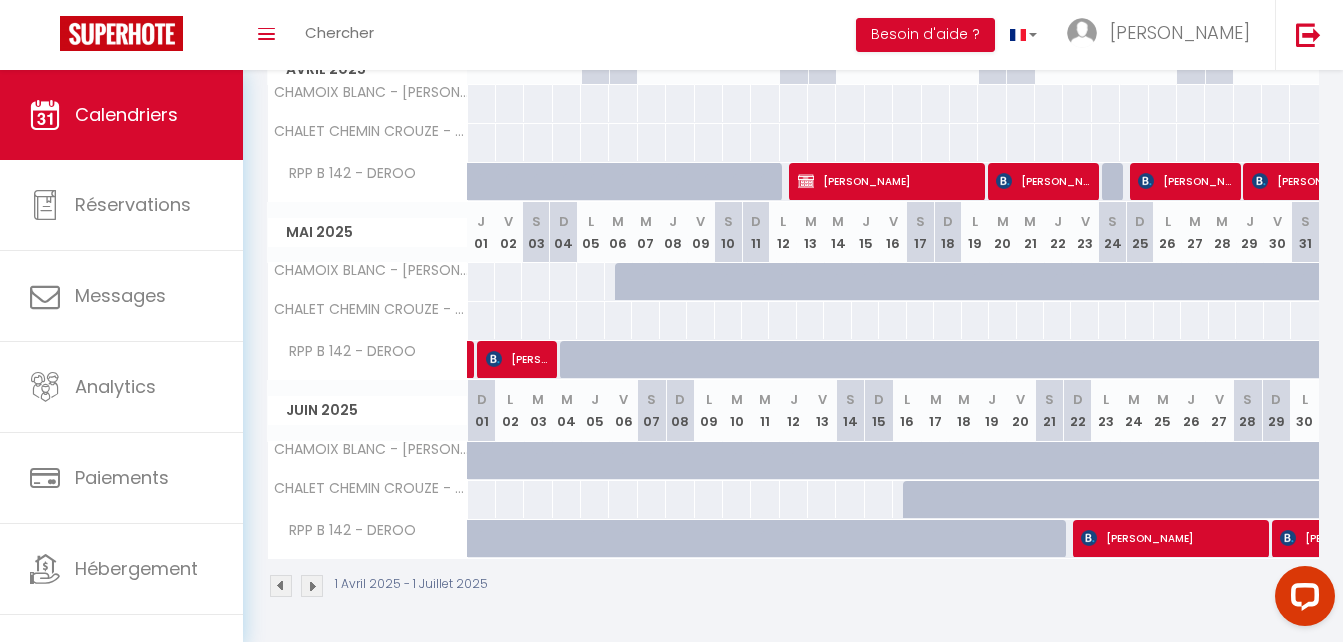 click at bounding box center (312, 586) 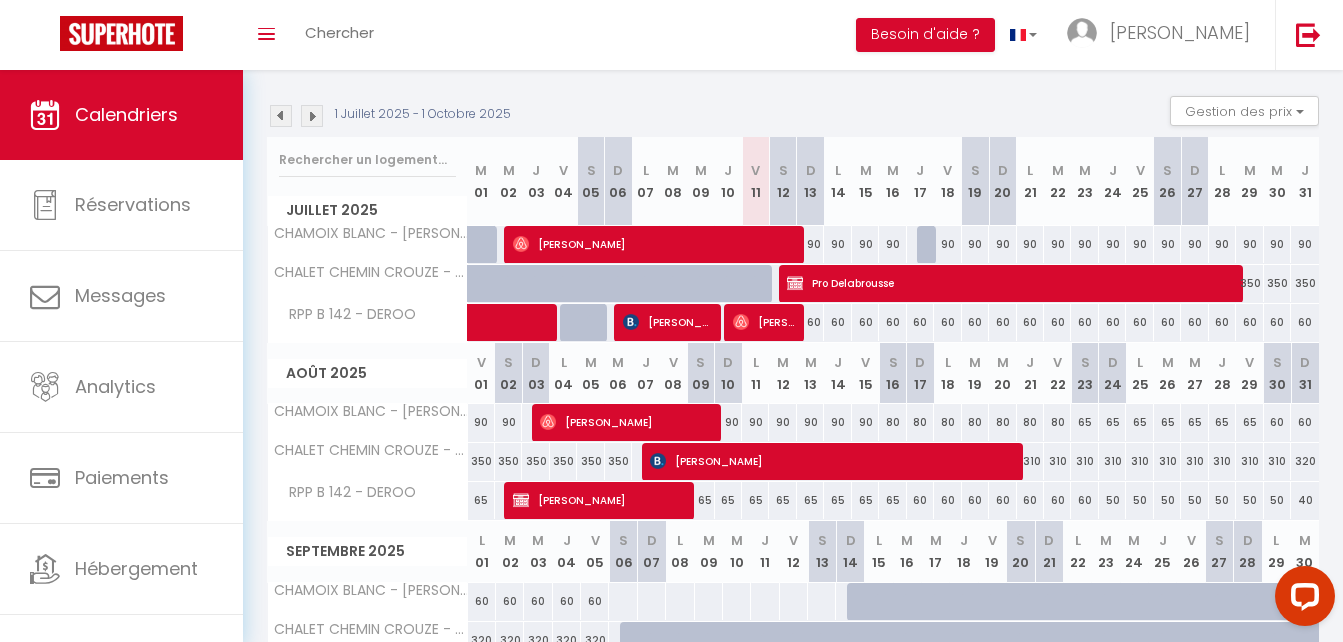 scroll, scrollTop: 0, scrollLeft: 0, axis: both 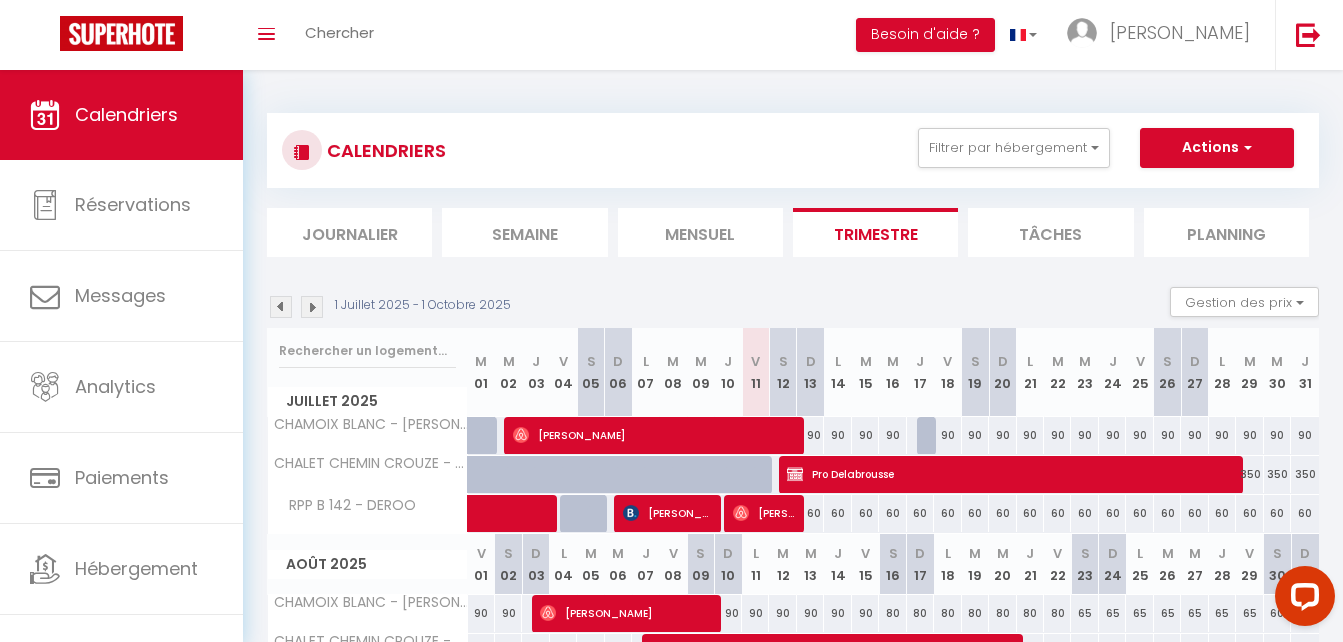 click on "CALENDRIERS
Filtrer par hébergement
DEL      TIGNES       PLATIERES 15 - M DELAUTRE     CHALET CHEMIN CROUZE - DELABROUSSE     RPP A15 - DELAVELLE    Effacer   Sauvegarder
Actions
Nouvelle réservation   Exporter les réservations   Importer les réservations
Journalier
[GEOGRAPHIC_DATA]
Mensuel
Trimestre
Tâches
Planning
[DATE] - [DATE]
Gestion des prix
Nb Nuits minimum   Règles   Disponibilité           [DATE]
M
01
M   J   V   S   D   L   M   M   J   V   S   D   L   M   M   J" at bounding box center [793, 522] 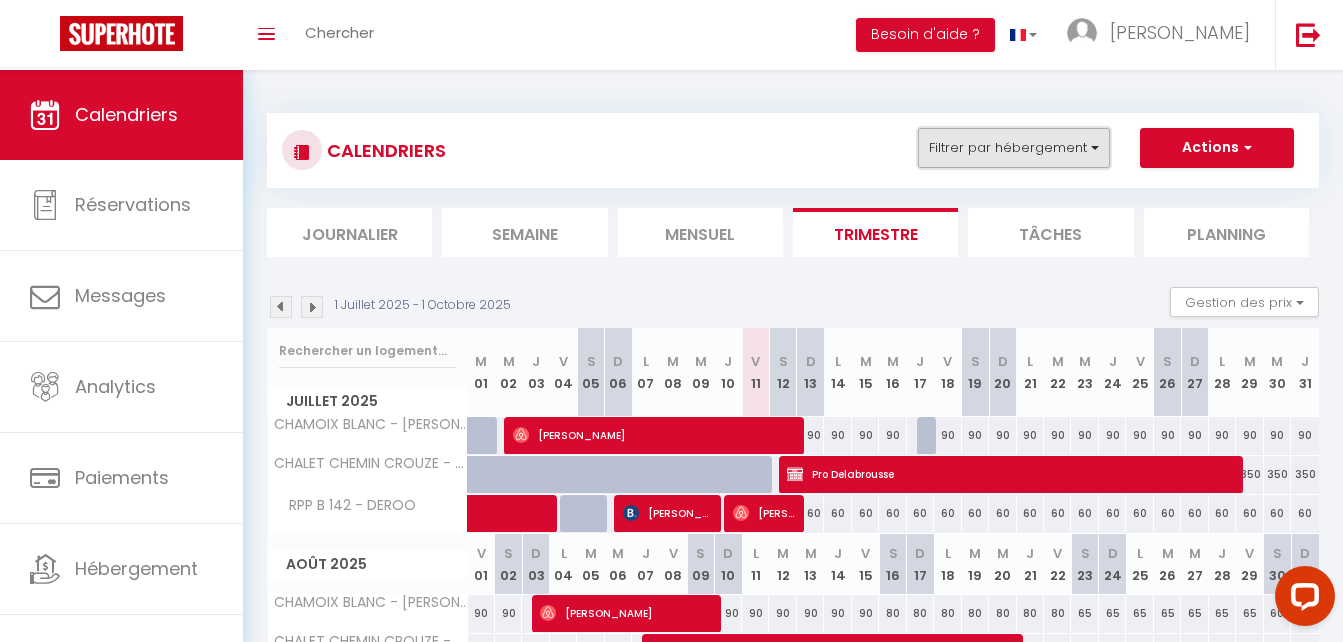 click on "Filtrer par hébergement" at bounding box center [1014, 148] 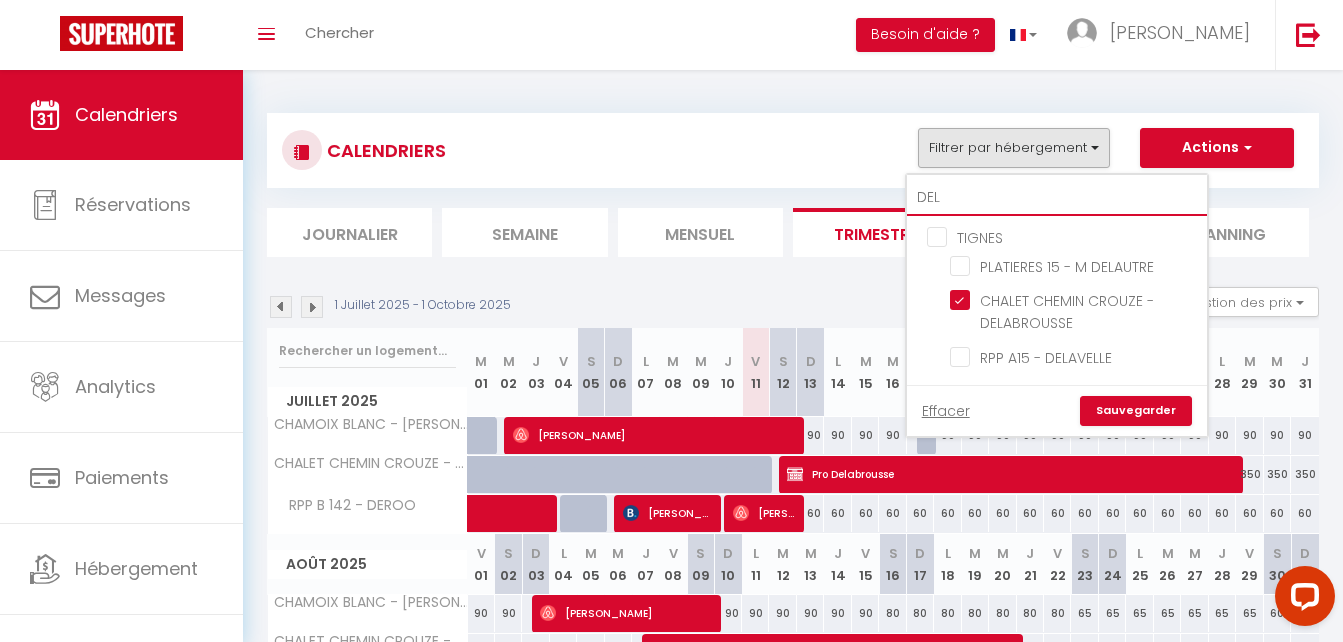 click on "DEL" at bounding box center [1057, 198] 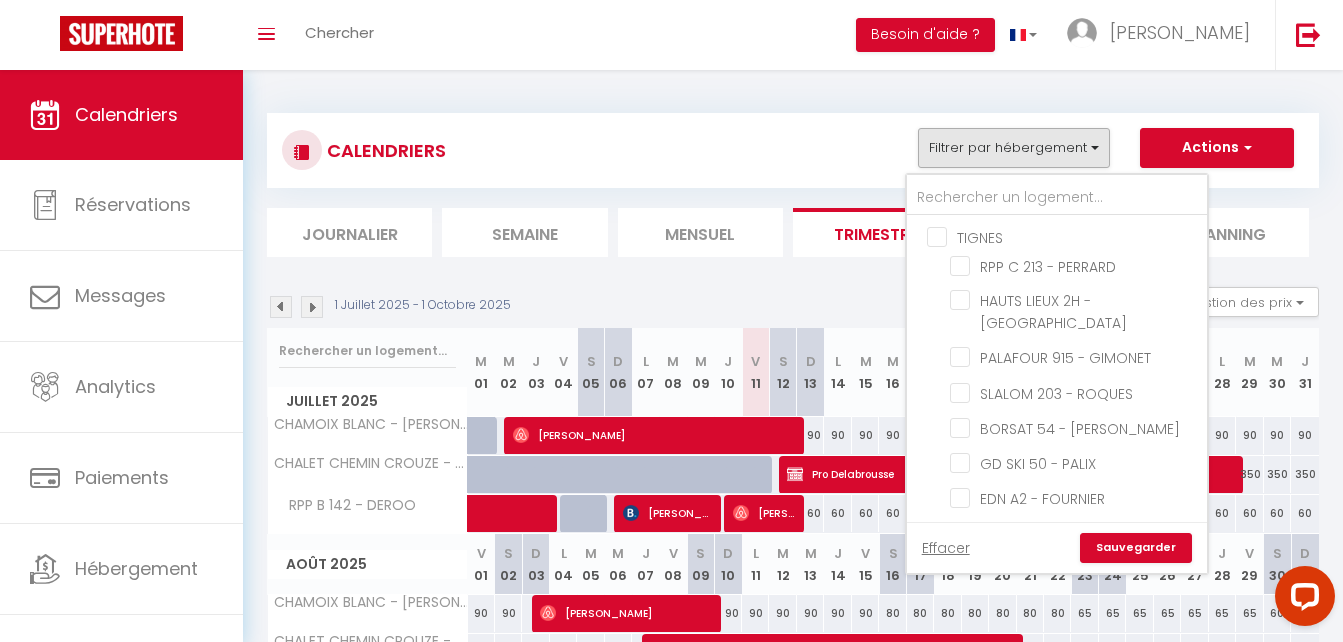 click on "Filtrer par hébergement
TIGNES       RPP C 213 - PERRARD     HAUTS LIEUX 2H - [GEOGRAPHIC_DATA] 915 - GIMONET     SLALOM 203 - ROQUES     BORSAT 54 - BURLINCHON     GD SKI 50 - PALIX     EDN A2 - FOURNIER     HB 1613 - MME GOURDON     RPP 199 - LEBALLUE     CURLING A 52 - KOWALSKI     SEFCOTEL 38 - HAEMMERLIN     CHCLUB 3.12-BIESSE     RPP B 124 - LEBALLUE     SHUSS 101 - USSON     BEC ROUGE 563 - DUVAL     BEC ROUGE 562 - DUVAL     SLALOM 606 - SCI LES PISTOULETS     LES HAUTS DE [GEOGRAPHIC_DATA] - BM DEVELOPPEMENT     SEFCOTEL B 15 - FOURNEL     BEC ROUGE 452 - GUYOT     LE CHALET DE LA TOUR 14- GIOTTI     RPP A 108 - BM DEVELOPPEMENT     HOME CLUB 45 - [PERSON_NAME] 12 - HEINE     PLATIERES 15 - M DELAUTRE     ROCHES ROUGES A - QUEYRAT     HCLUB 1.34 - VAUGHELLE     CHAMOIX BLANC - [PERSON_NAME] VAN IN     CHALET CHEMIN CROUZE - DELABROUSSE     RPP A 119 - GONNET     SLALOM 107 - MME BOURSET     SLALOM 201 - ZILLIOX     SLALOM 602 - MEFTAH" at bounding box center (1094, 148) 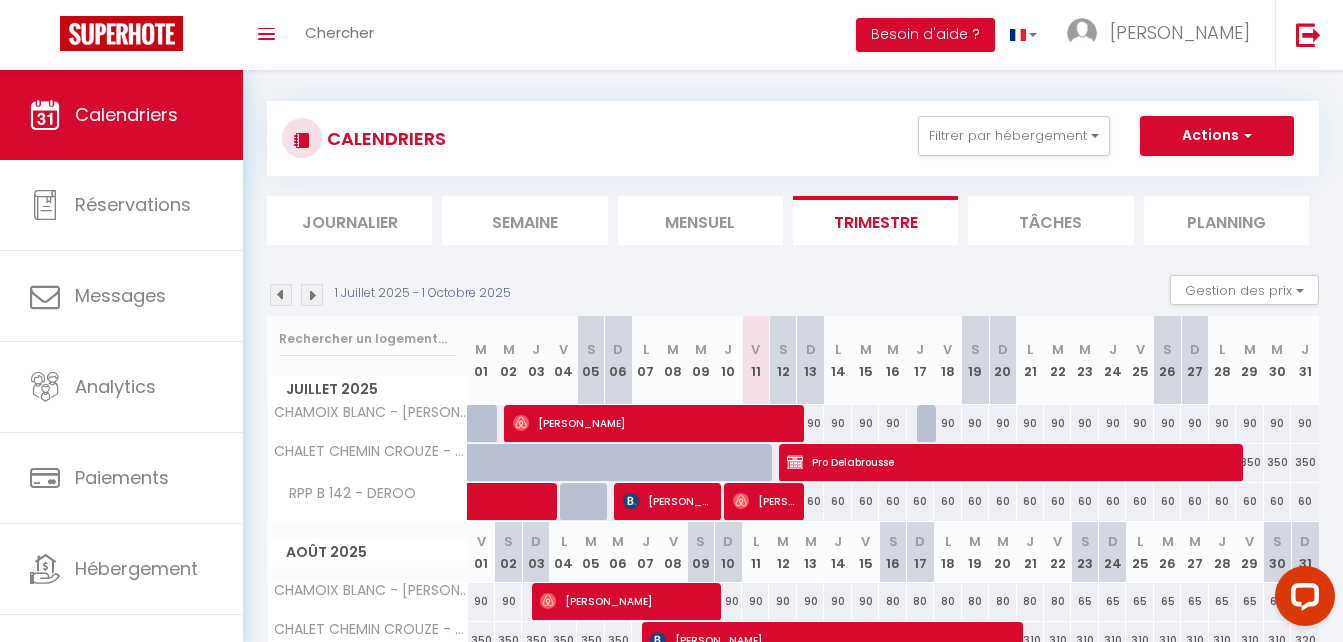 scroll, scrollTop: 0, scrollLeft: 0, axis: both 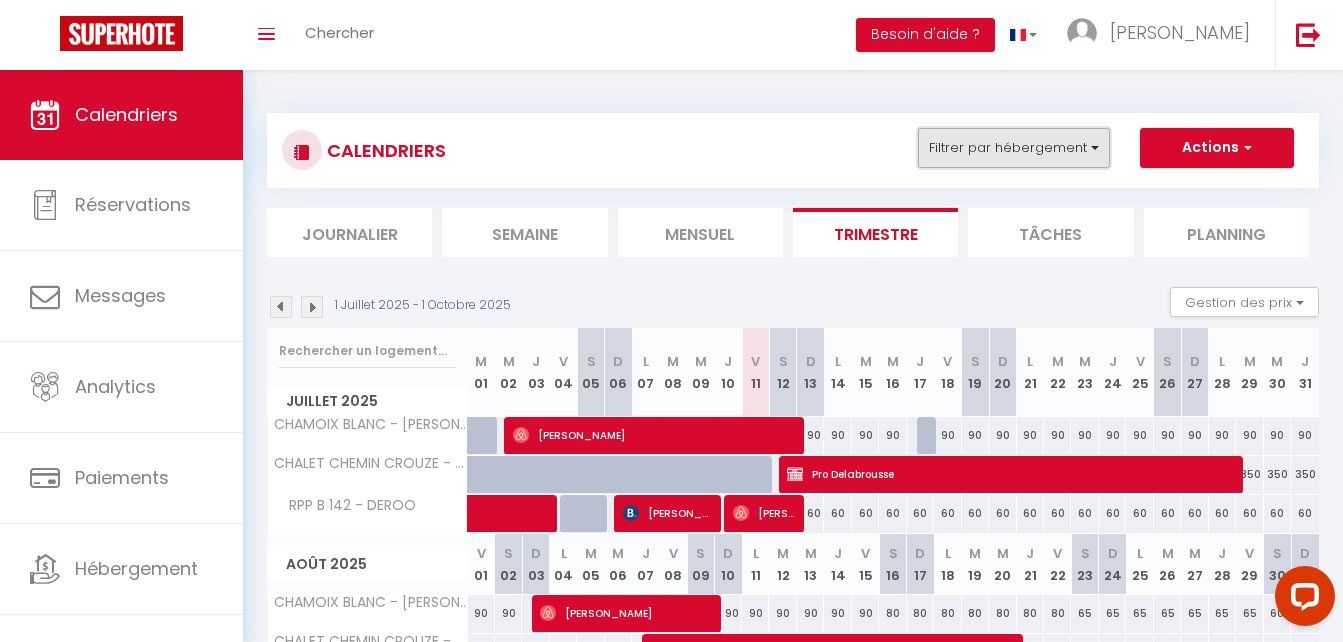 click on "Filtrer par hébergement" at bounding box center [1014, 148] 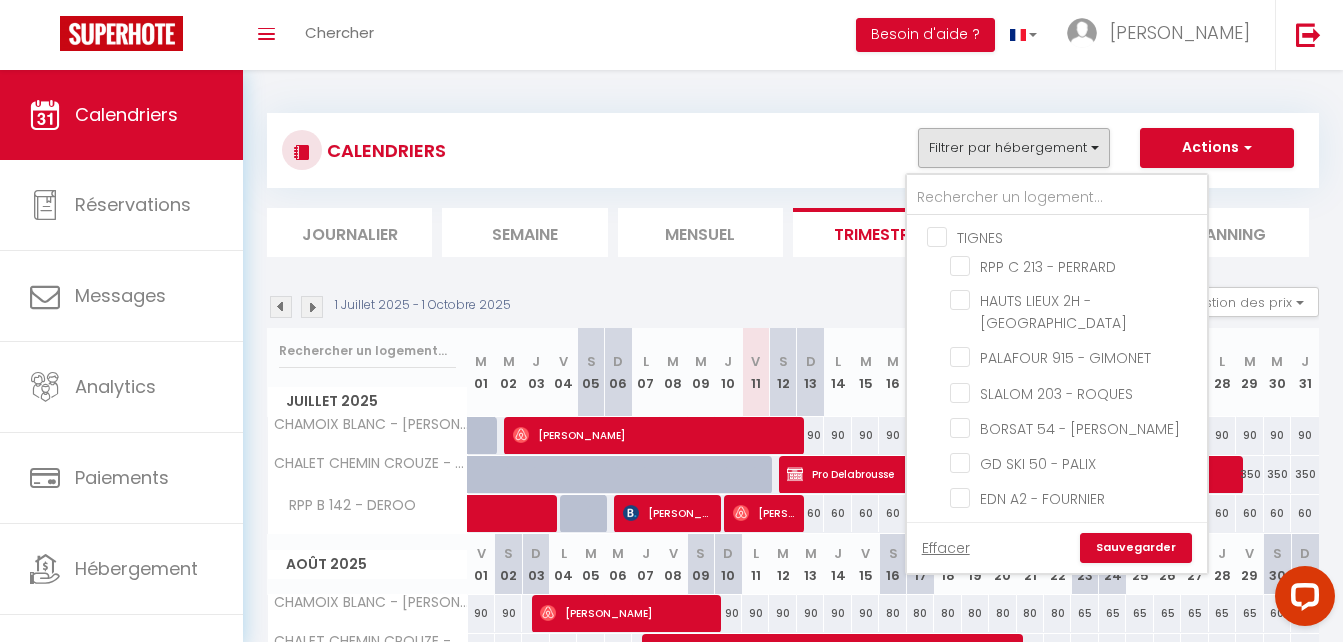 click on "TIGNES" at bounding box center [1077, 236] 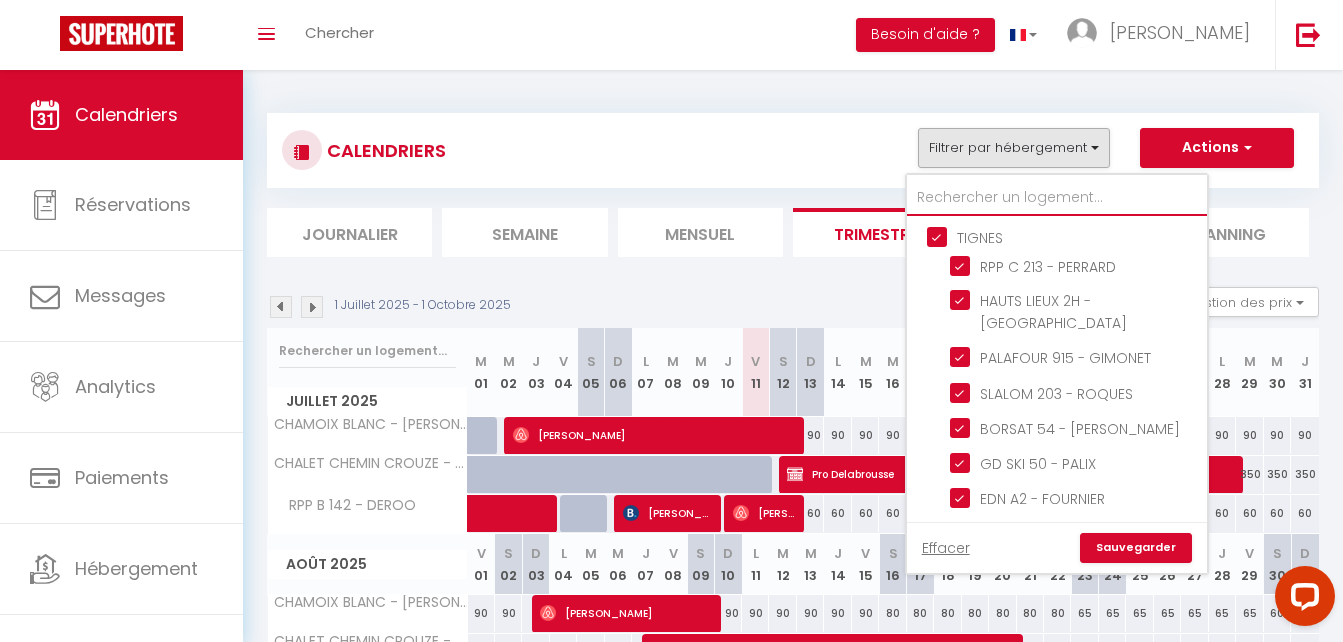 click at bounding box center (1057, 198) 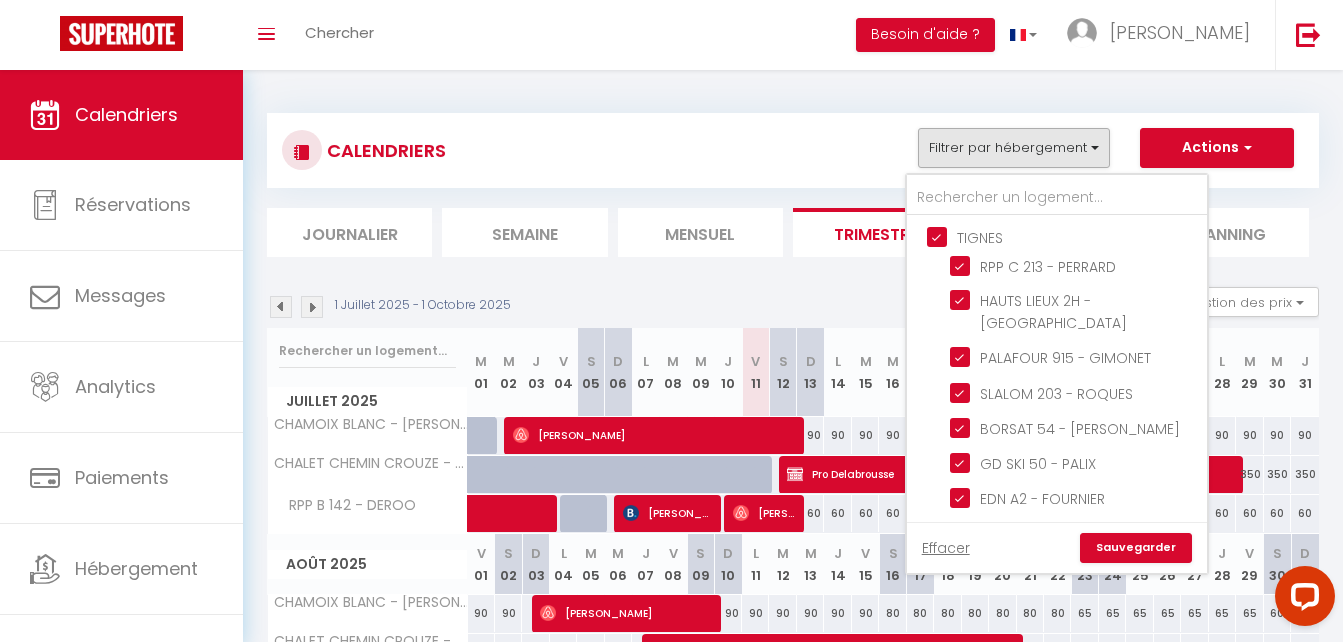click on "Filtrer par hébergement
TIGNES       RPP C 213 - PERRARD     HAUTS LIEUX 2H - [GEOGRAPHIC_DATA] 915 - GIMONET     SLALOM 203 - ROQUES     BORSAT 54 - BURLINCHON     GD SKI 50 - PALIX     EDN A2 - FOURNIER     HB 1613 - MME GOURDON     RPP 199 - LEBALLUE     CURLING A 52 - KOWALSKI     SEFCOTEL 38 - HAEMMERLIN     CHCLUB 3.12-BIESSE     RPP B 124 - LEBALLUE     SHUSS 101 - USSON     BEC ROUGE 563 - DUVAL     BEC ROUGE 562 - DUVAL     SLALOM 606 - SCI LES PISTOULETS     LES HAUTS DE [GEOGRAPHIC_DATA] - BM DEVELOPPEMENT     SEFCOTEL B 15 - FOURNEL     BEC ROUGE 452 - GUYOT     LE CHALET DE LA TOUR 14- GIOTTI     RPP A 108 - BM DEVELOPPEMENT     HOME CLUB 45 - [PERSON_NAME] 12 - HEINE     PLATIERES 15 - M DELAUTRE     ROCHES ROUGES A - QUEYRAT     HCLUB 1.34 - VAUGHELLE     CHAMOIX BLANC - [PERSON_NAME] VAN IN     CHALET CHEMIN CROUZE - DELABROUSSE     RPP A 119 - GONNET     SLALOM 107 - MME BOURSET     SLALOM 201 - ZILLIOX     SLALOM 602 - MEFTAH" at bounding box center [1094, 148] 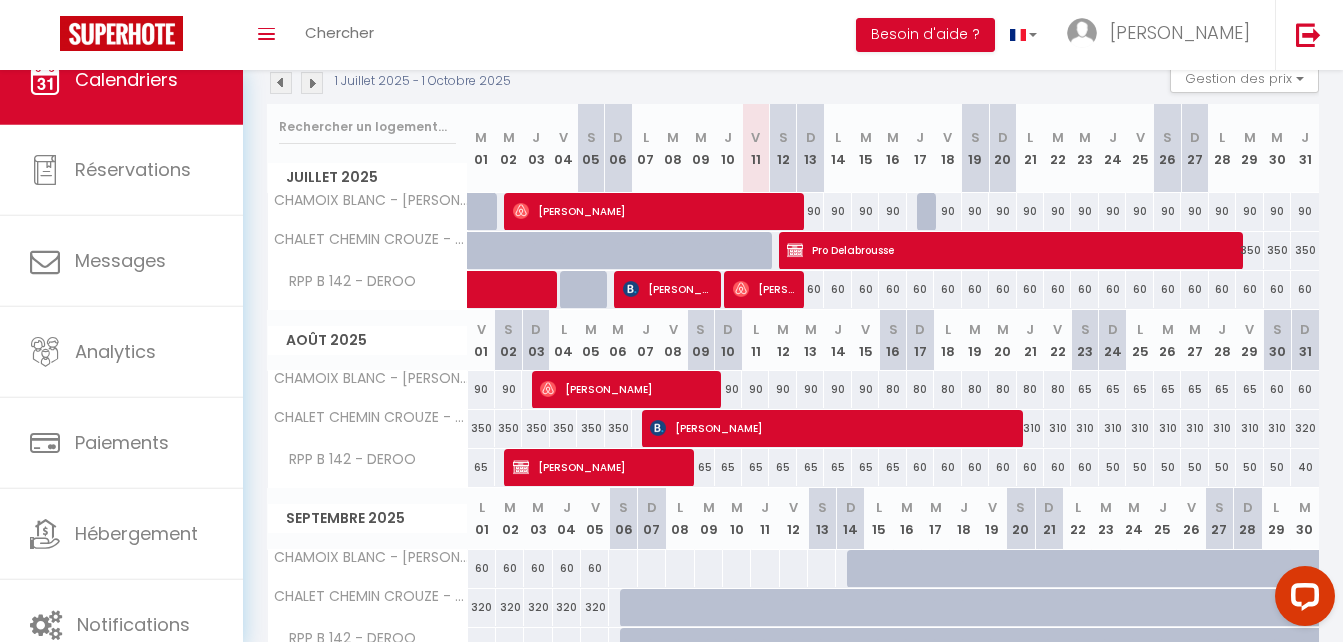scroll, scrollTop: 0, scrollLeft: 0, axis: both 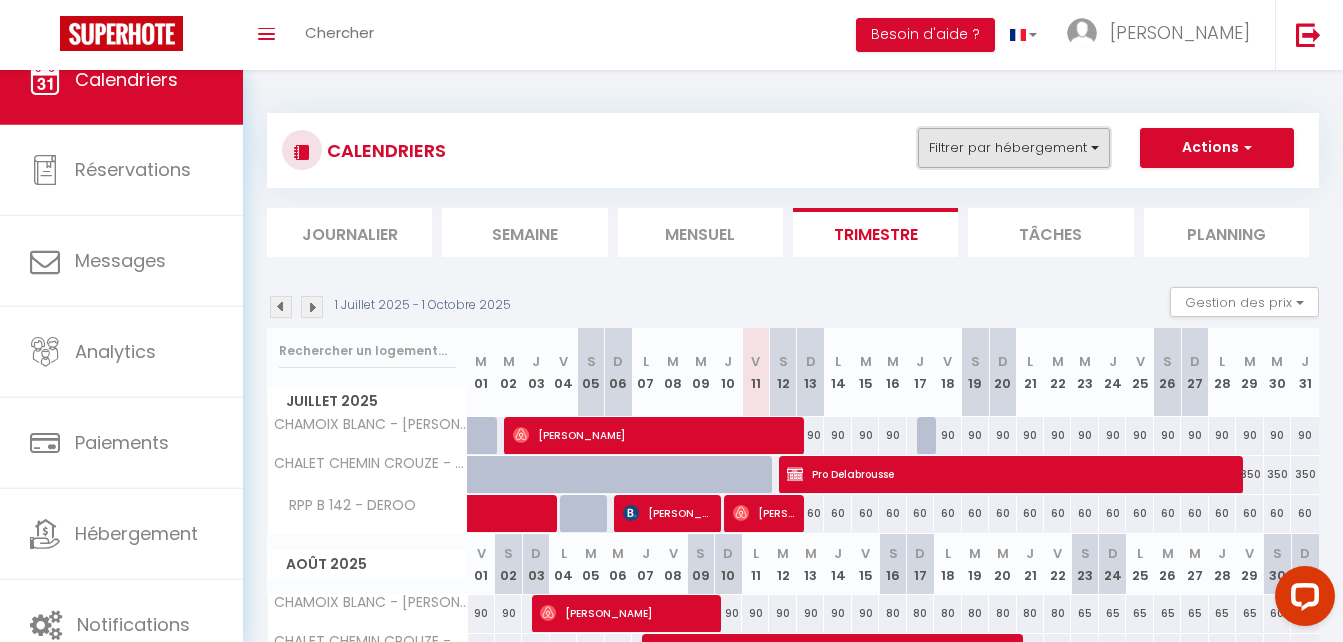 click on "Filtrer par hébergement" at bounding box center (1014, 148) 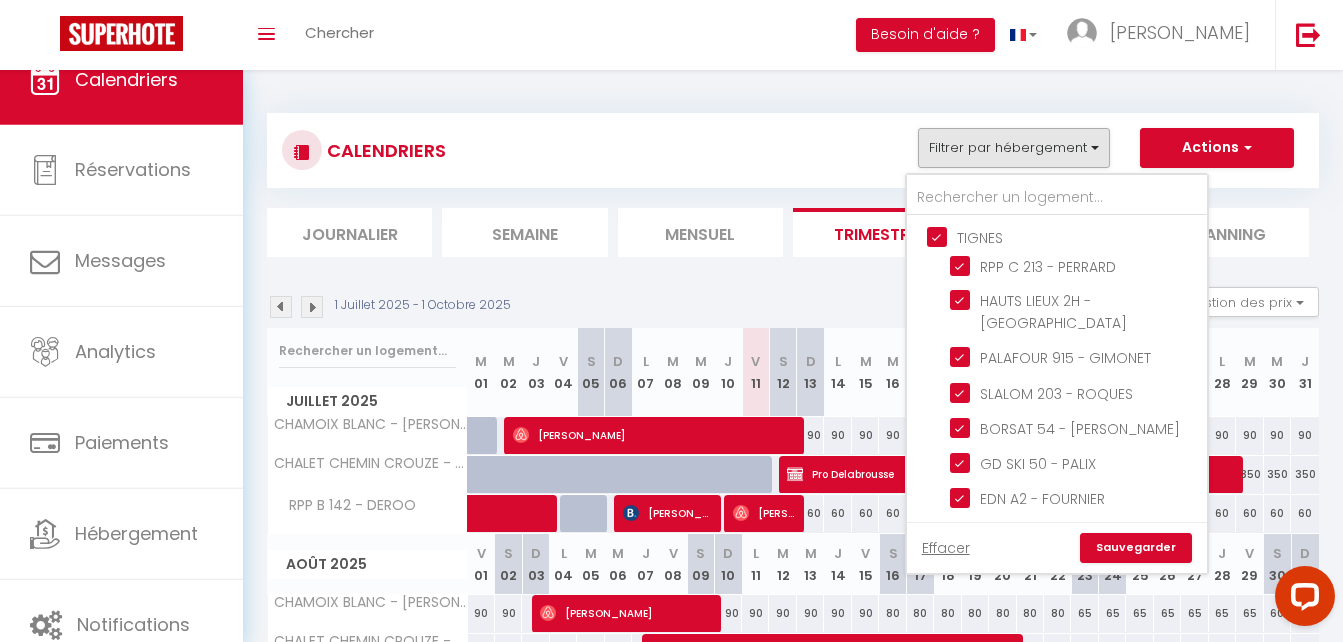 click on "TIGNES" at bounding box center [1077, 236] 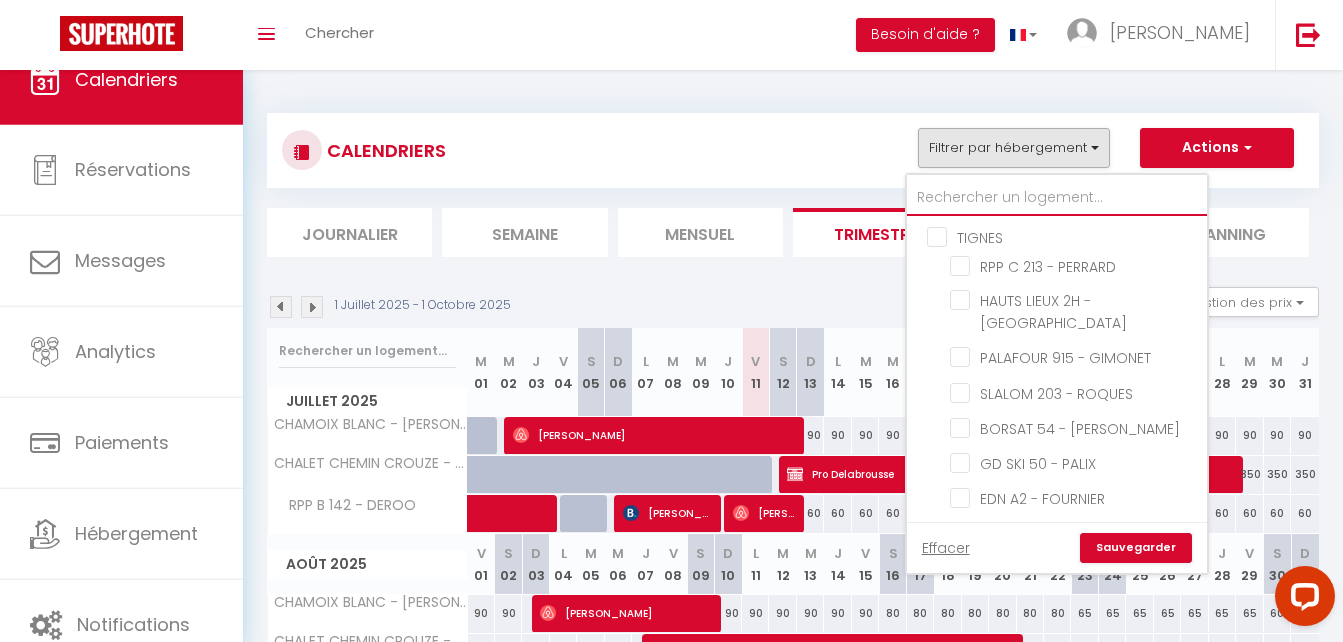 click at bounding box center (1057, 198) 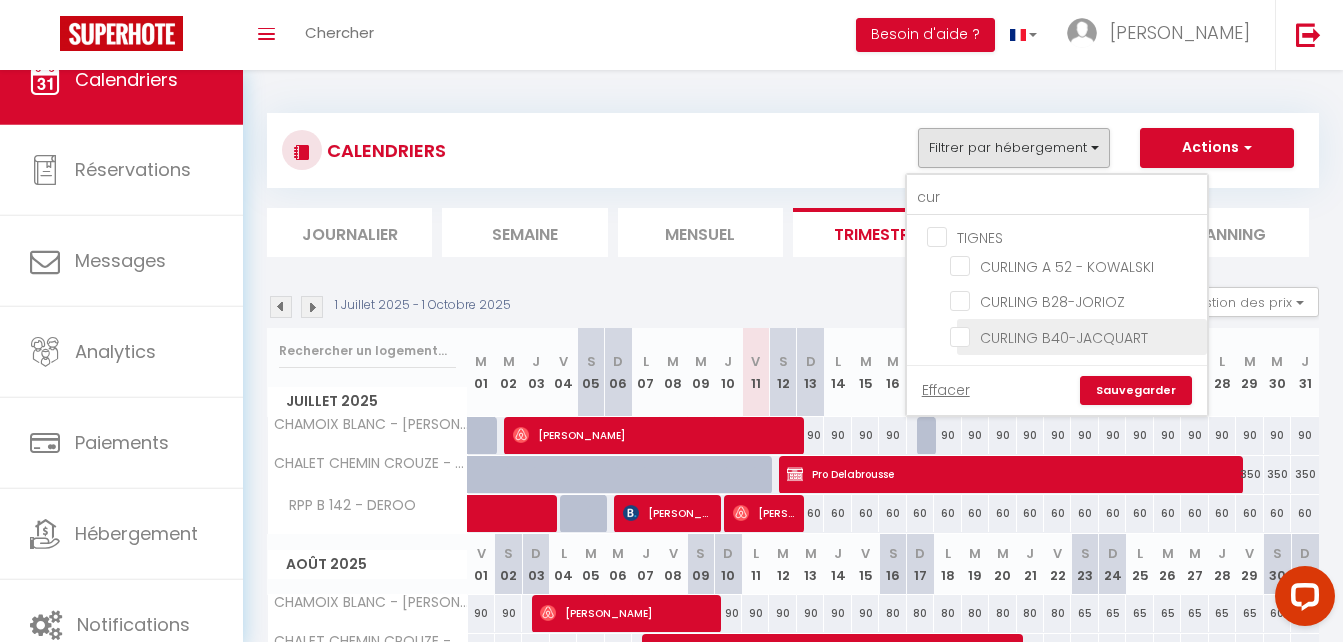 click on "CURLING B40-JACQUART" at bounding box center (1075, 335) 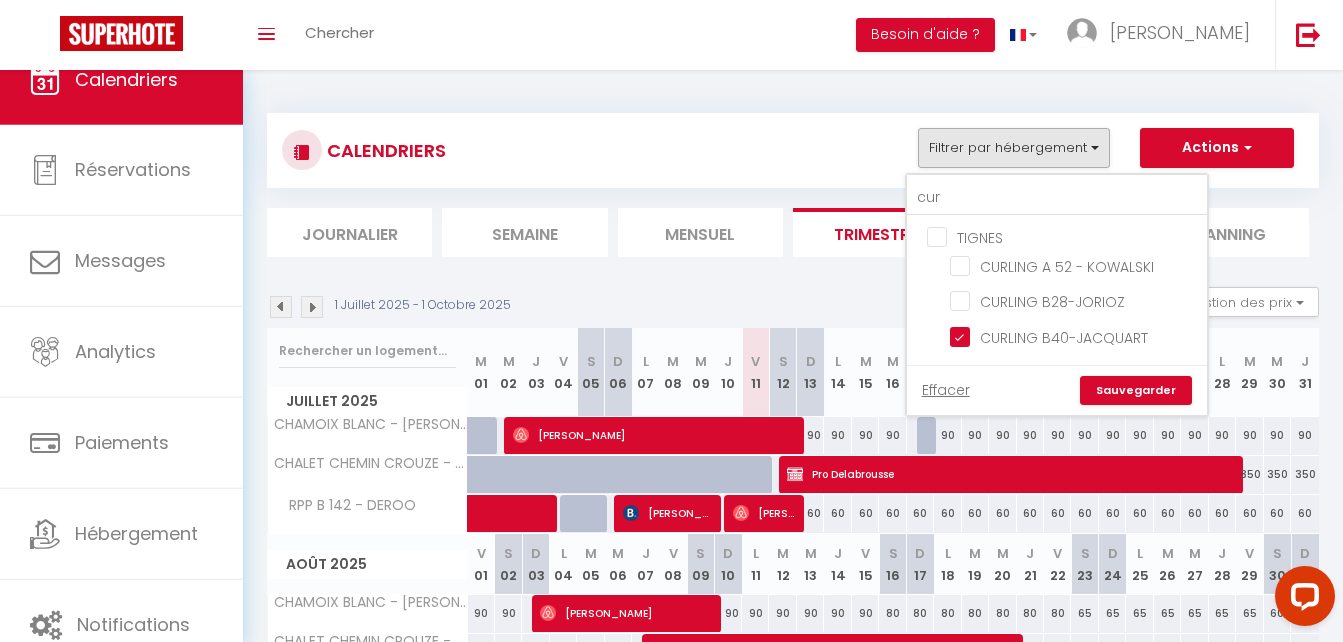 click on "Sauvegarder" at bounding box center (1136, 391) 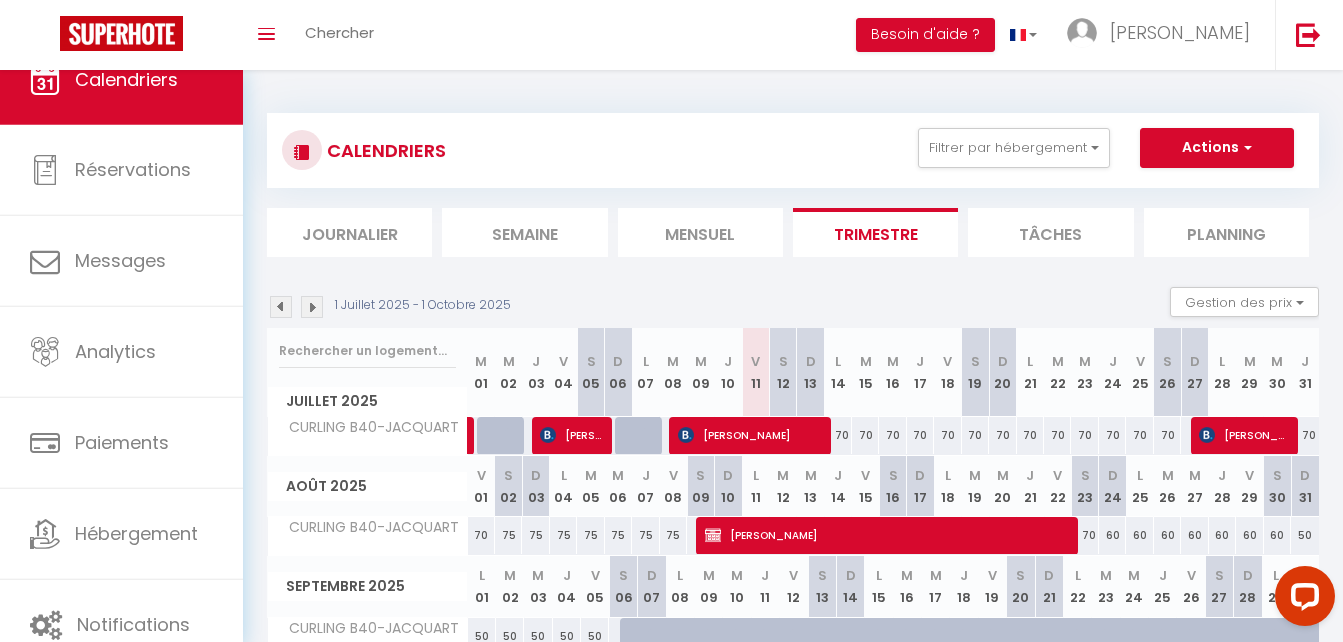 click on "J
24" at bounding box center [1112, 372] 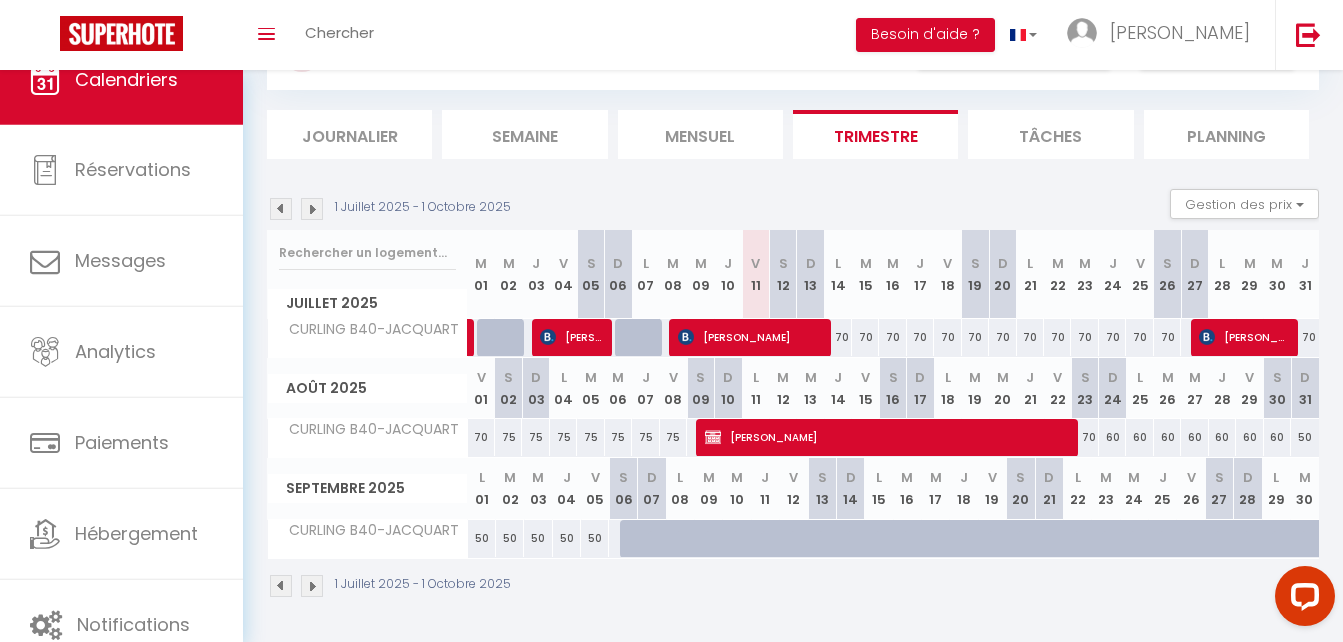 click at bounding box center [312, 209] 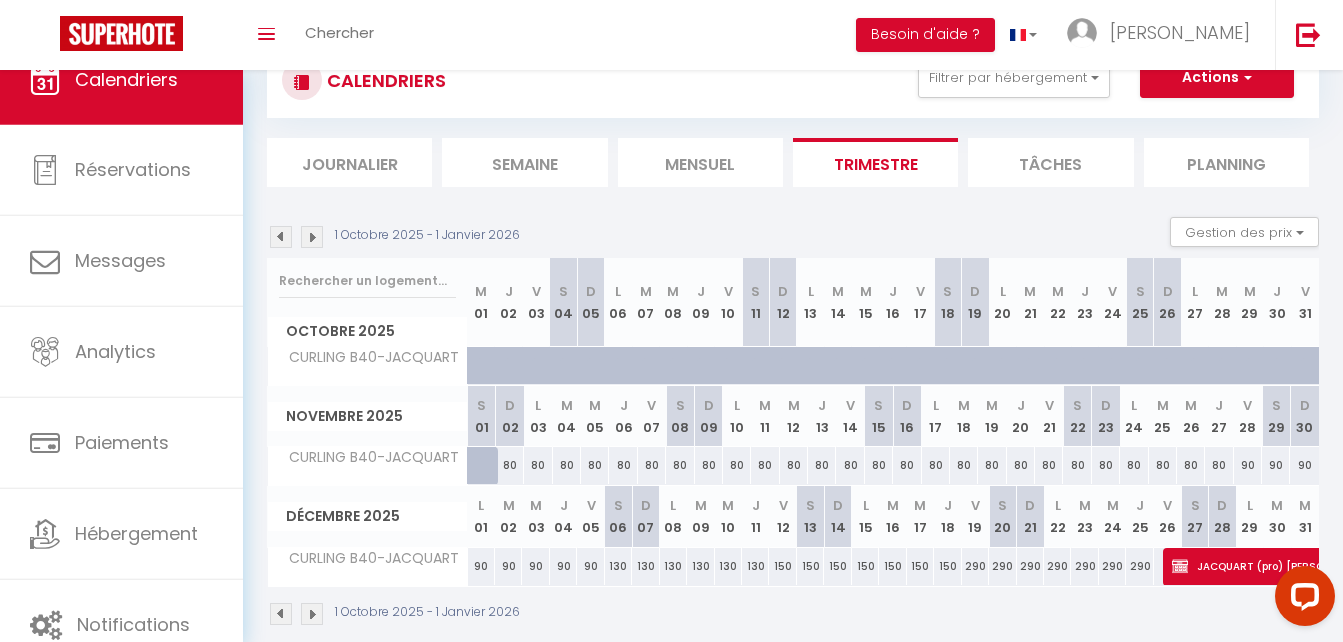 scroll, scrollTop: 98, scrollLeft: 0, axis: vertical 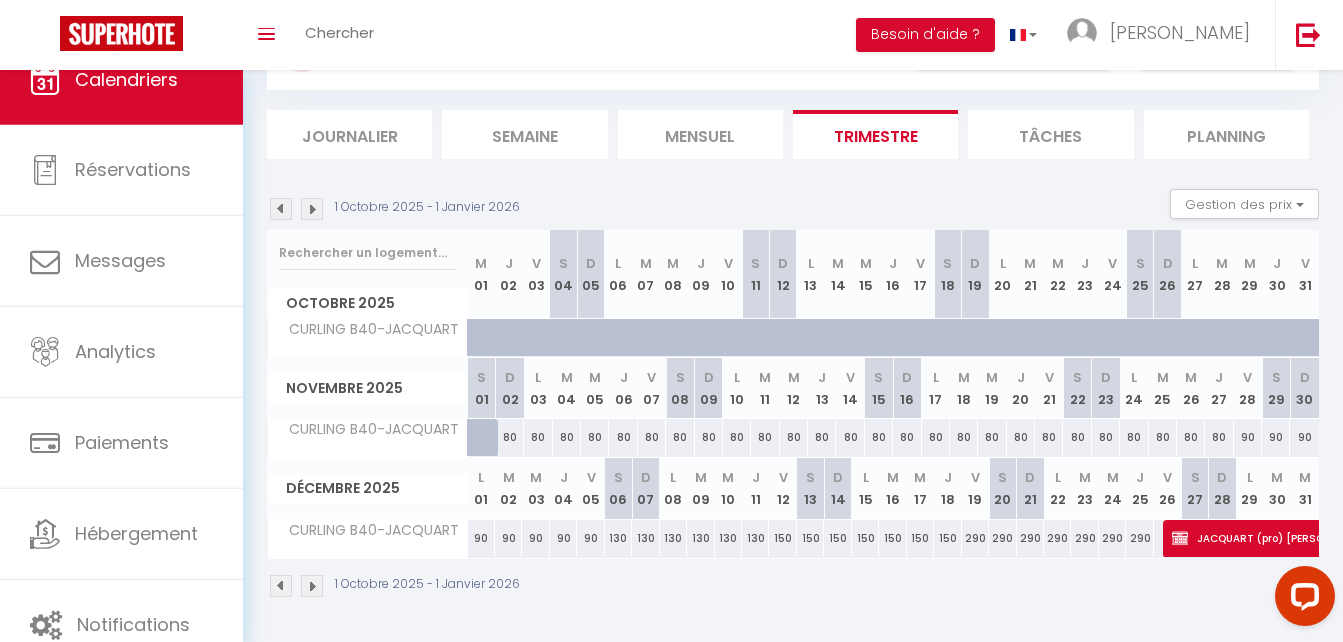 click at bounding box center (312, 209) 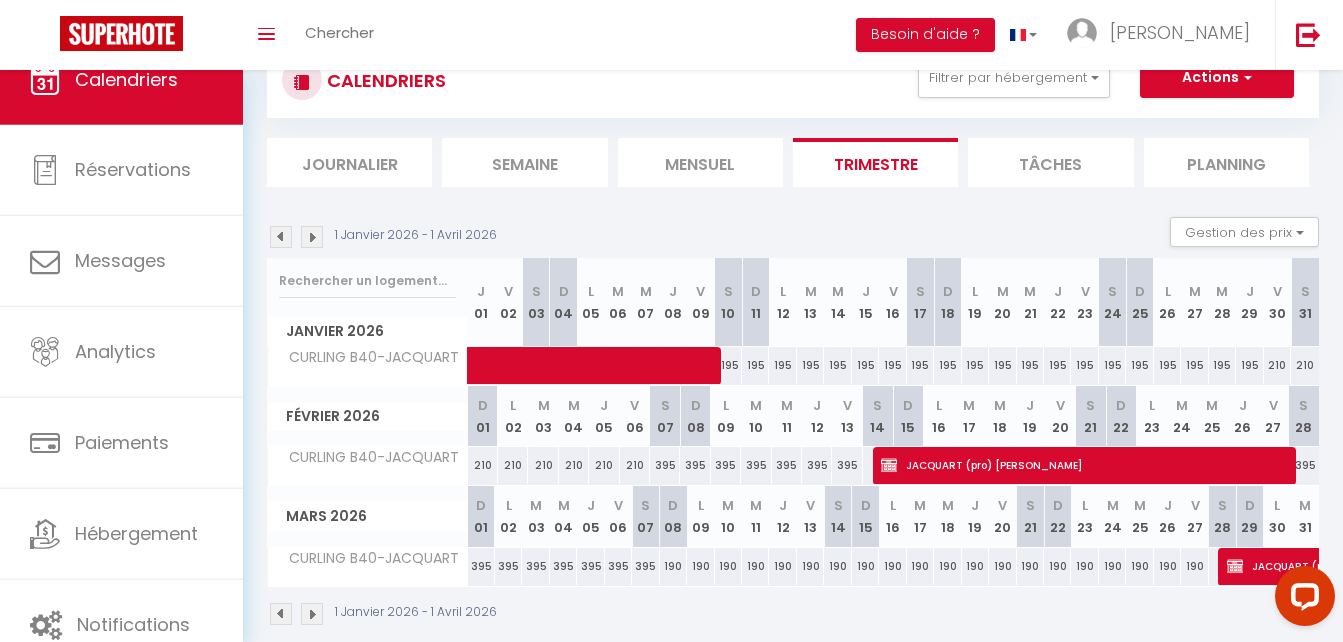 scroll, scrollTop: 98, scrollLeft: 0, axis: vertical 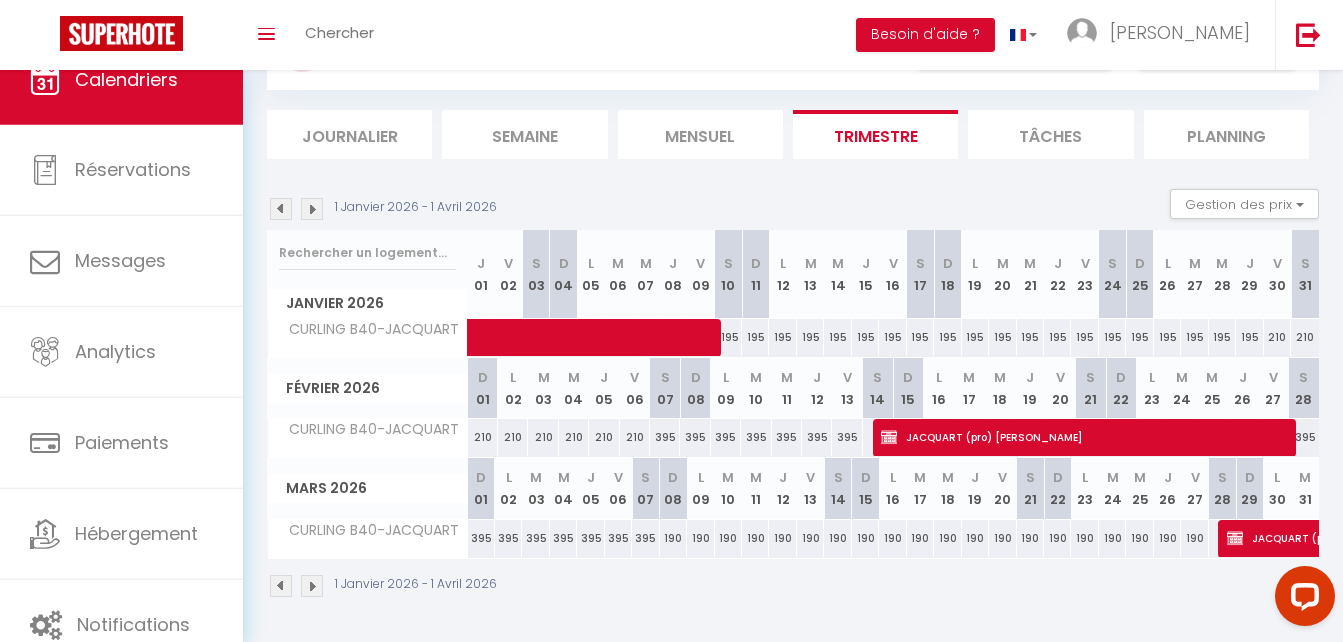 click at bounding box center (281, 209) 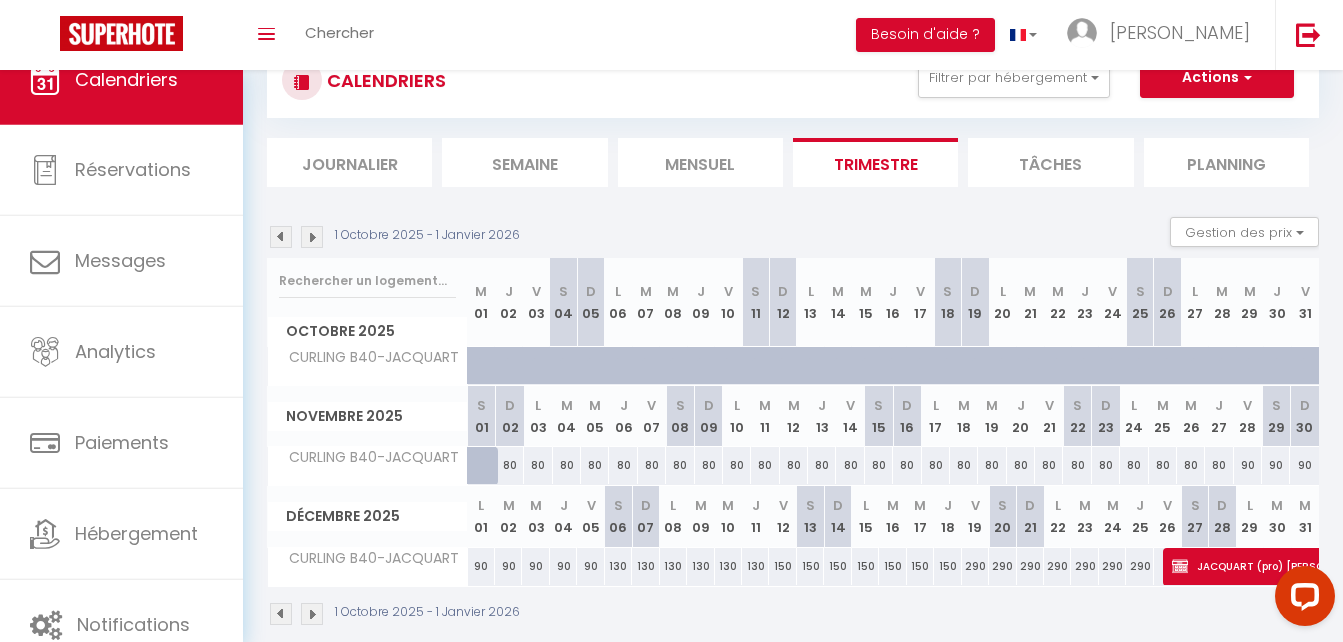 scroll, scrollTop: 98, scrollLeft: 0, axis: vertical 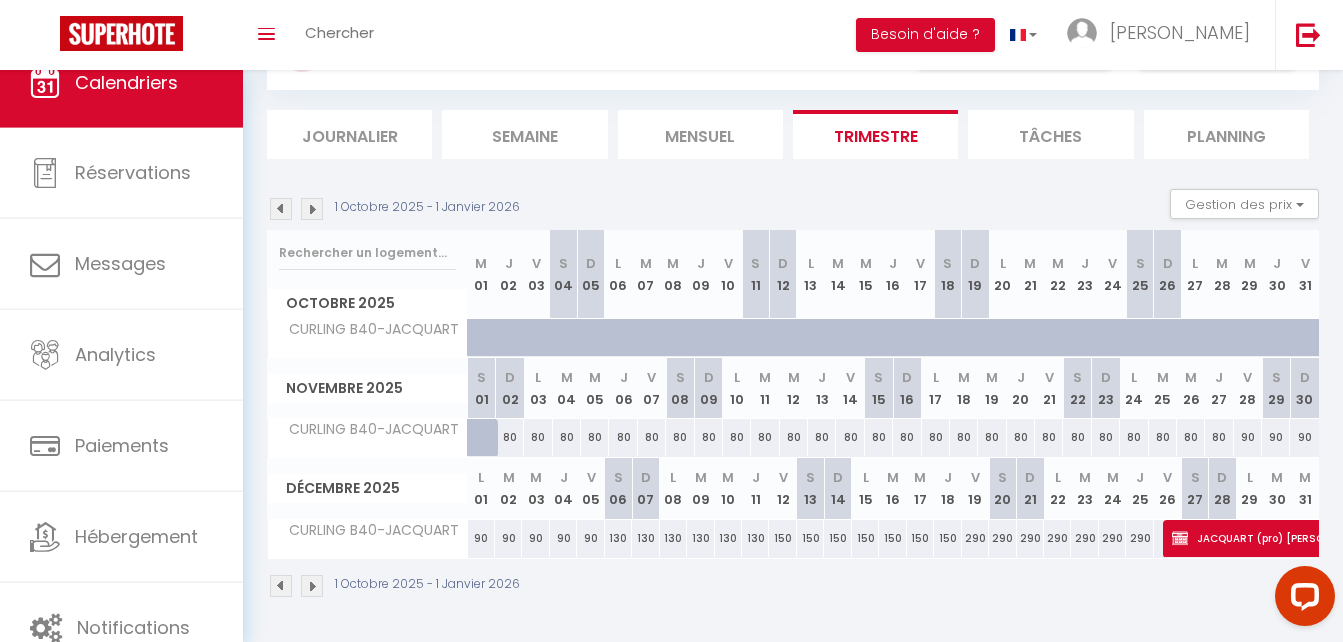 click at bounding box center [312, 209] 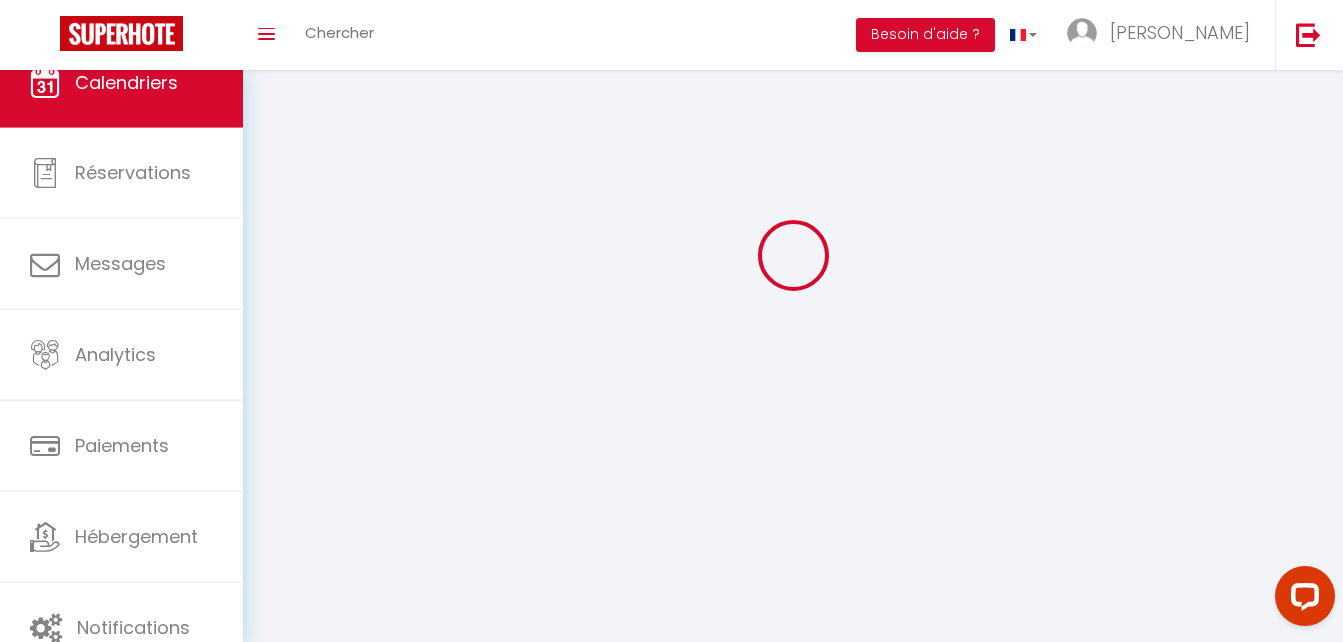 scroll, scrollTop: 98, scrollLeft: 0, axis: vertical 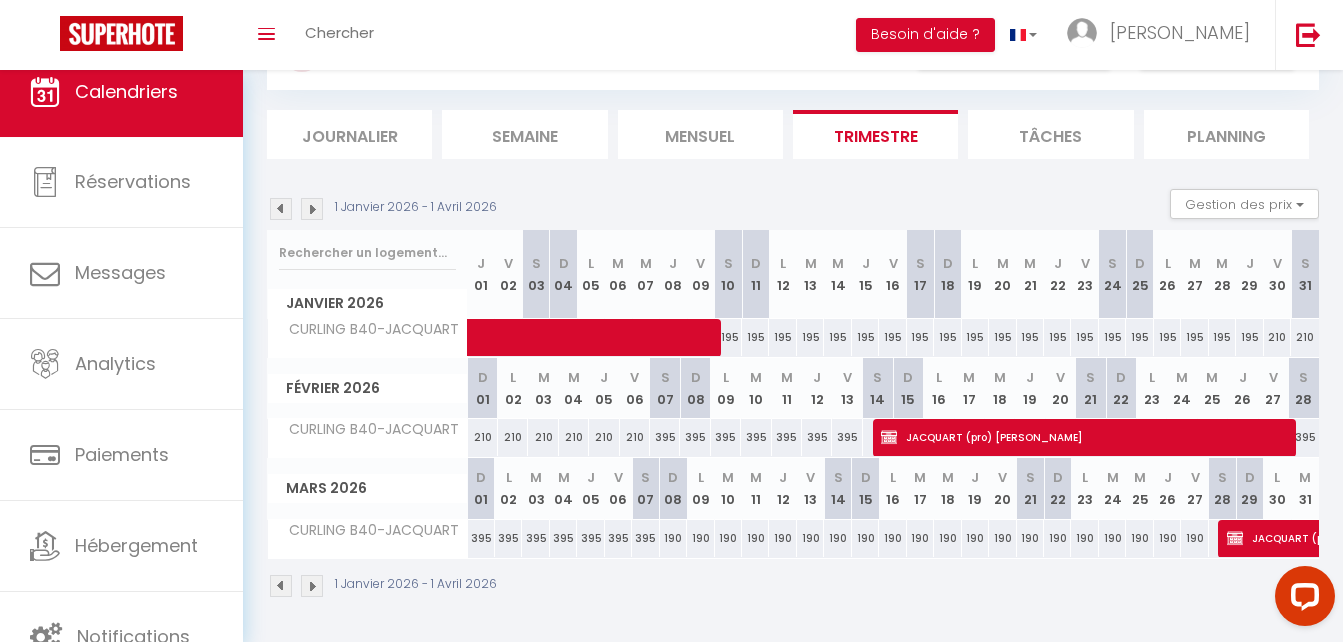 click at bounding box center [312, 586] 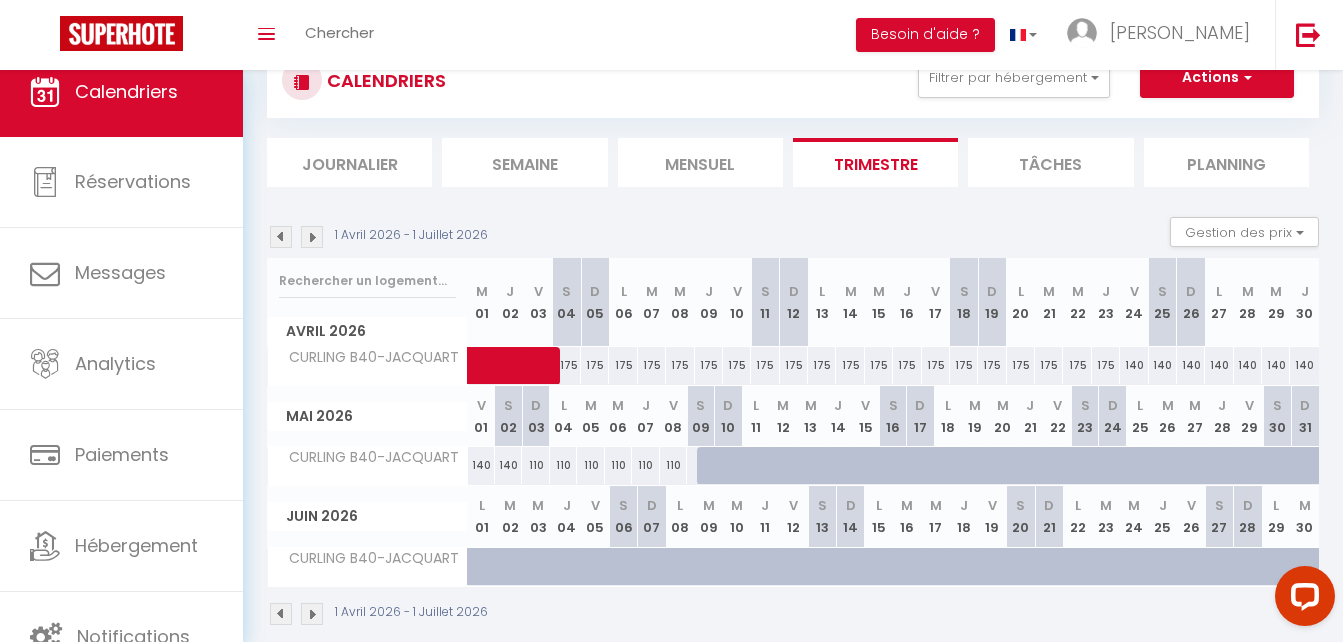 scroll, scrollTop: 98, scrollLeft: 0, axis: vertical 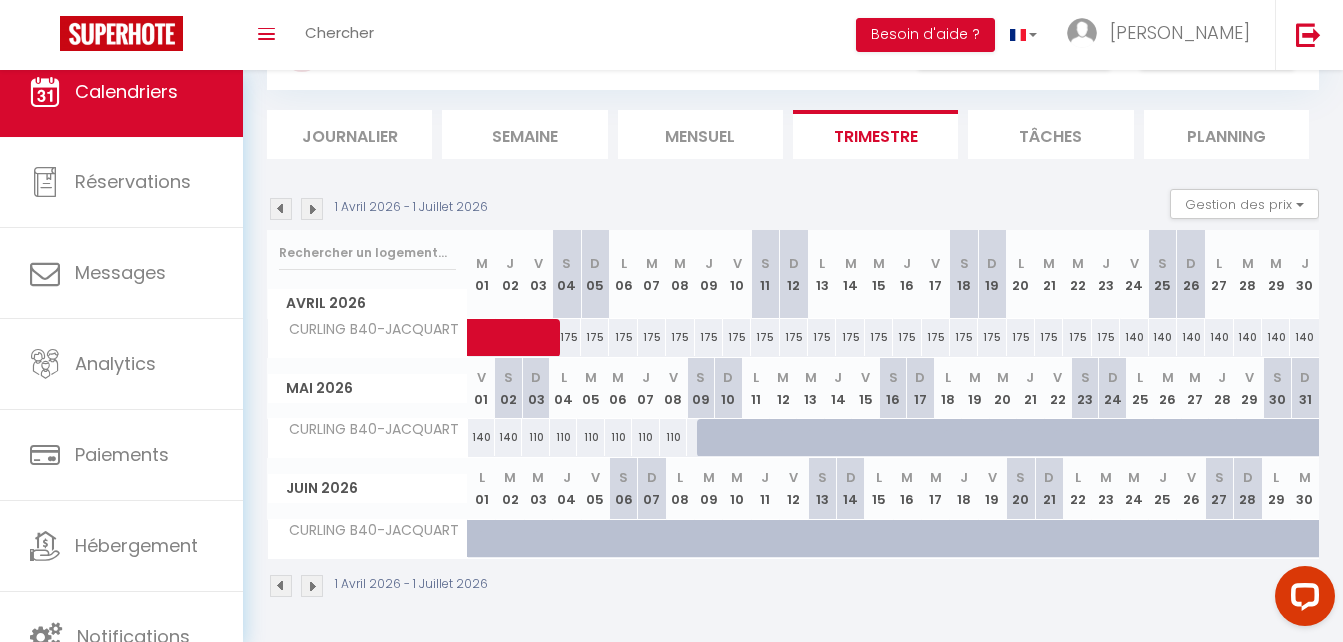 click at bounding box center [281, 209] 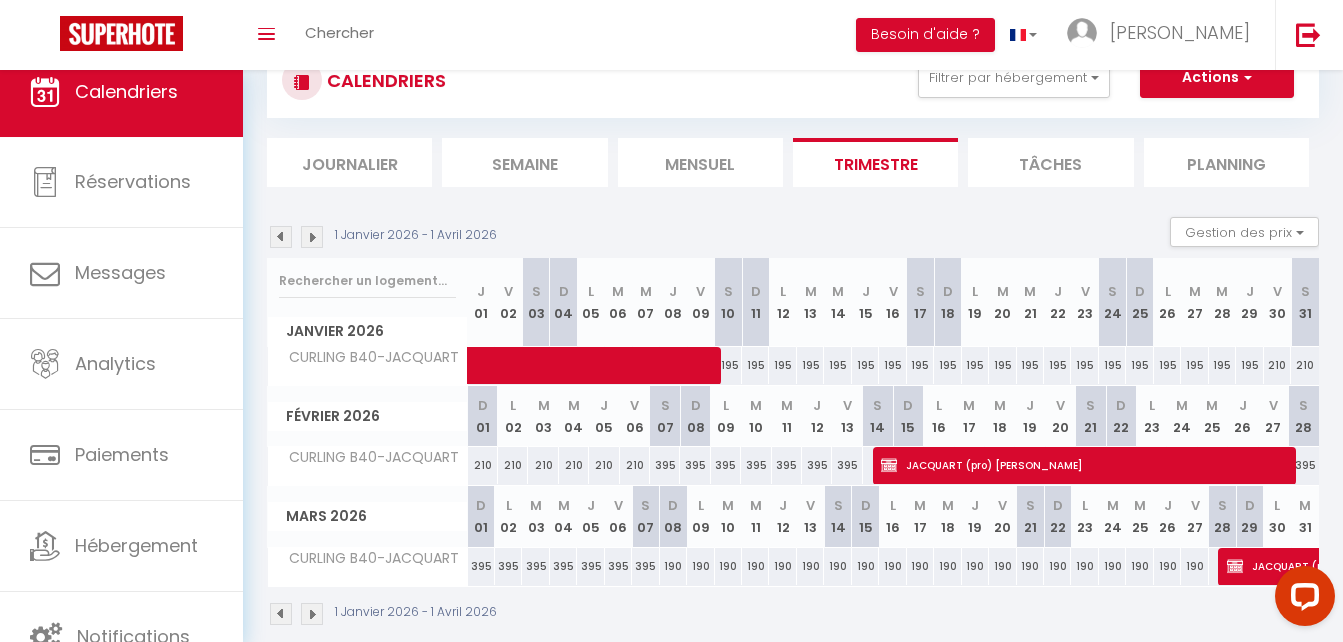 scroll, scrollTop: 98, scrollLeft: 0, axis: vertical 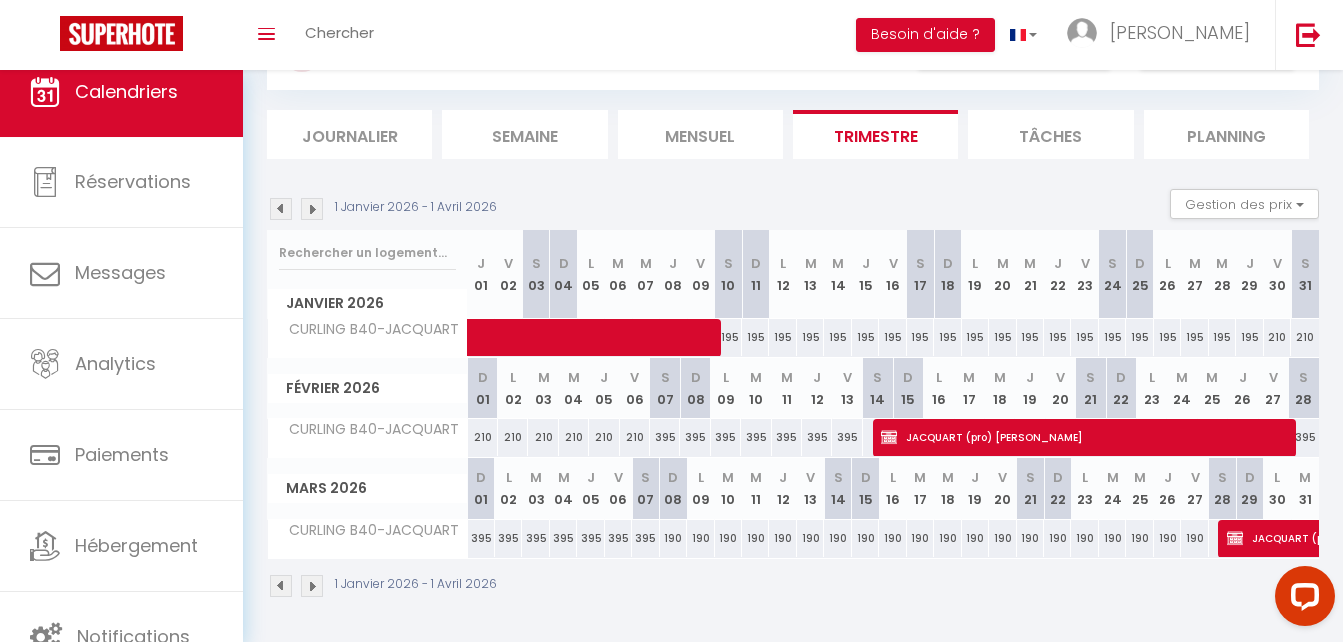 click on "1 Janvier 2026 - 1 Avril 2026" at bounding box center [385, 209] 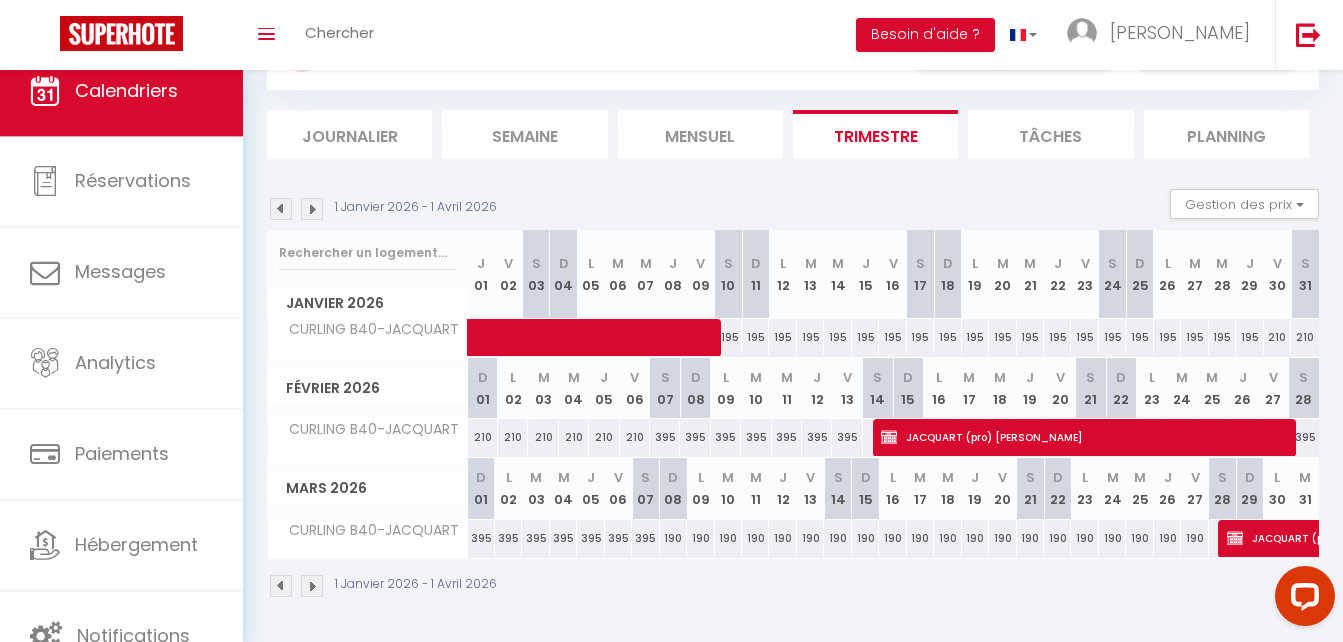 click at bounding box center [312, 209] 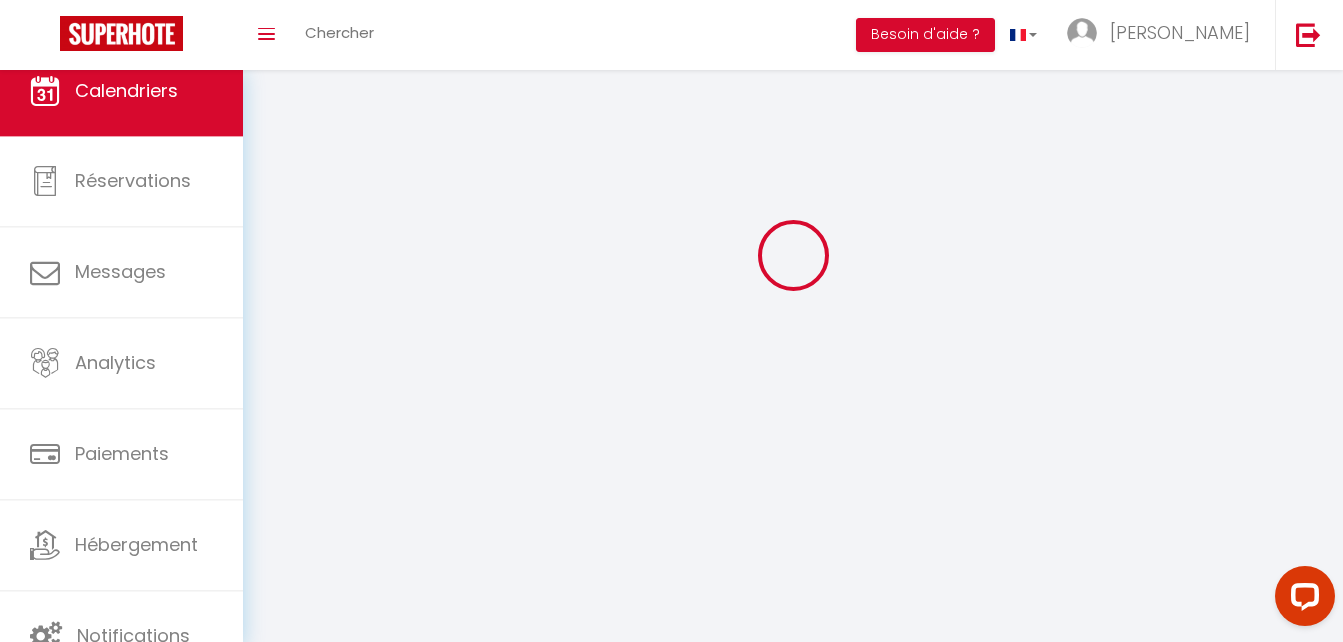 scroll, scrollTop: 98, scrollLeft: 0, axis: vertical 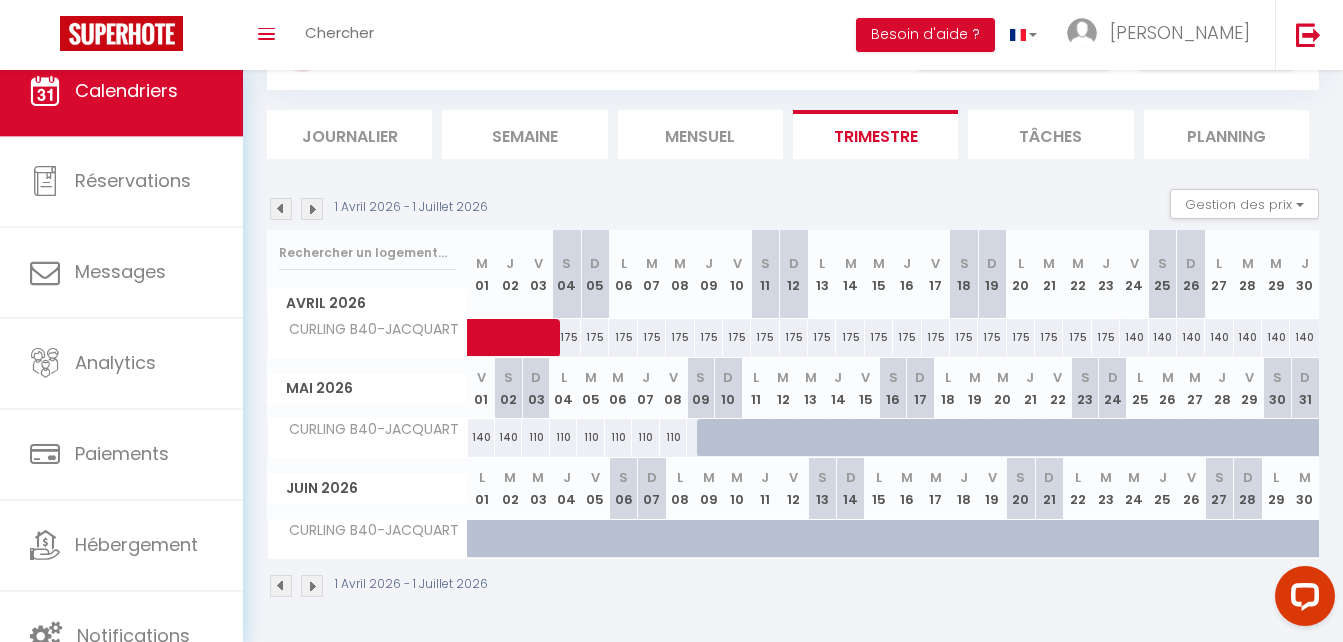 click on "140" at bounding box center (1134, 337) 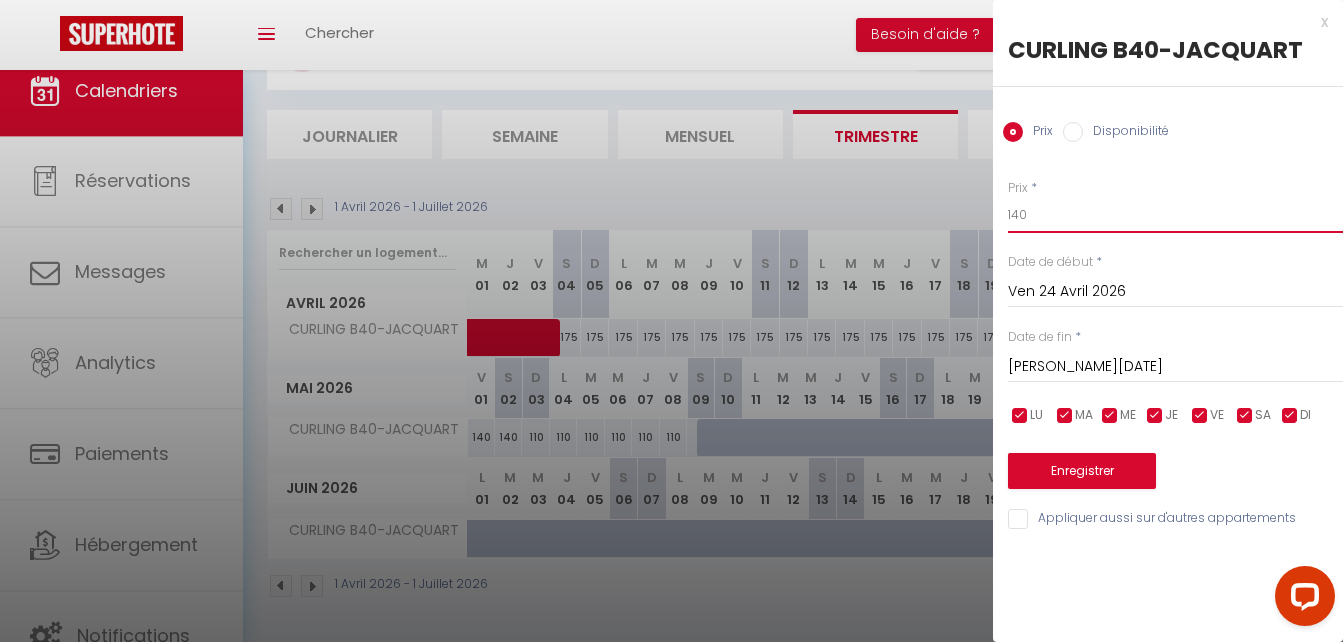 click on "140" at bounding box center (1175, 215) 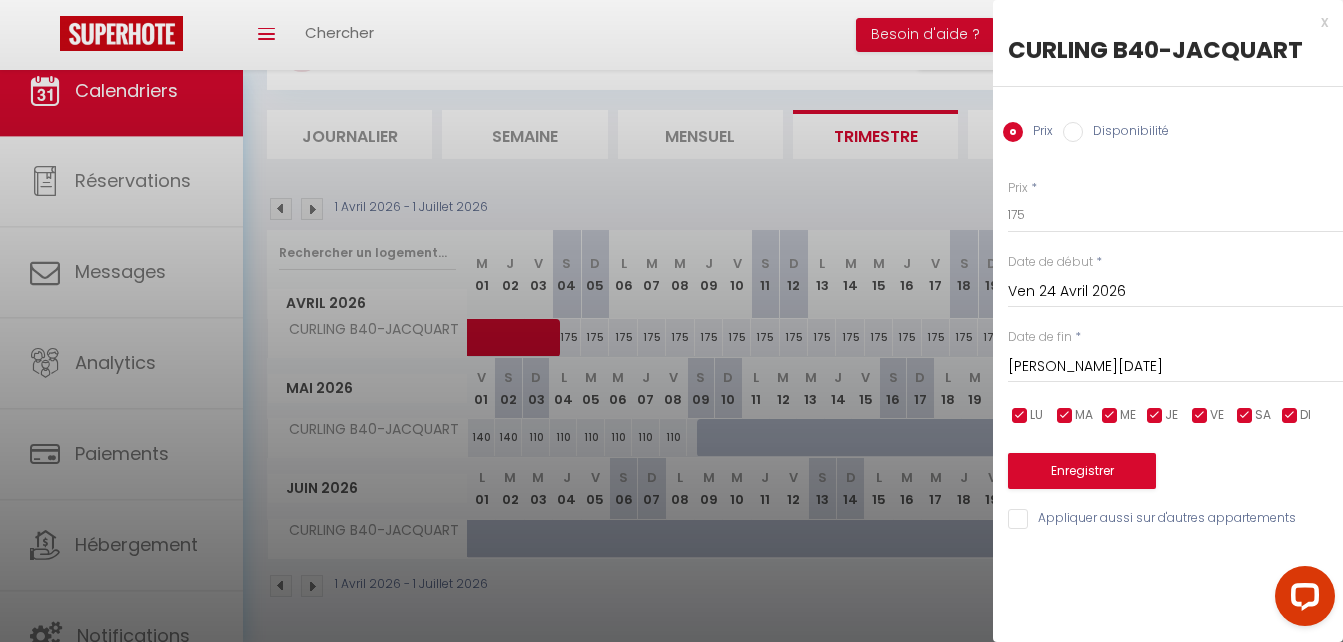 click on "Prix
*   175
Statut
*
Disponible
Indisponible
Date de début
*     [DATE]         <   [DATE]   >   Dim Lun Mar Mer Jeu Ven Sam   1 2 3 4 5 6 7 8 9 10 11 12 13 14 15 16 17 18 19 20 21 22 23 24 25 26 27 28 29 30     <   2026   >   [PERSON_NAME] Mars Avril Mai Juin Juillet Août Septembre Octobre Novembre Décembre     <   [DATE] - [DATE]   >   2020 2021 2022 2023 2024 2025 2026 2027 2028 2029
Date de fin
*     [DATE]         <   [DATE]   >   Dim Lun Mar Mer Jeu Ven Sam   1 2 3 4 5 6 7 8 9 10 11 12 13 14 15 16 17 18 19 20 21 22 23 24 25 26 27 28 29 30     <   2026   >   [PERSON_NAME] Mars Avril Mai Juin Juillet Août Septembre Octobre Novembre Décembre     <   [DATE] - [DATE]   >   2020 2021 2022 2023" at bounding box center (1168, 343) 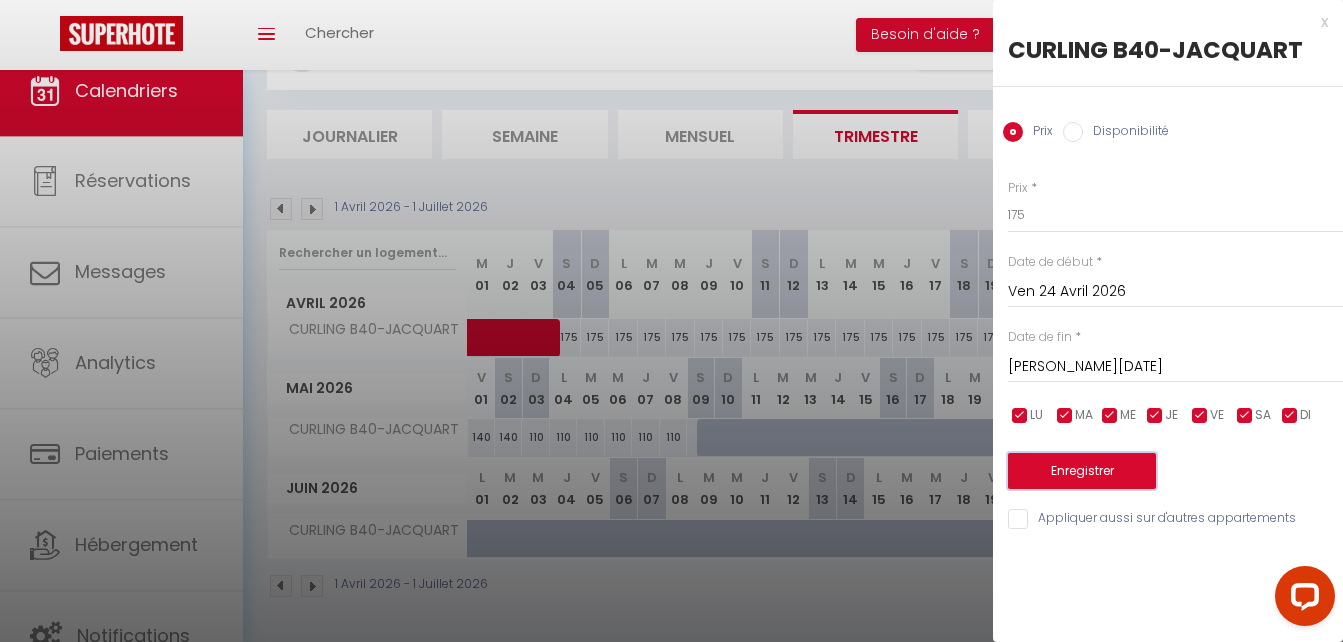 click on "Enregistrer" at bounding box center (1082, 471) 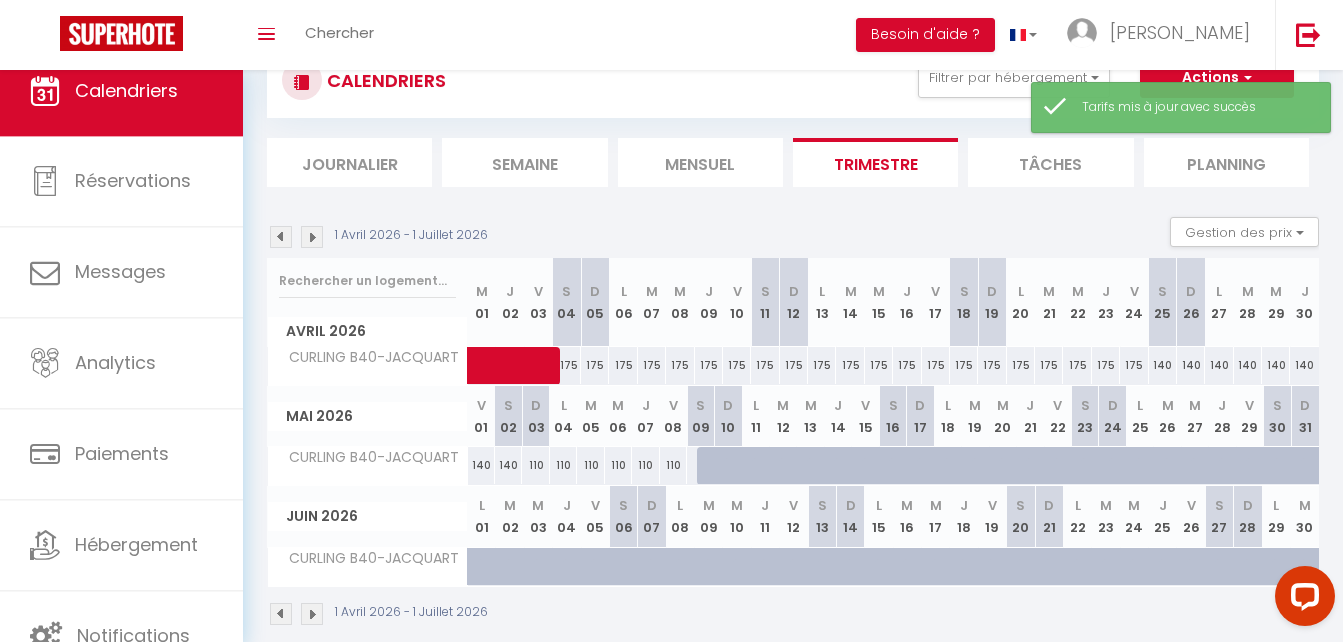 scroll, scrollTop: 98, scrollLeft: 0, axis: vertical 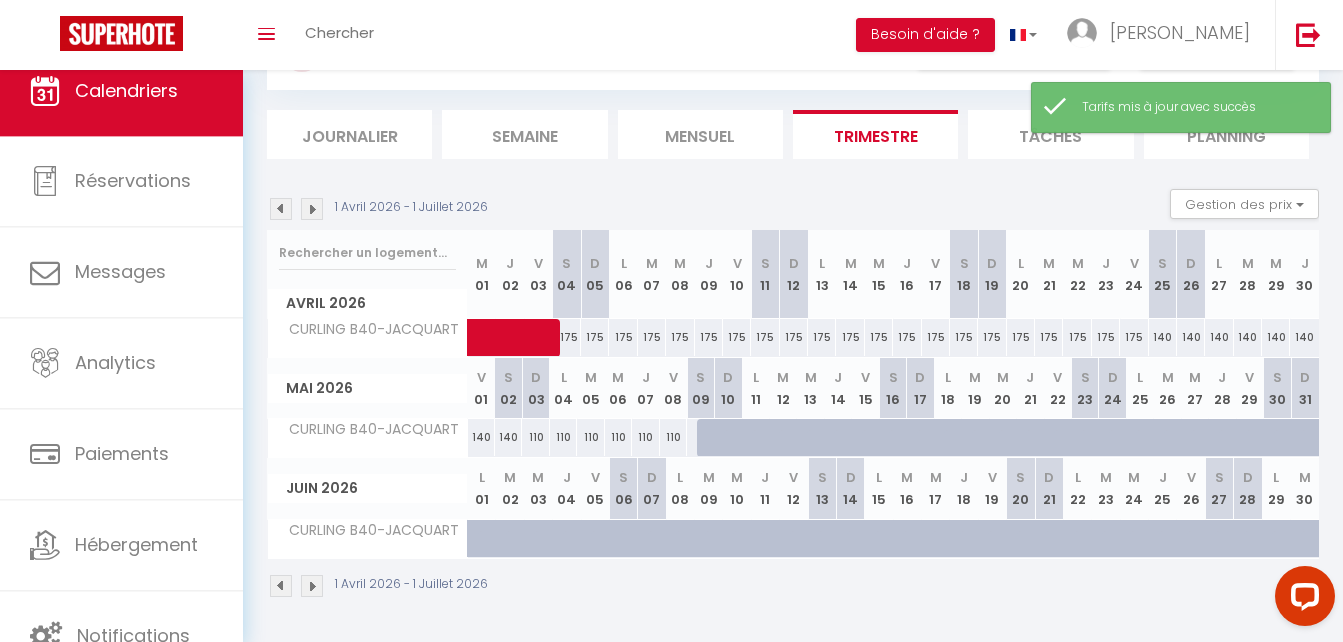click at bounding box center (281, 209) 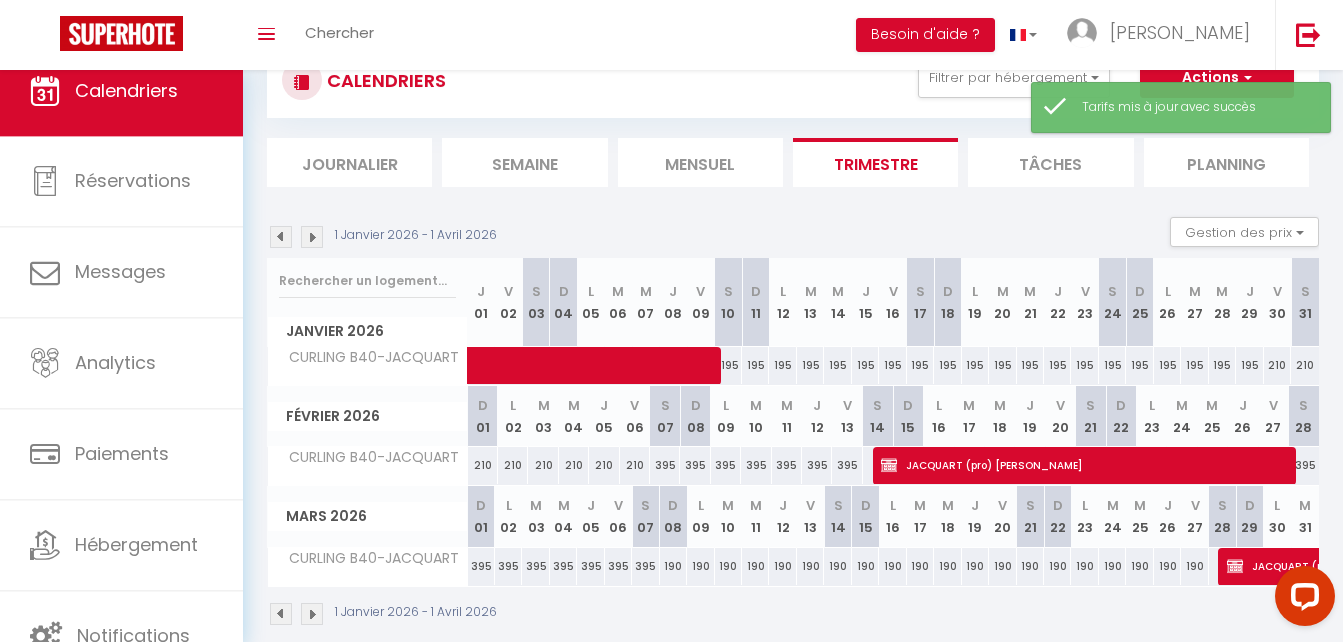 scroll, scrollTop: 98, scrollLeft: 0, axis: vertical 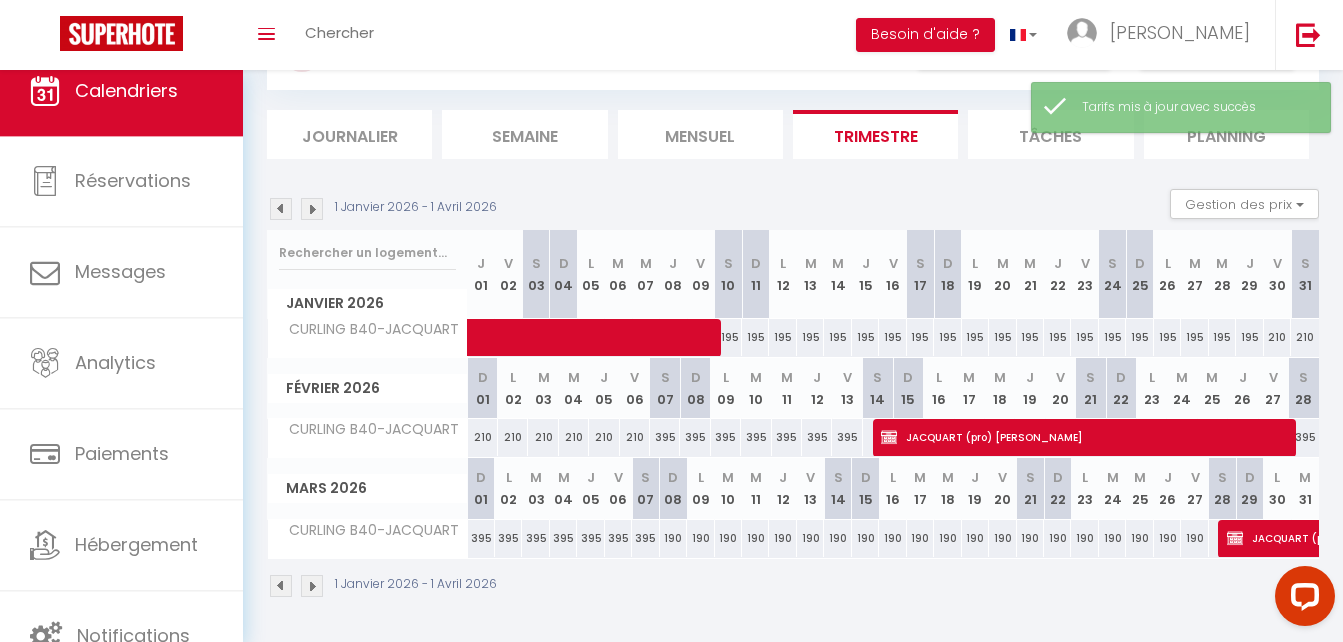 click at bounding box center (281, 209) 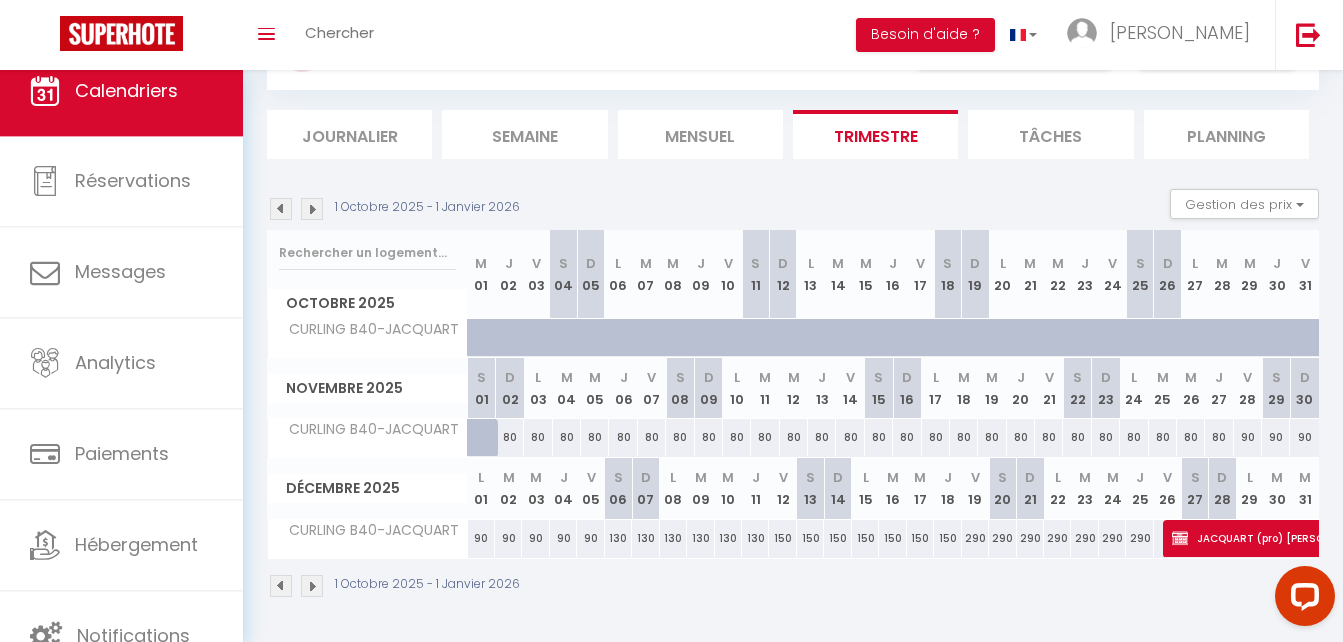 scroll, scrollTop: 0, scrollLeft: 0, axis: both 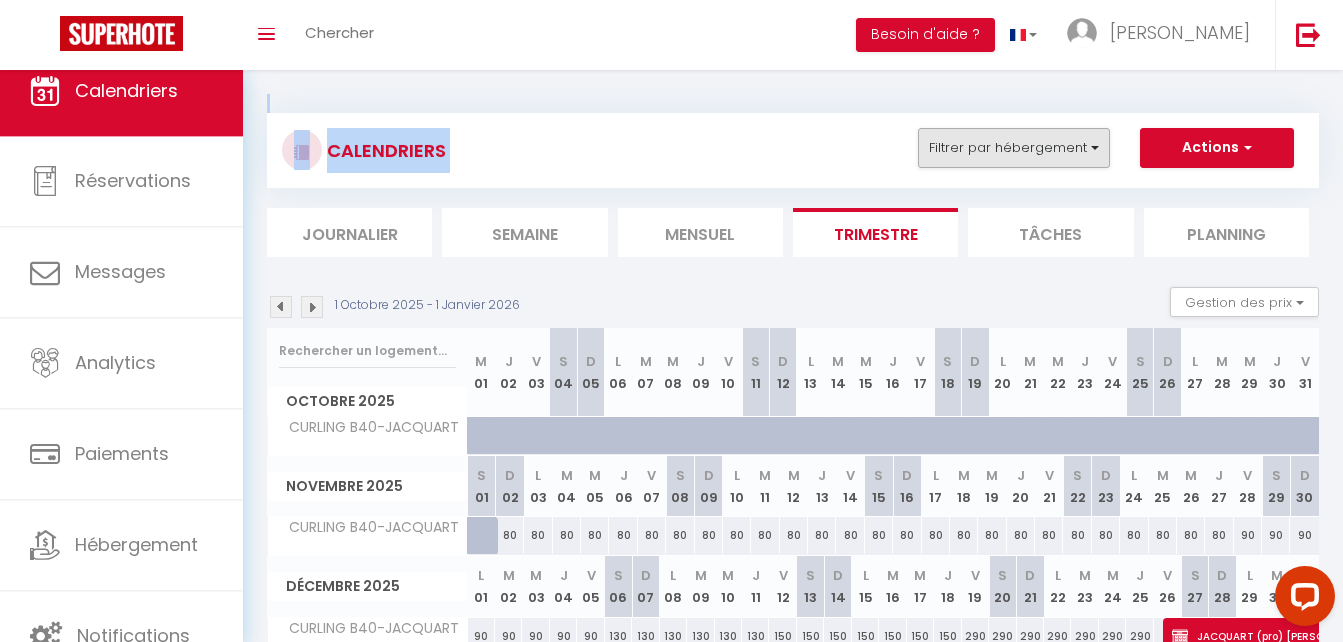 drag, startPoint x: 1073, startPoint y: 109, endPoint x: 1048, endPoint y: 158, distance: 55.00909 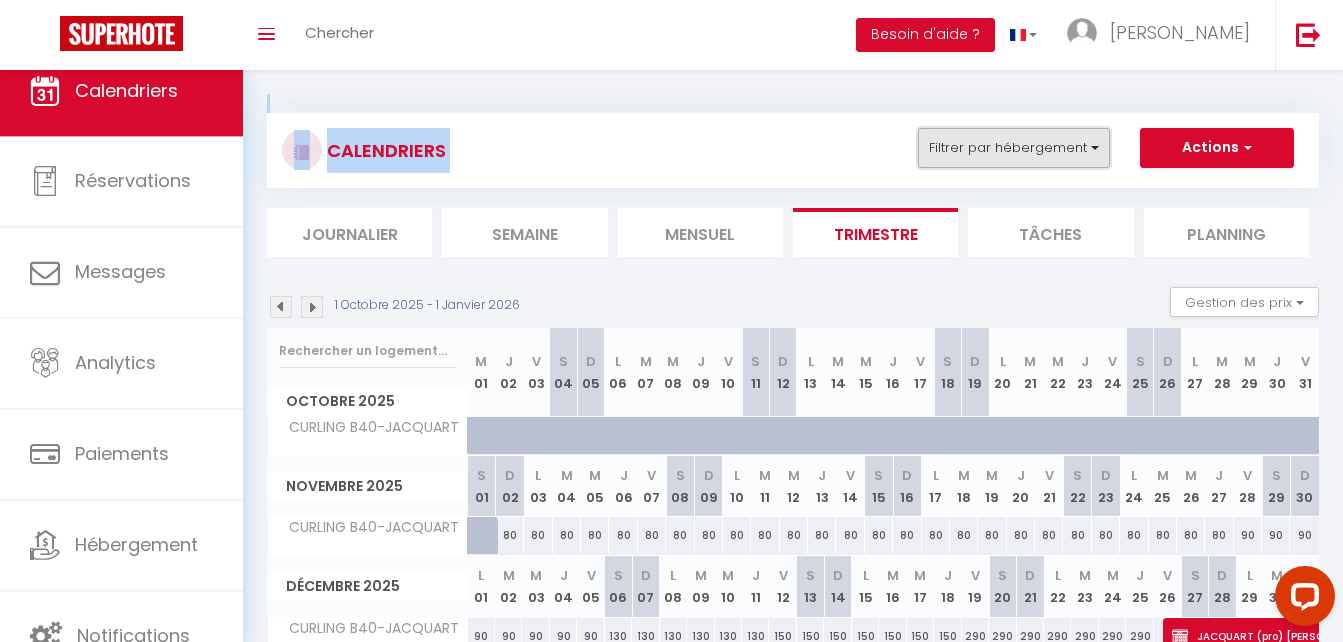 click on "Filtrer par hébergement" at bounding box center [1014, 148] 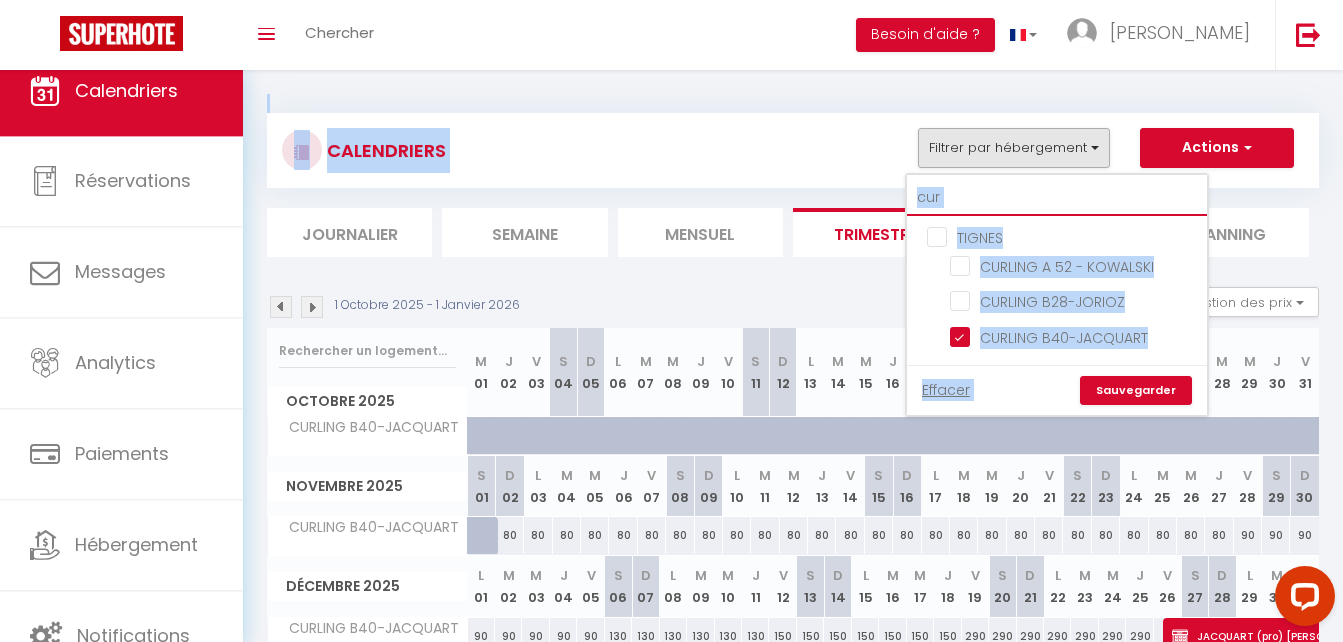 click on "cur" at bounding box center (1057, 198) 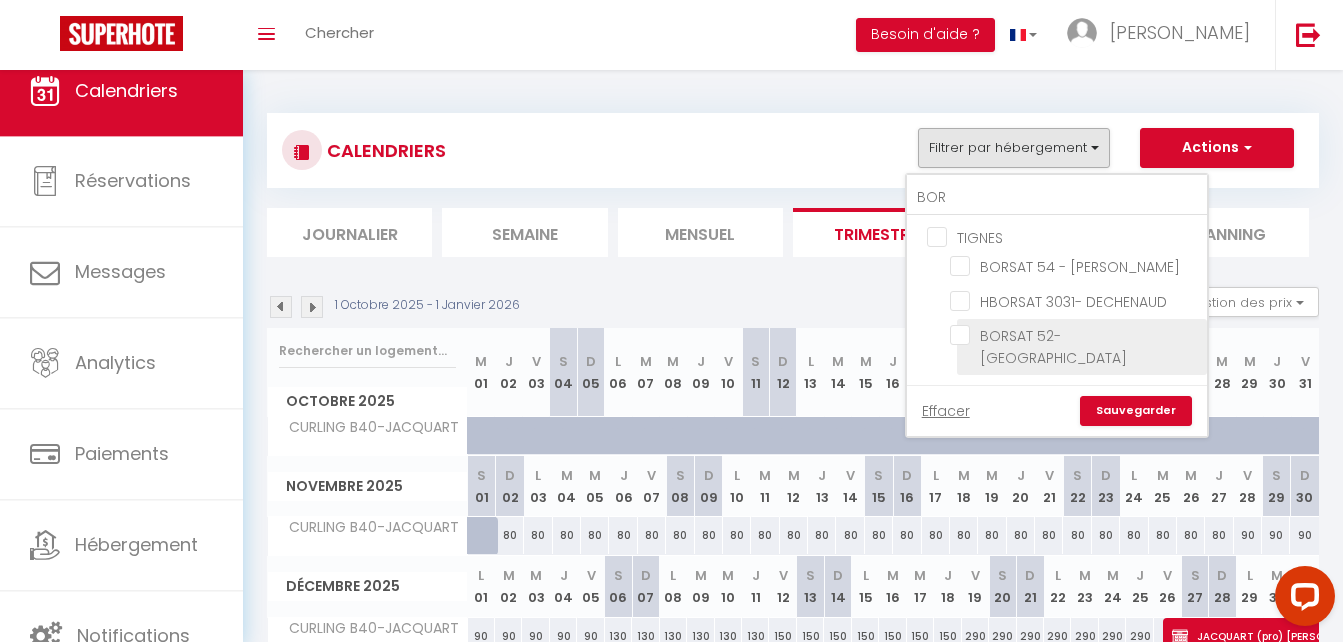 click on "BORSAT 52-[GEOGRAPHIC_DATA]" at bounding box center [1075, 335] 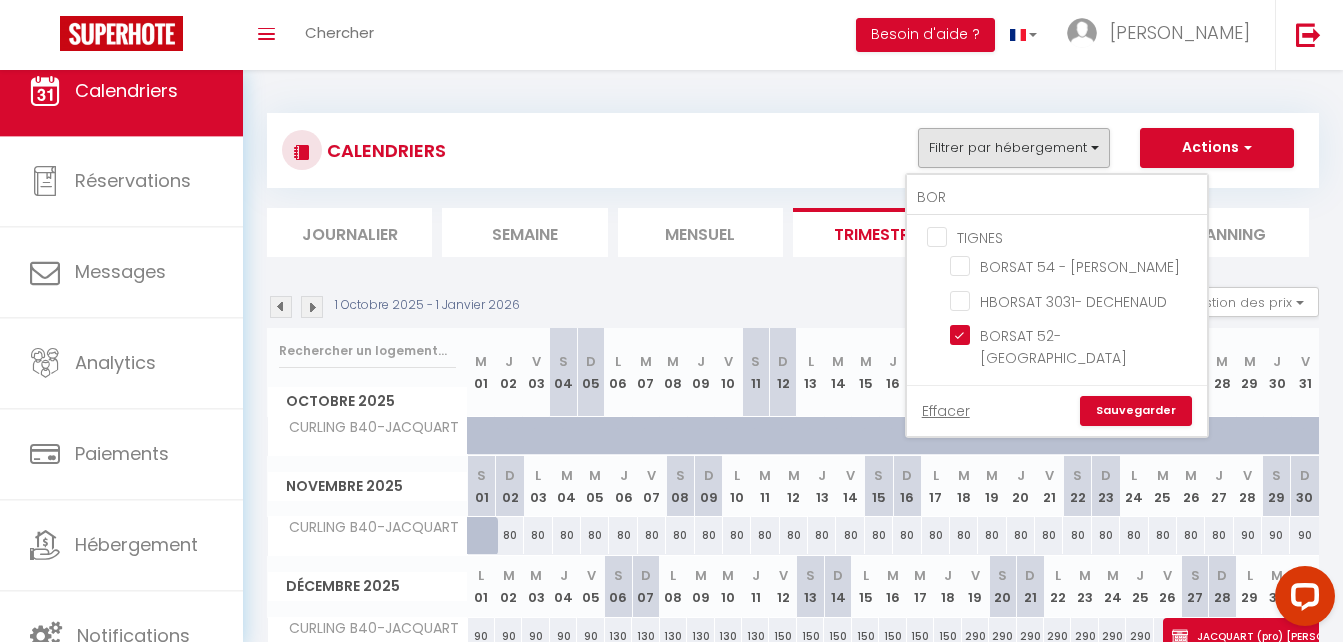 click on "Sauvegarder" at bounding box center (1136, 411) 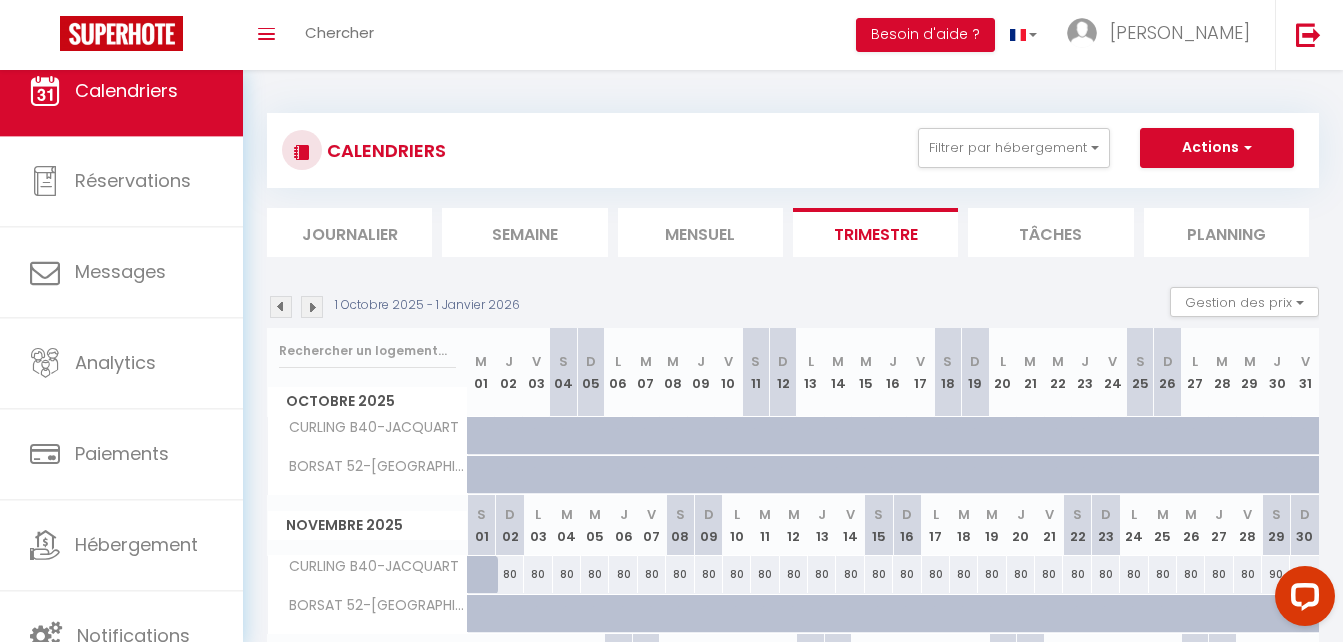 scroll, scrollTop: 137, scrollLeft: 0, axis: vertical 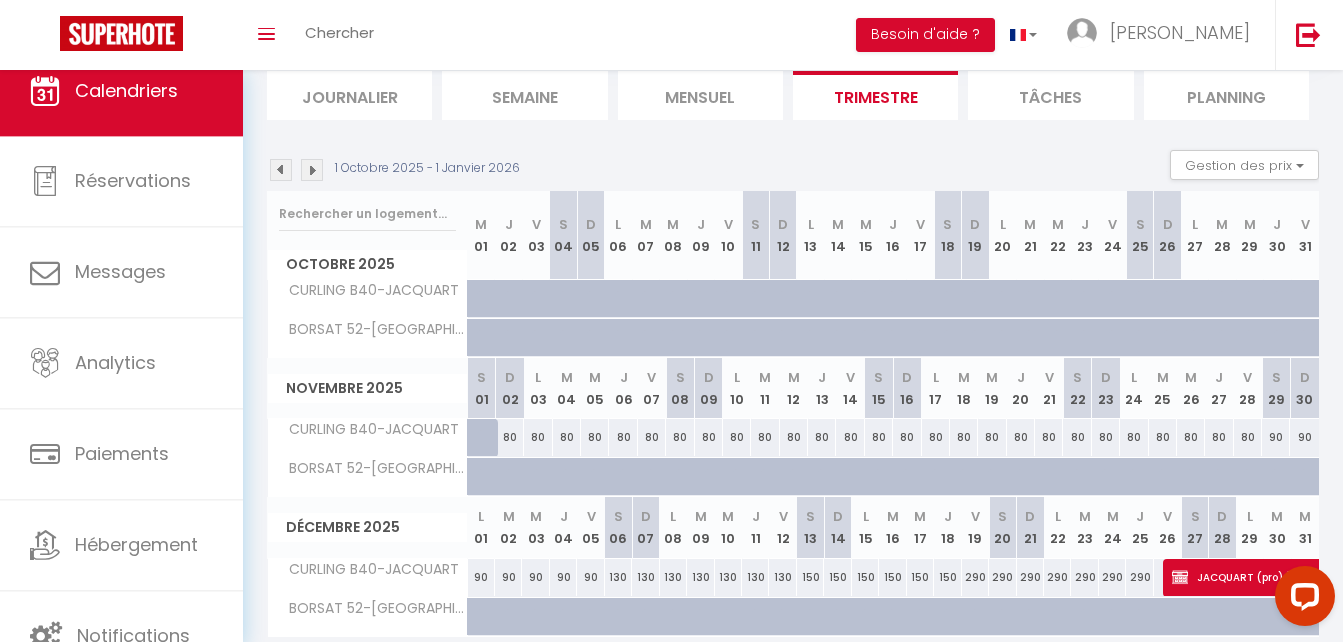 click at bounding box center (312, 170) 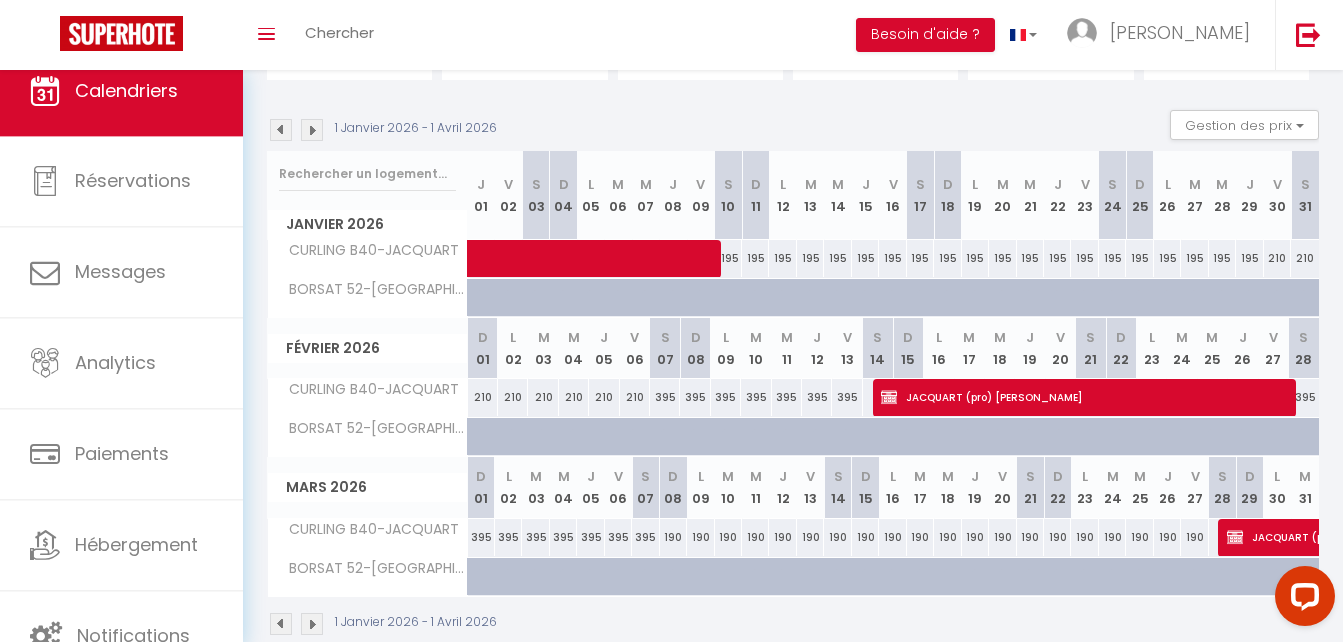 scroll, scrollTop: 178, scrollLeft: 0, axis: vertical 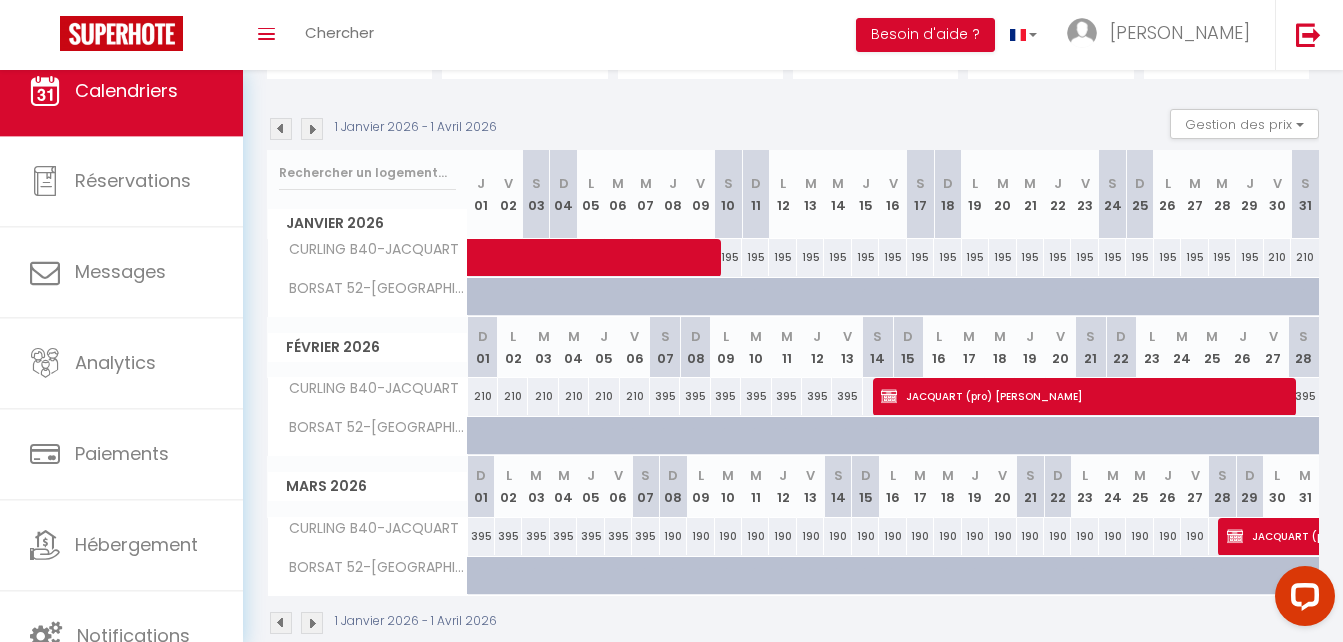click at bounding box center [281, 129] 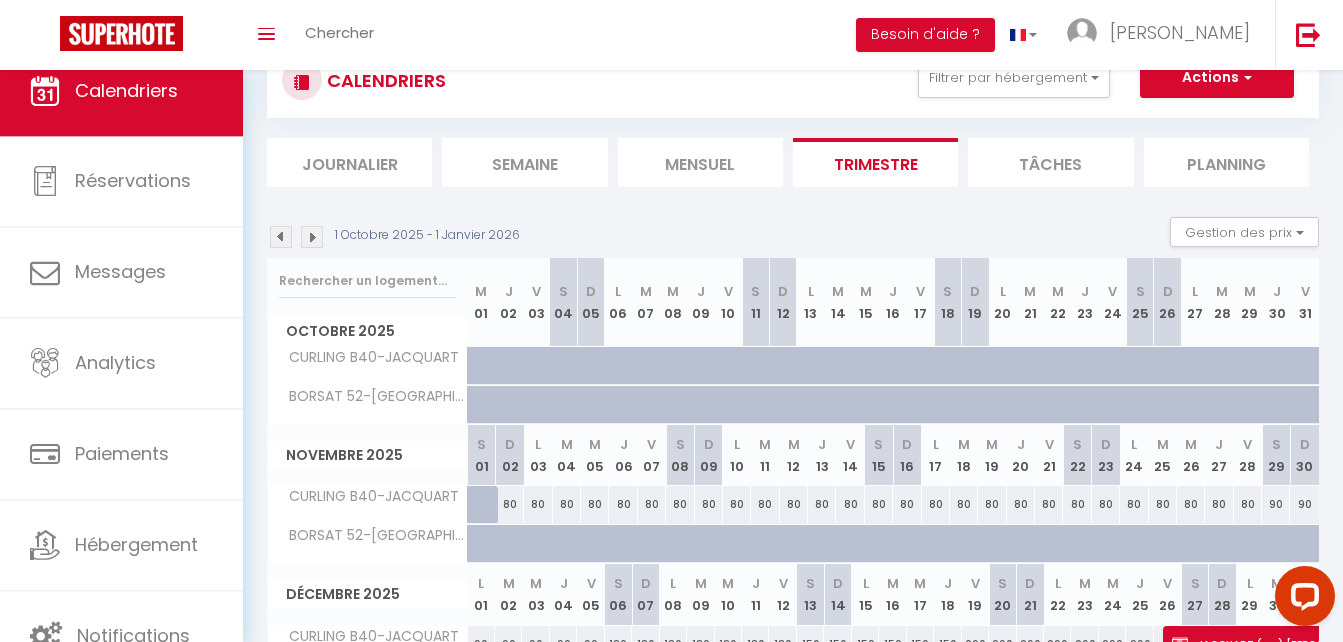 scroll, scrollTop: 178, scrollLeft: 0, axis: vertical 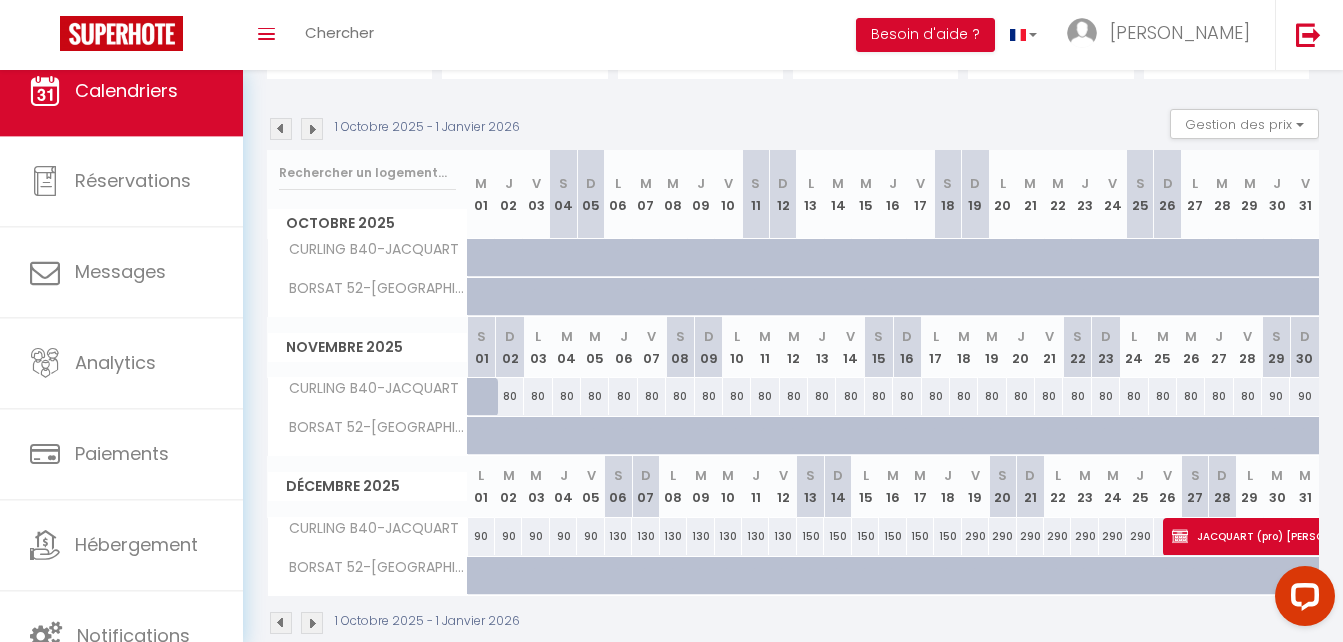 click at bounding box center [281, 129] 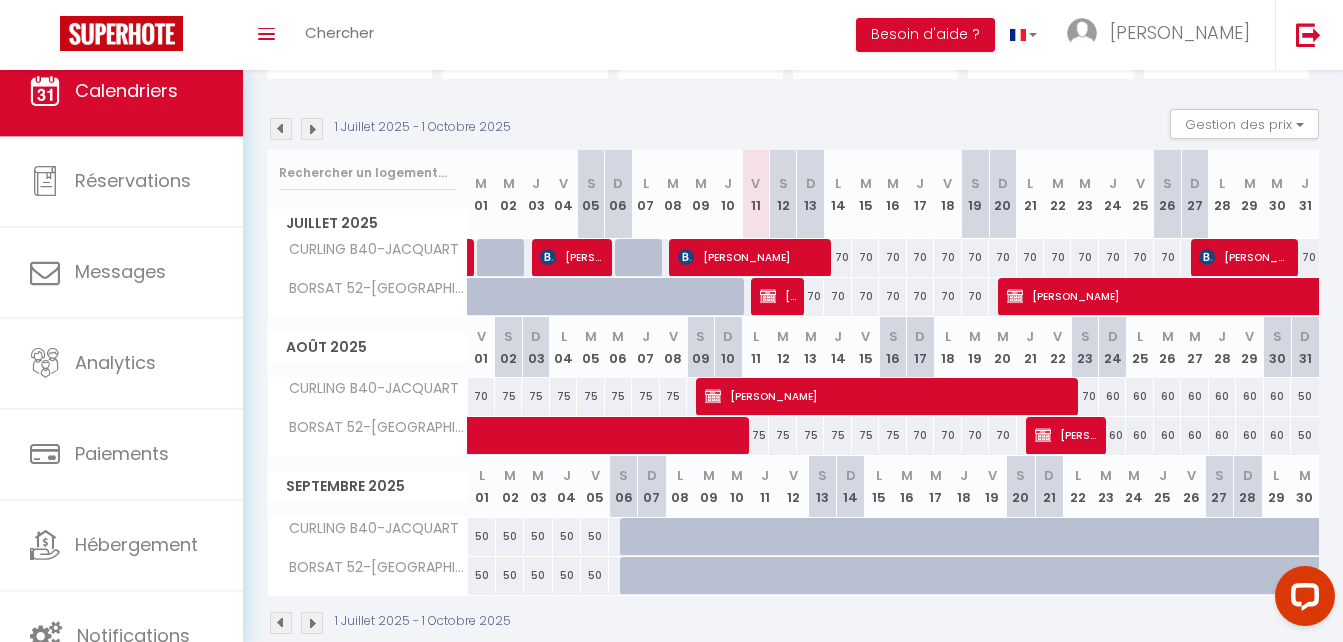 scroll, scrollTop: 215, scrollLeft: 0, axis: vertical 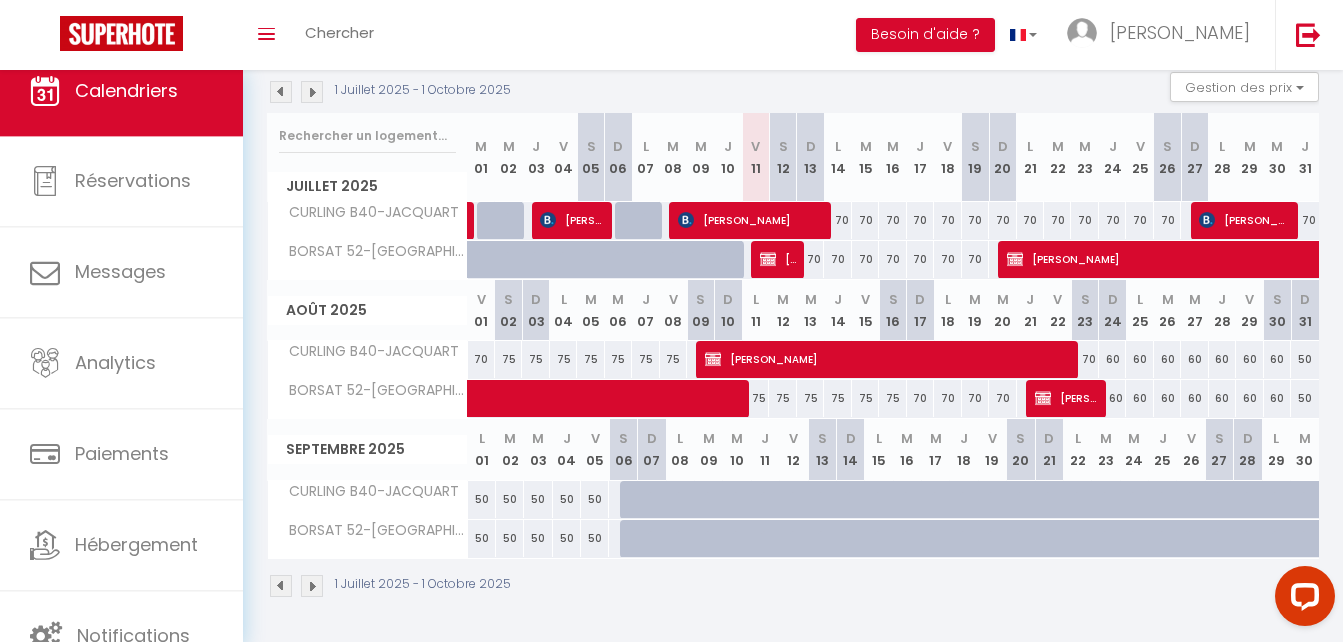 click at bounding box center (281, 92) 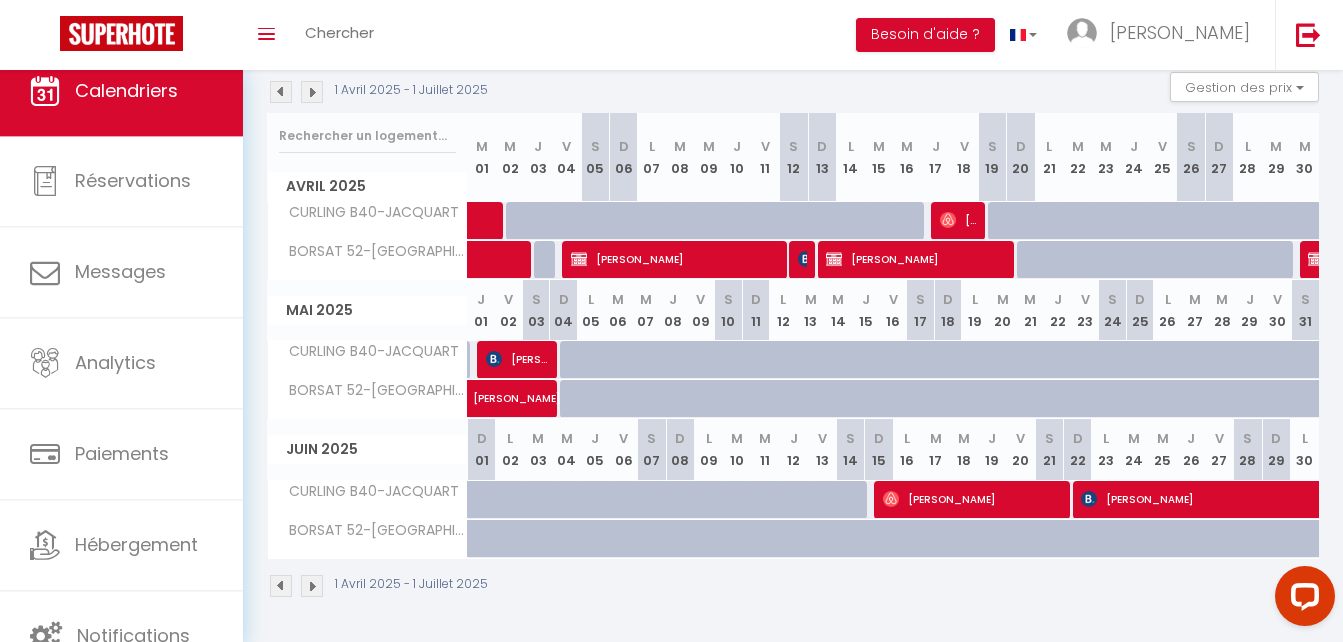 click at bounding box center [281, 92] 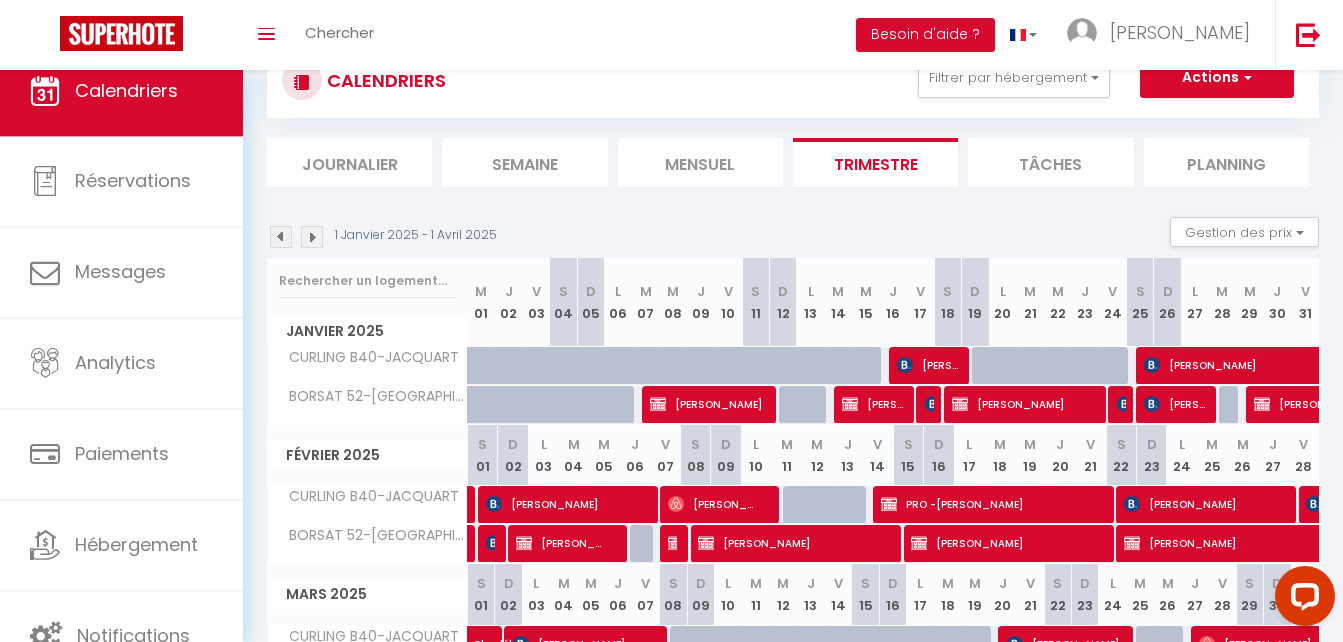 scroll, scrollTop: 215, scrollLeft: 0, axis: vertical 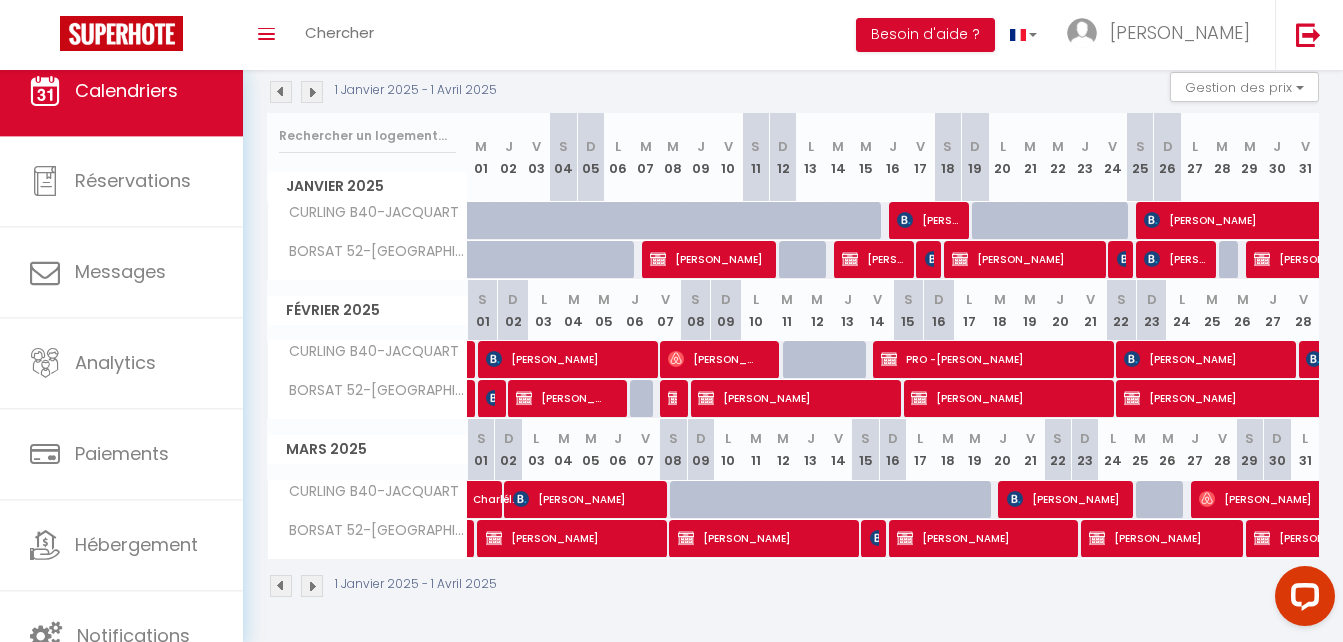click at bounding box center [281, 92] 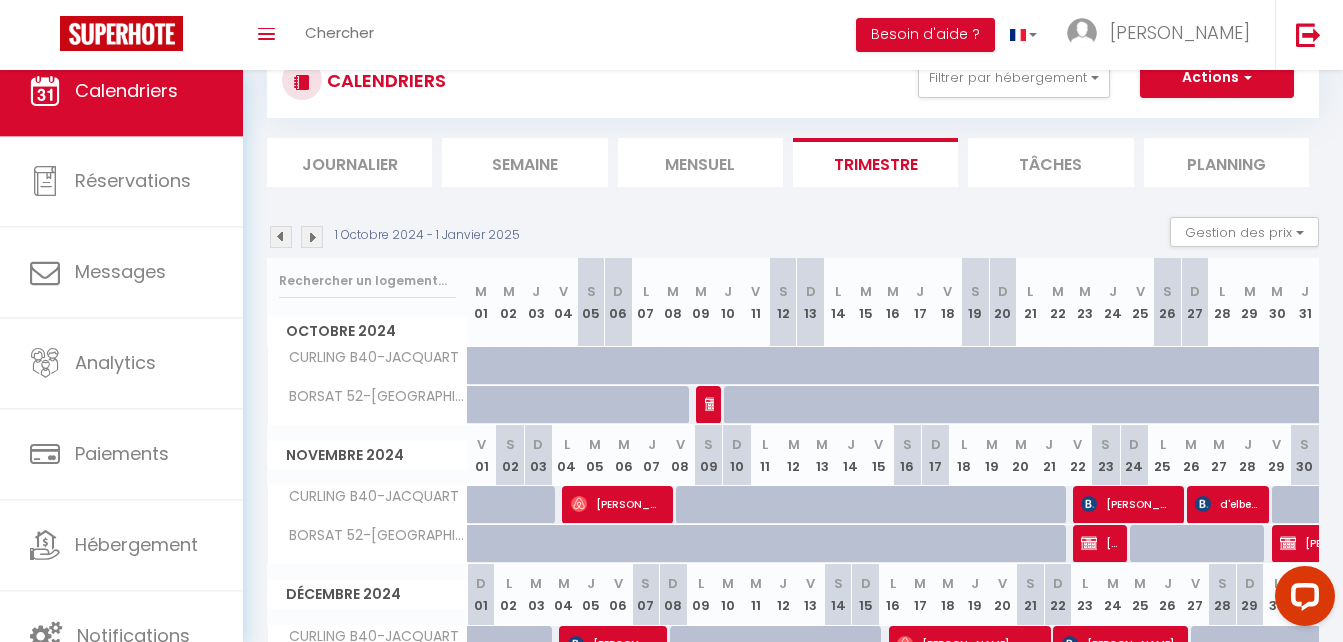 scroll, scrollTop: 215, scrollLeft: 0, axis: vertical 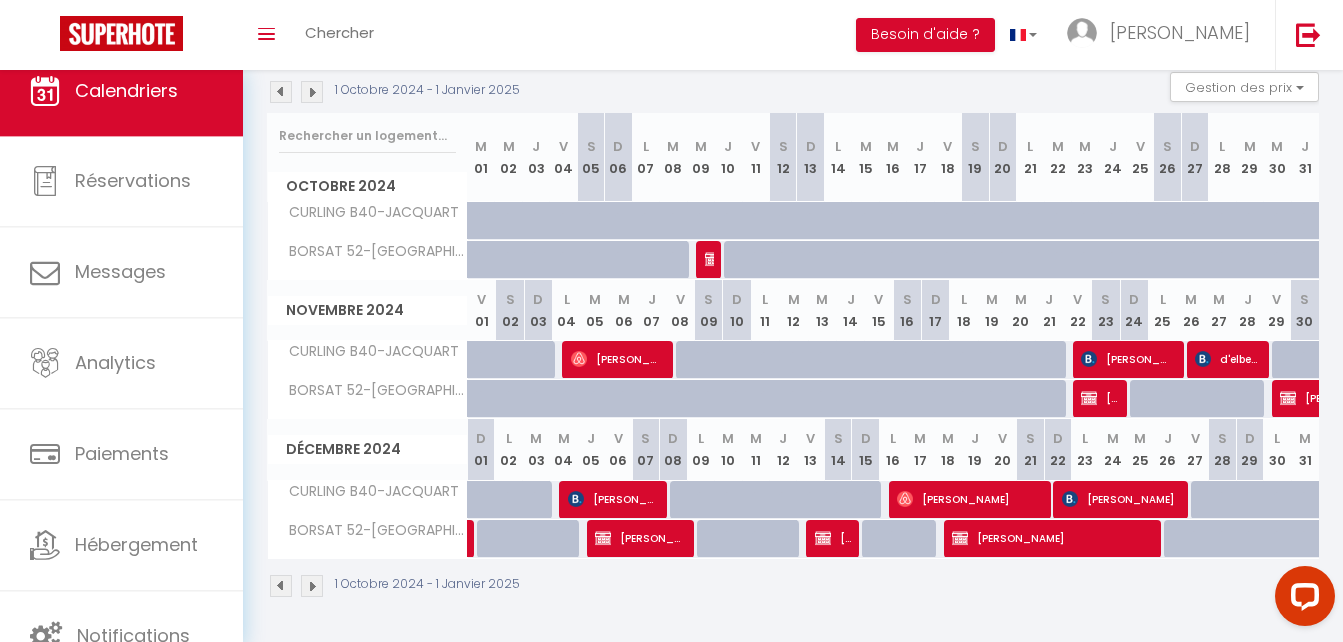 click at bounding box center [312, 92] 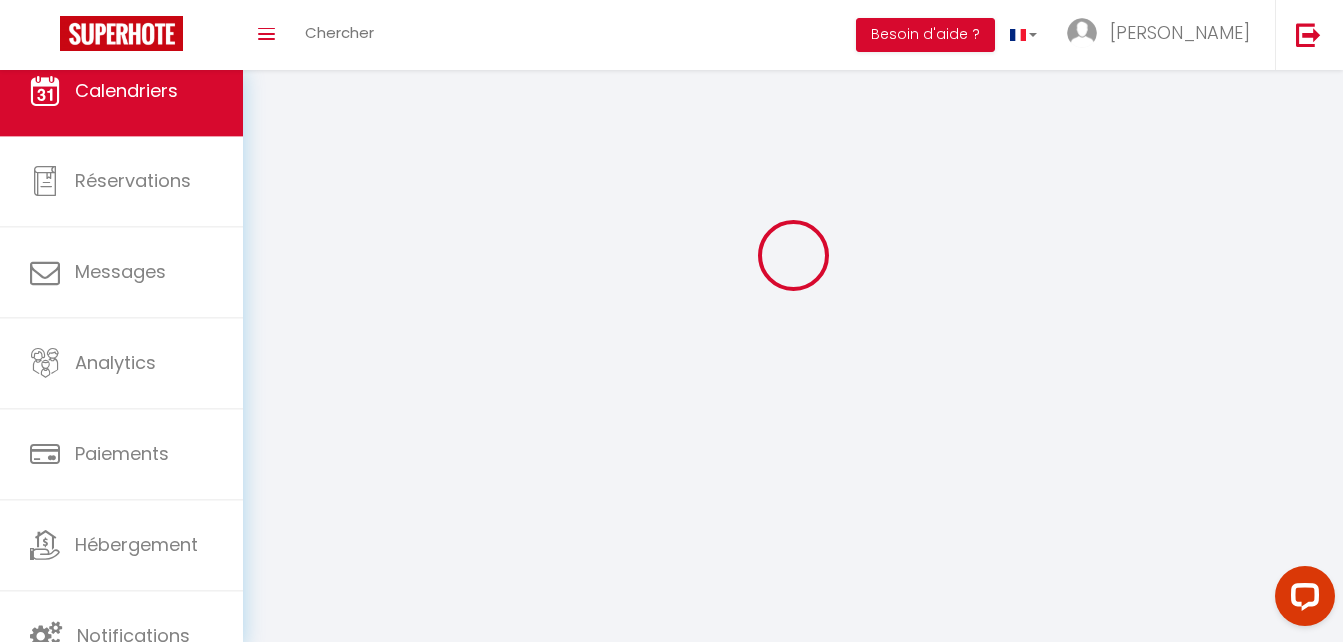 scroll, scrollTop: 215, scrollLeft: 0, axis: vertical 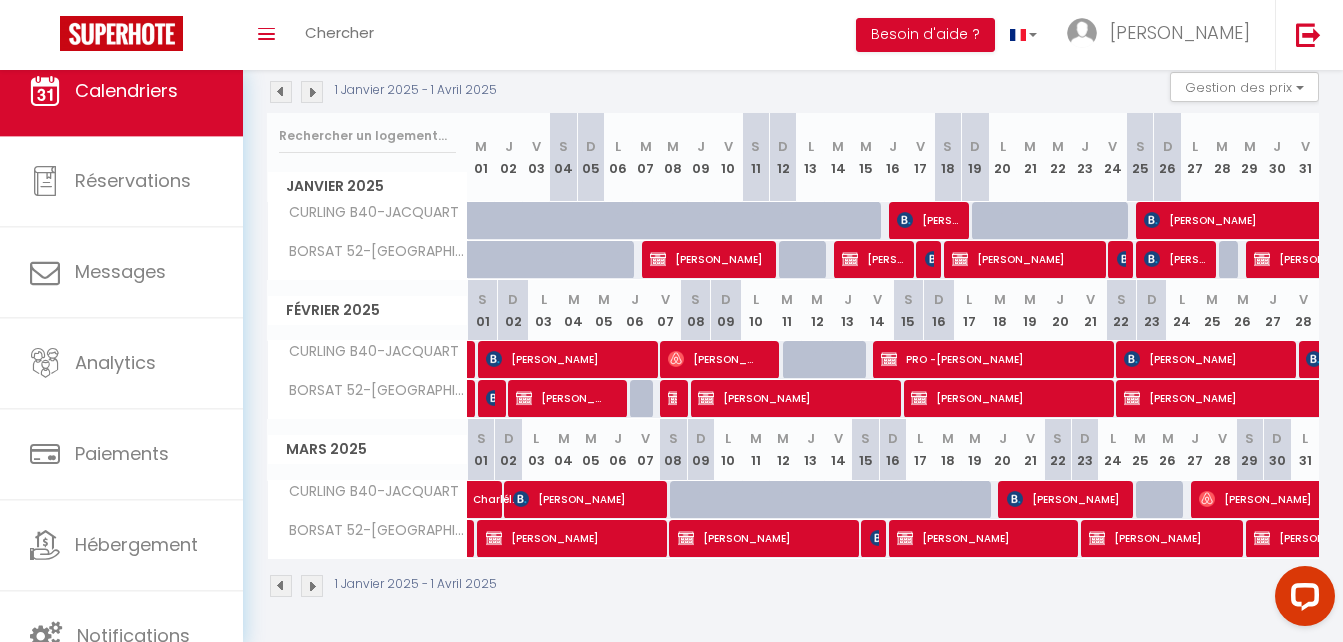 click at bounding box center [312, 92] 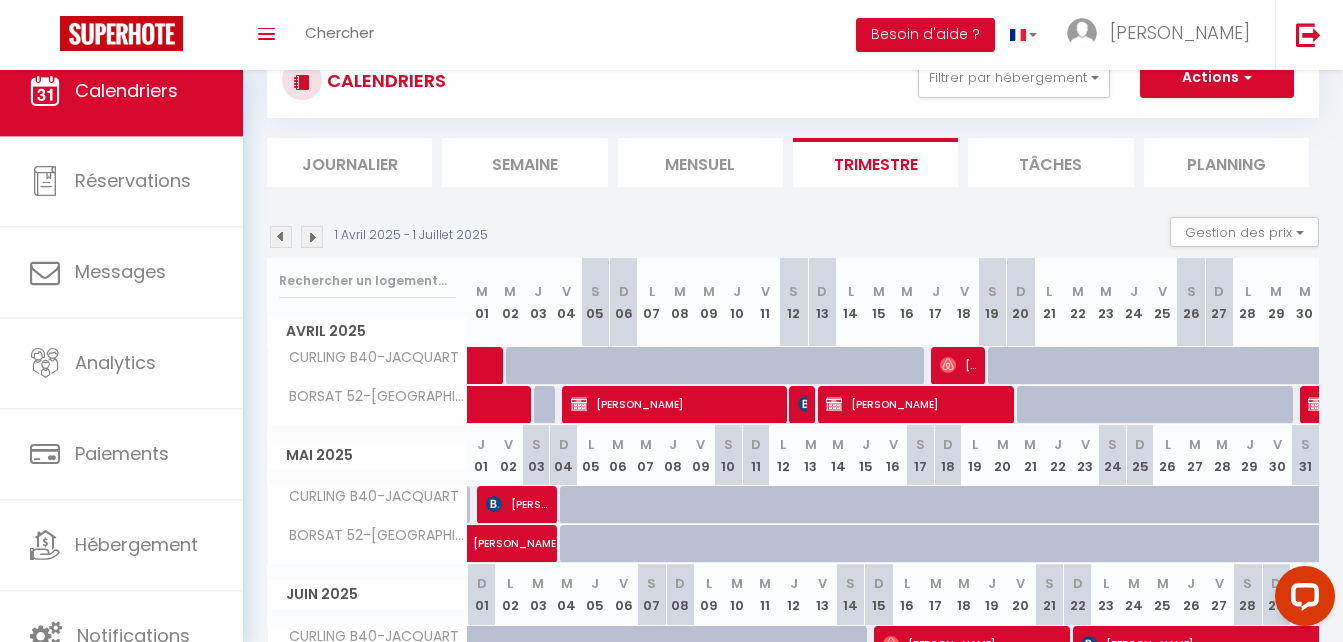 scroll, scrollTop: 215, scrollLeft: 0, axis: vertical 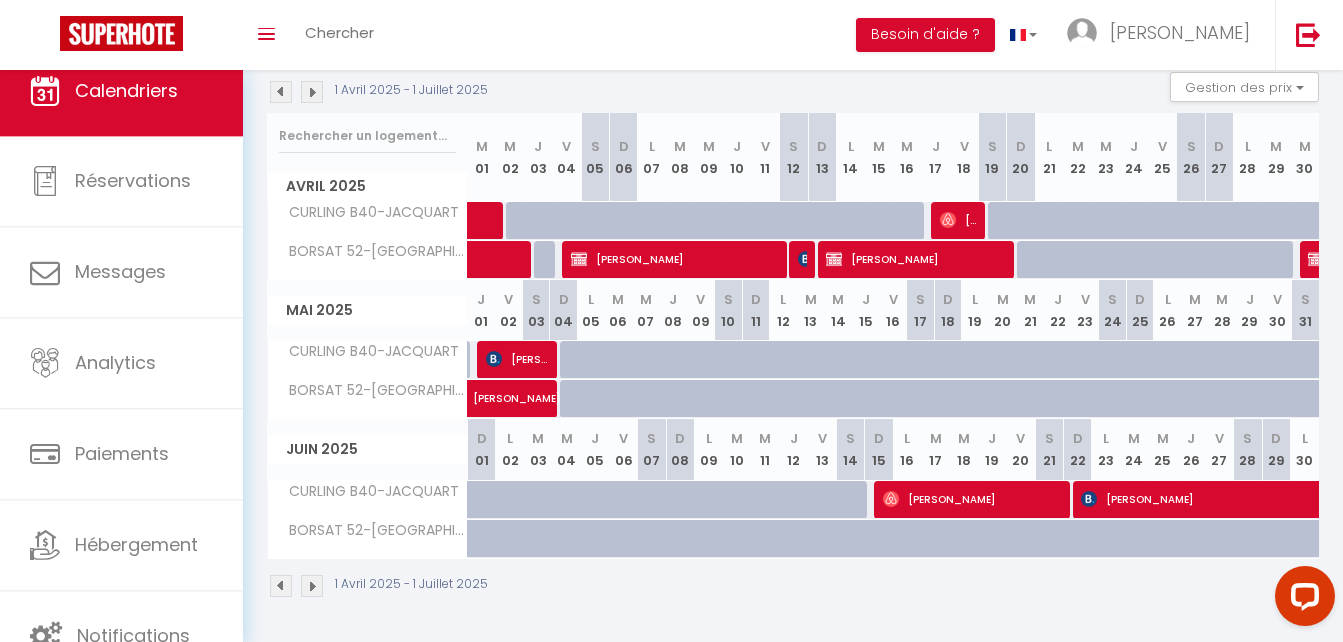 click at bounding box center (312, 92) 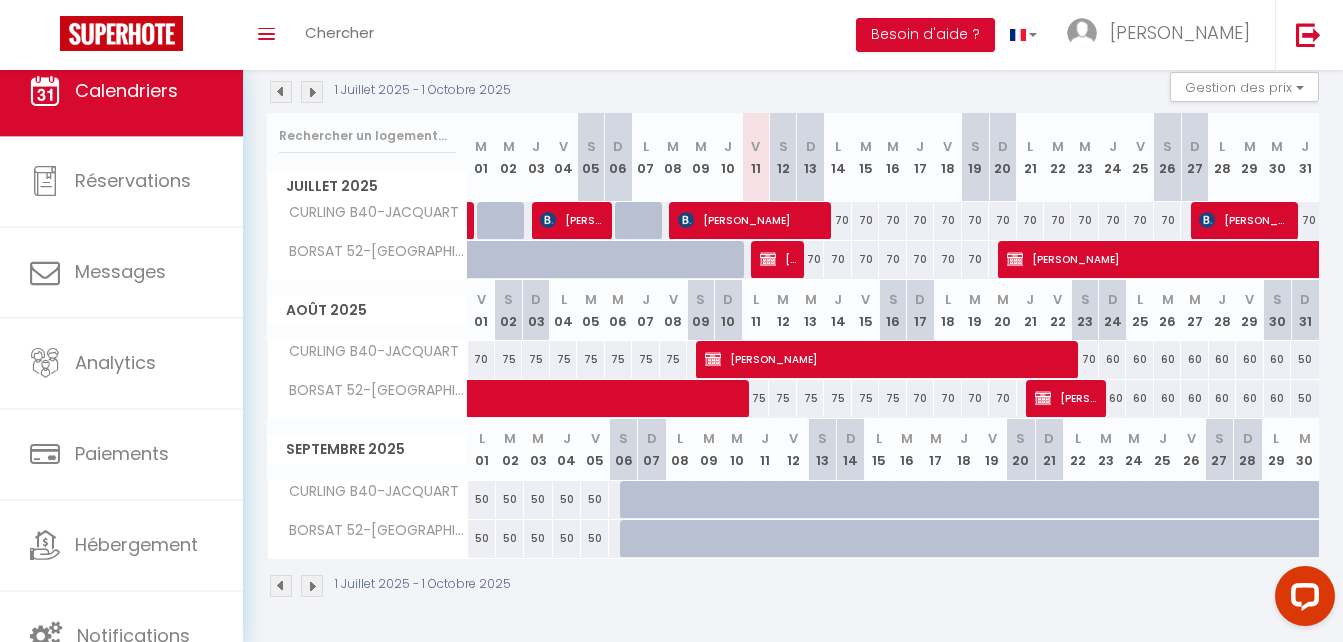 scroll, scrollTop: 178, scrollLeft: 0, axis: vertical 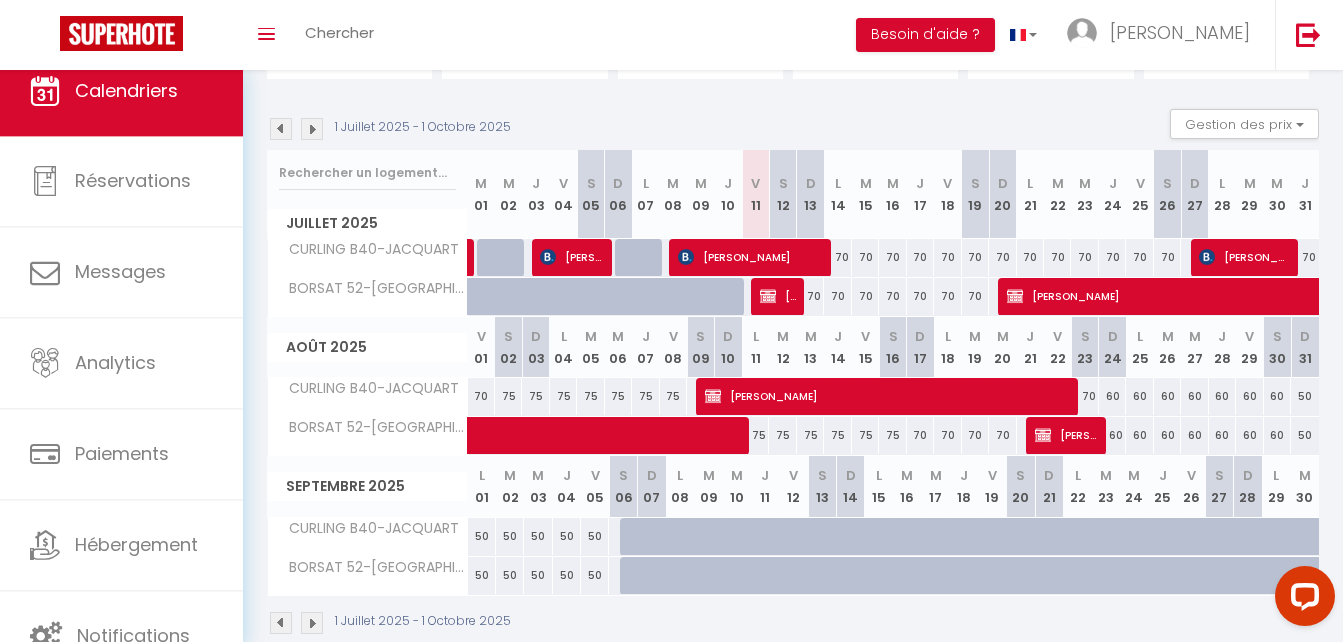 click on "1 Juillet 2025 - 1 Octobre 2025
Gestion des prix
Nb Nuits minimum   Règles   Disponibilité" at bounding box center (793, 129) 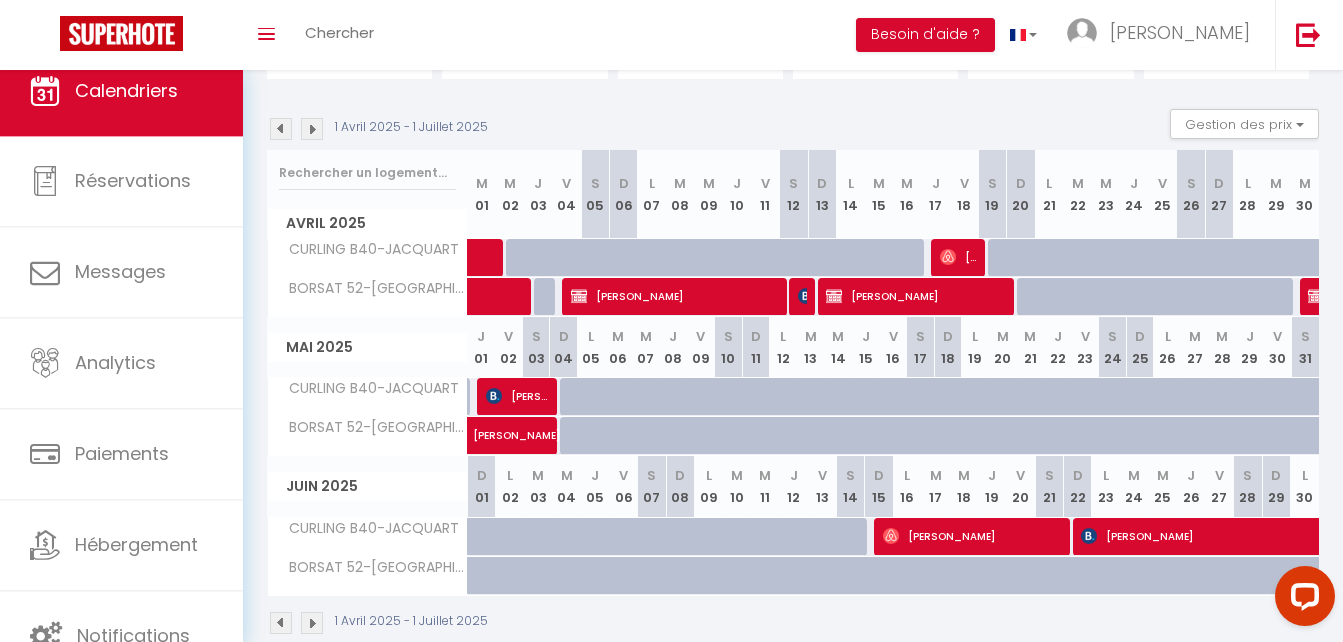 click at bounding box center (281, 129) 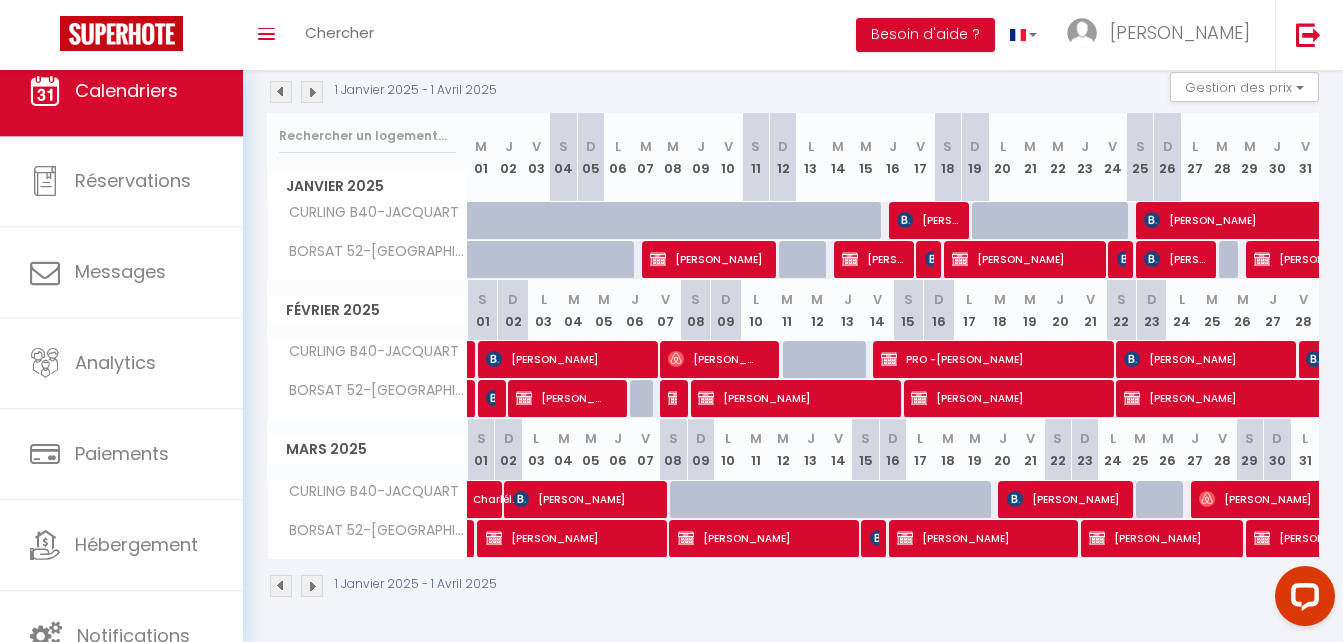 scroll, scrollTop: 0, scrollLeft: 0, axis: both 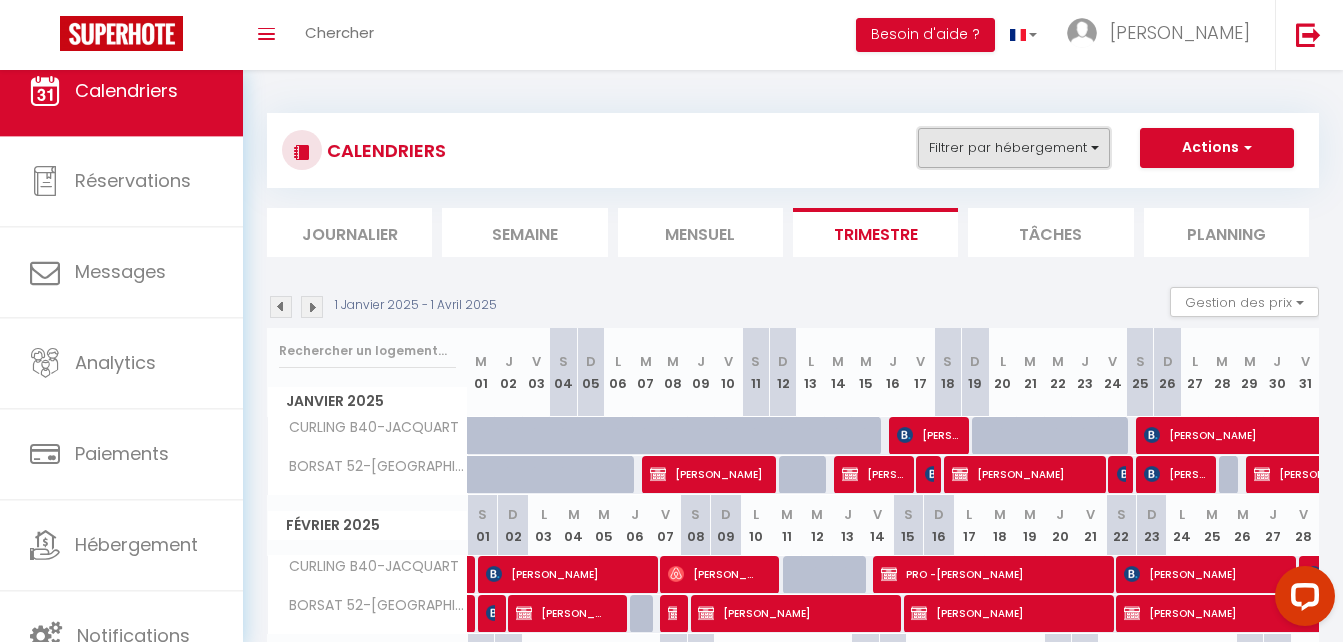 click on "Filtrer par hébergement" at bounding box center [1014, 148] 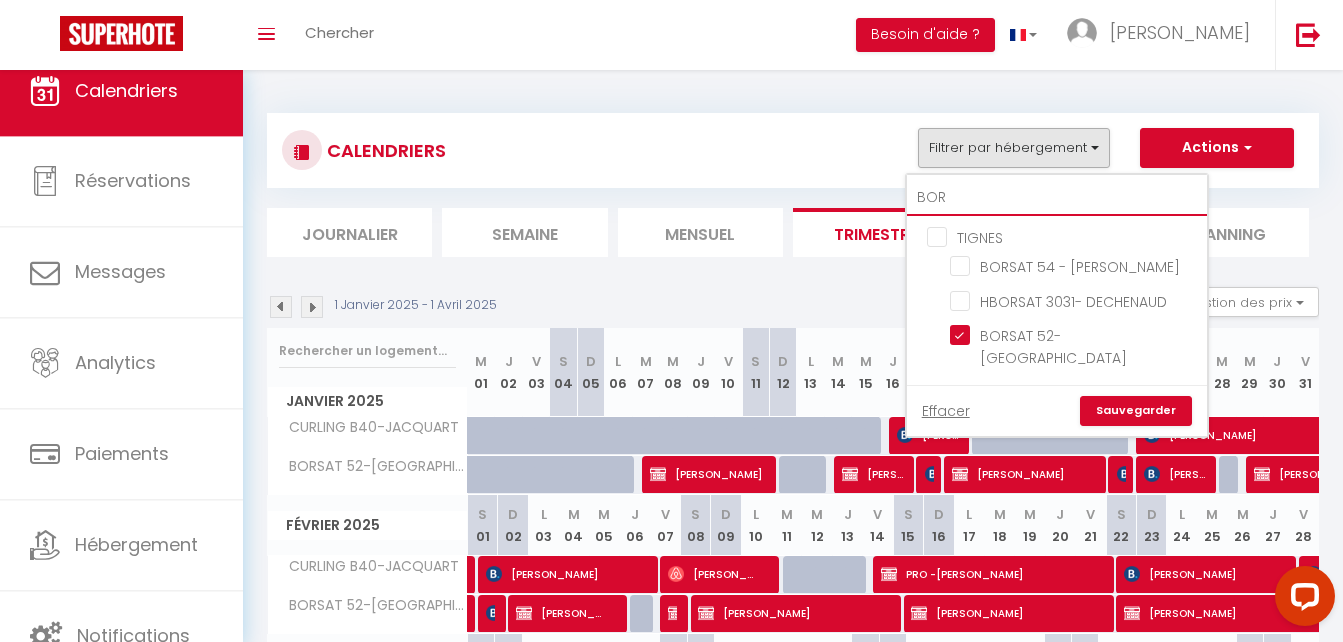 click on "BOR" at bounding box center (1057, 198) 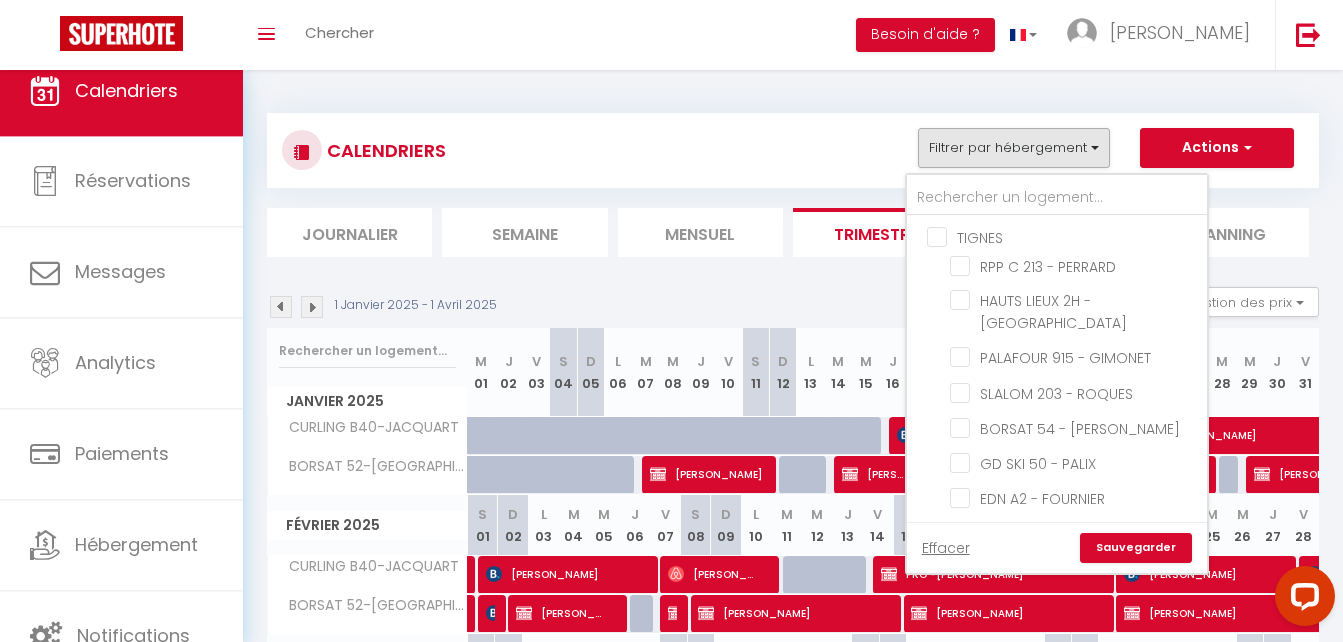 click on "TIGNES" at bounding box center (1077, 236) 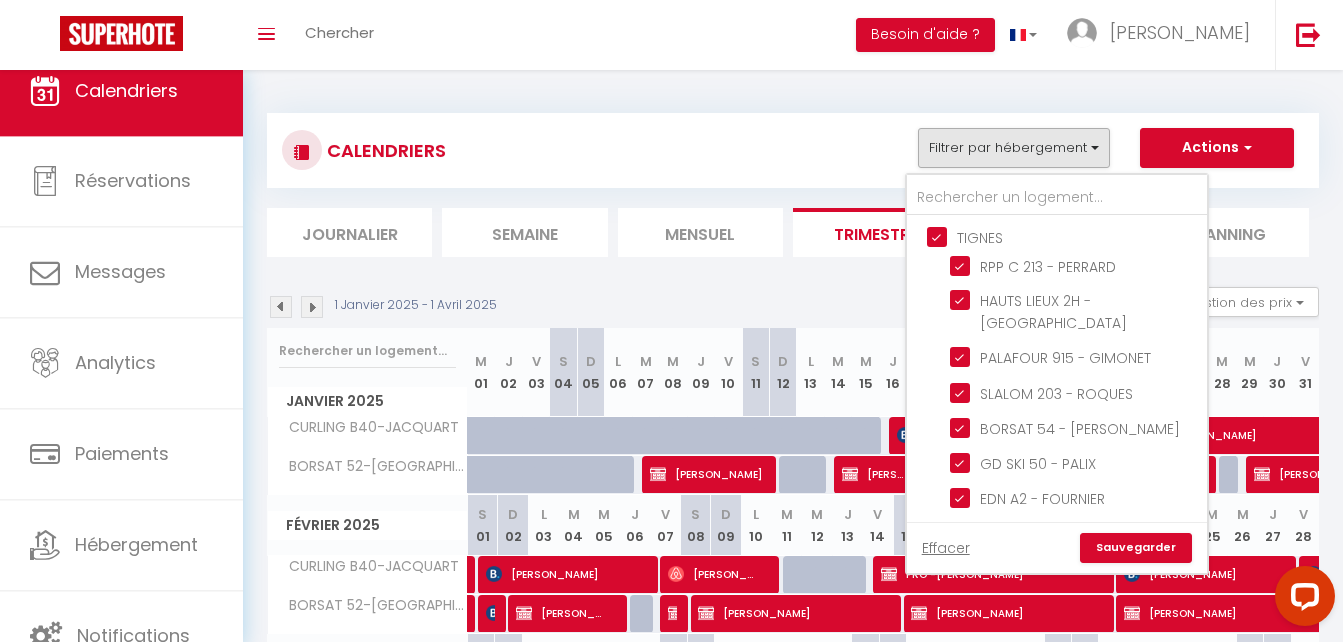 click on "TIGNES" at bounding box center (1077, 236) 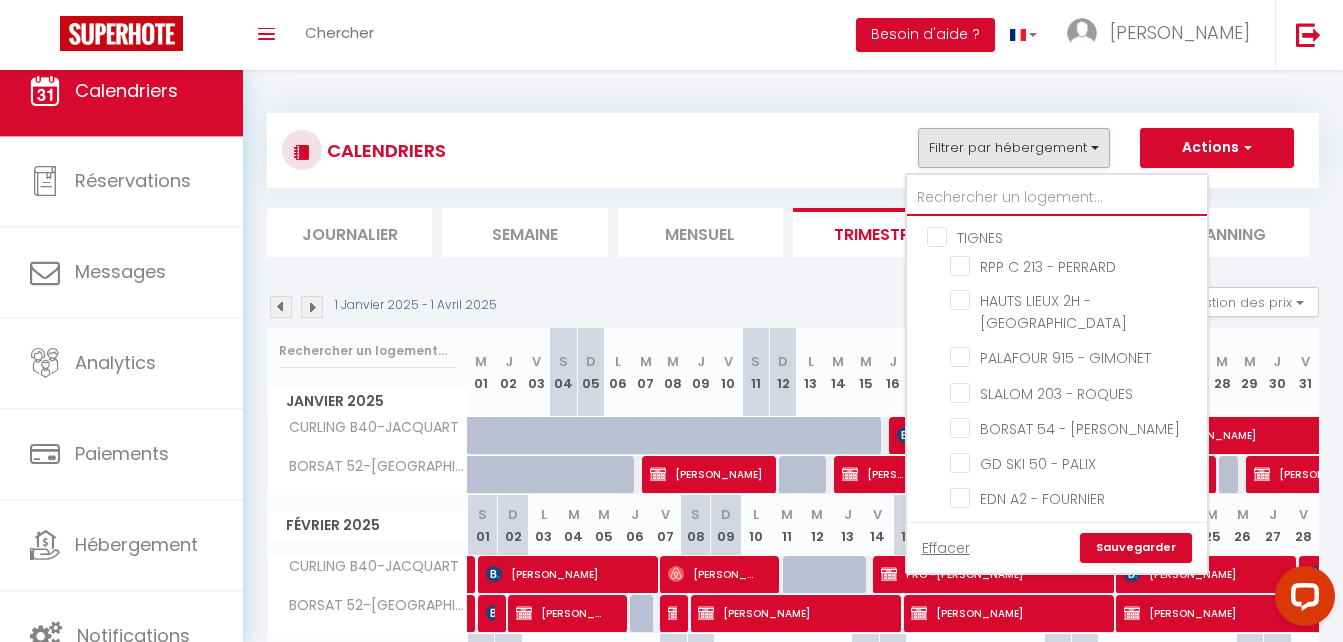 click at bounding box center [1057, 198] 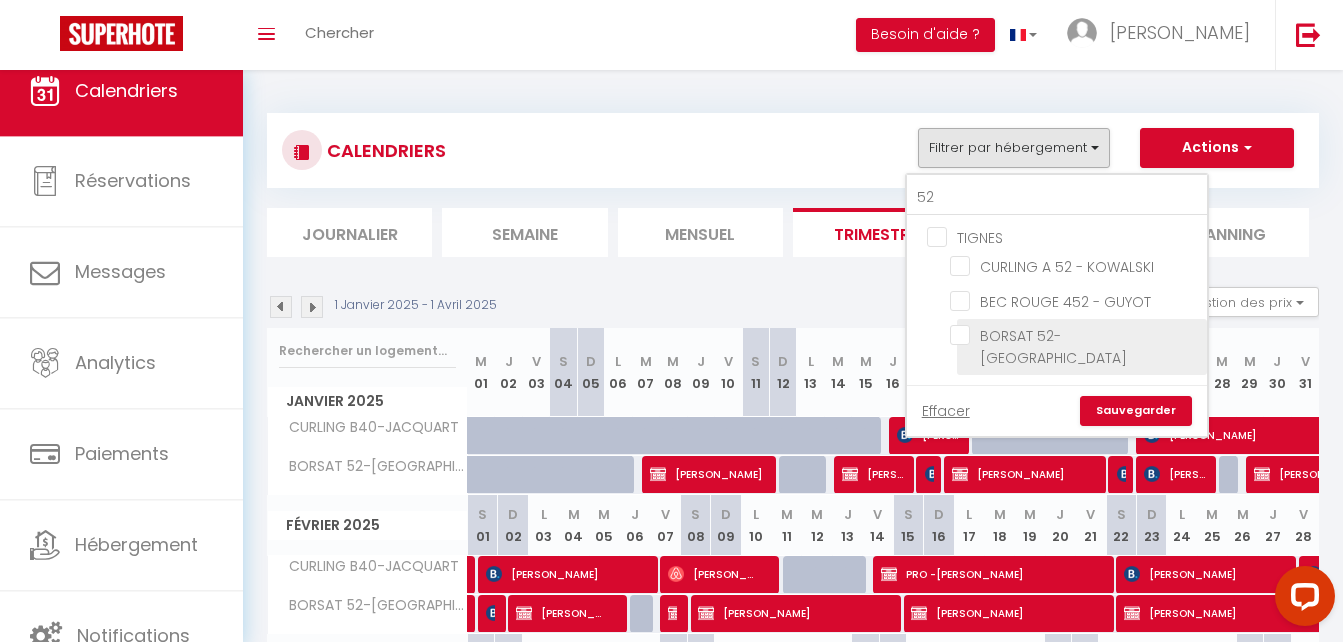 click on "BORSAT 52-[GEOGRAPHIC_DATA]" at bounding box center [1075, 335] 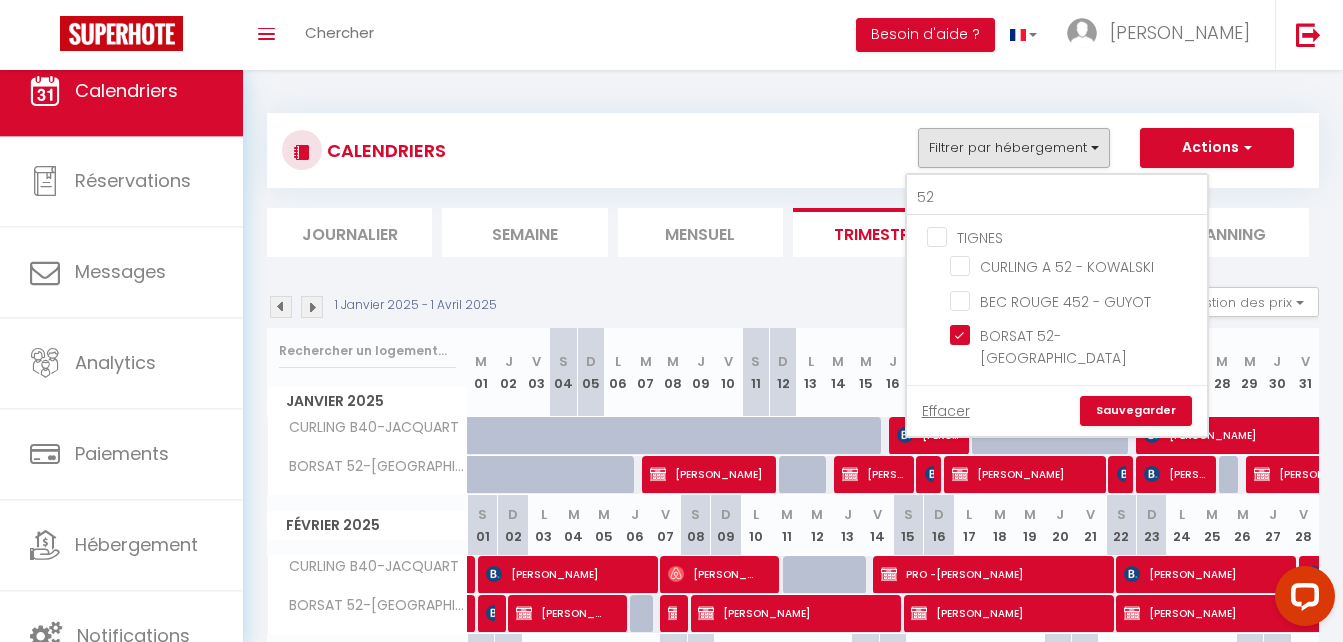click on "Sauvegarder" at bounding box center (1136, 411) 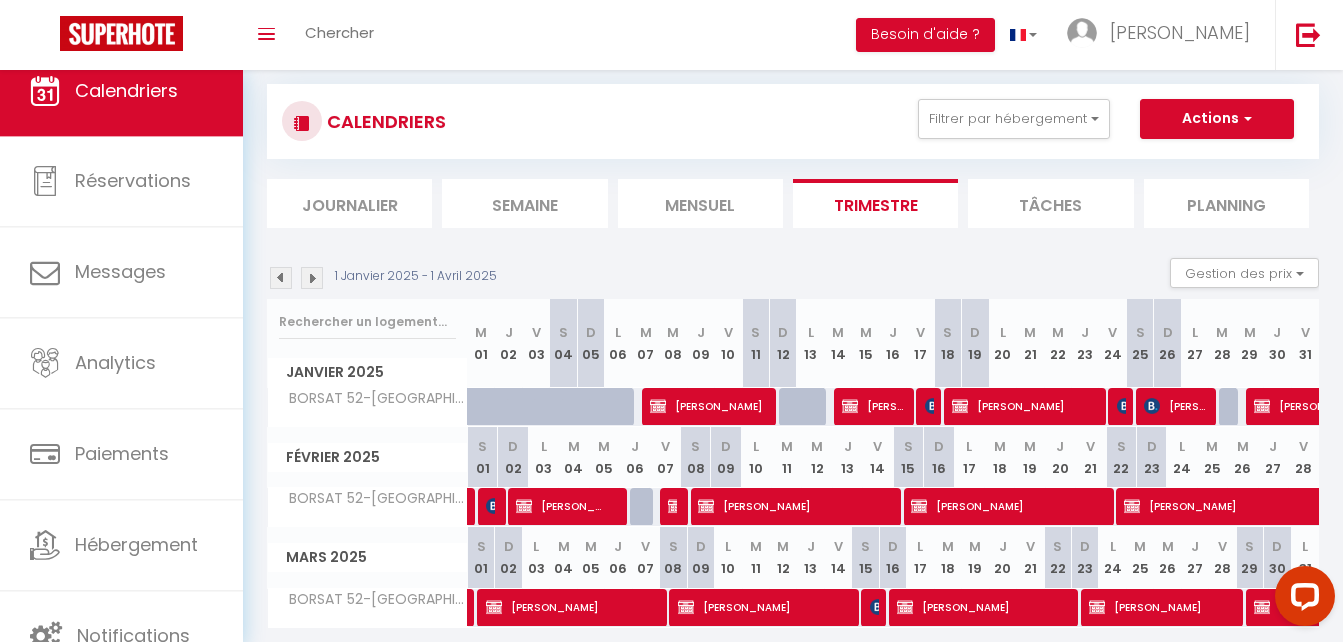 scroll, scrollTop: 98, scrollLeft: 0, axis: vertical 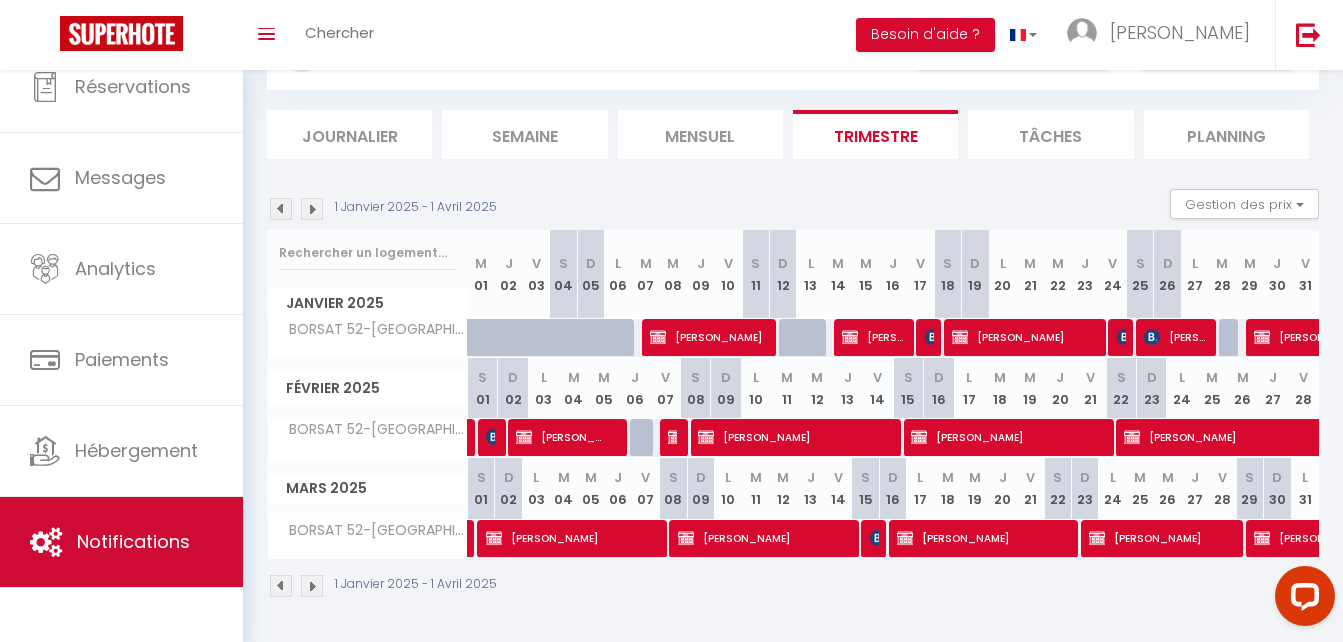 click on "Notifications" at bounding box center (133, 541) 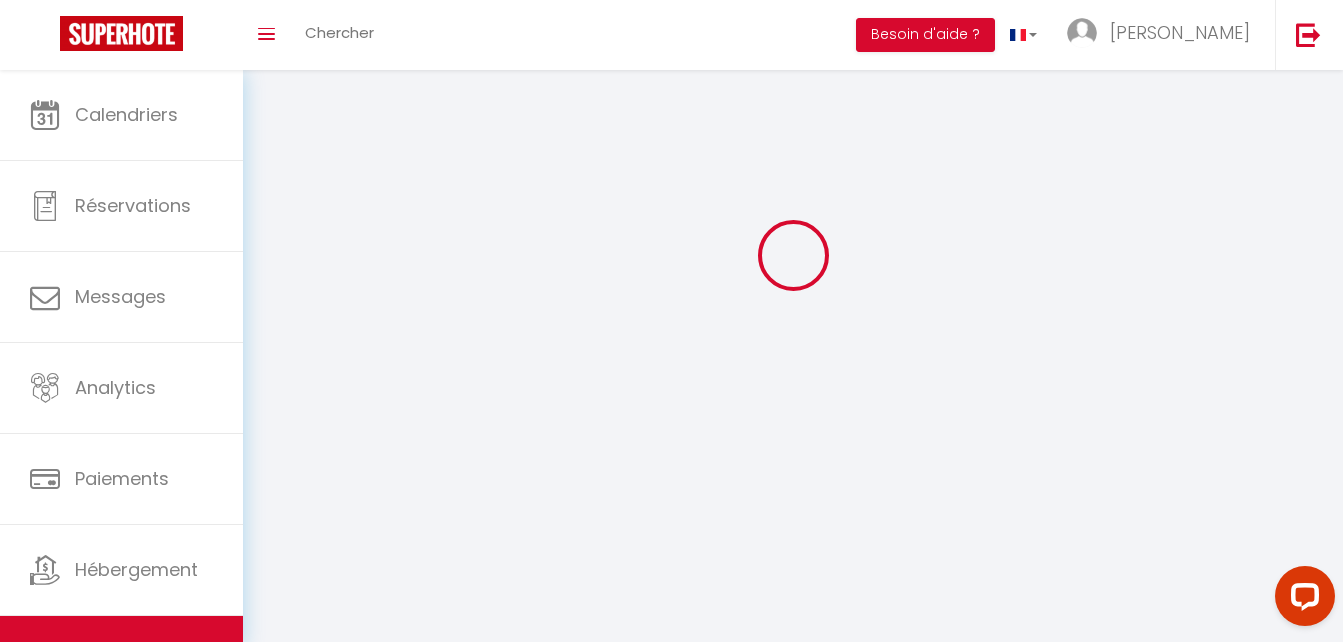 scroll, scrollTop: 0, scrollLeft: 0, axis: both 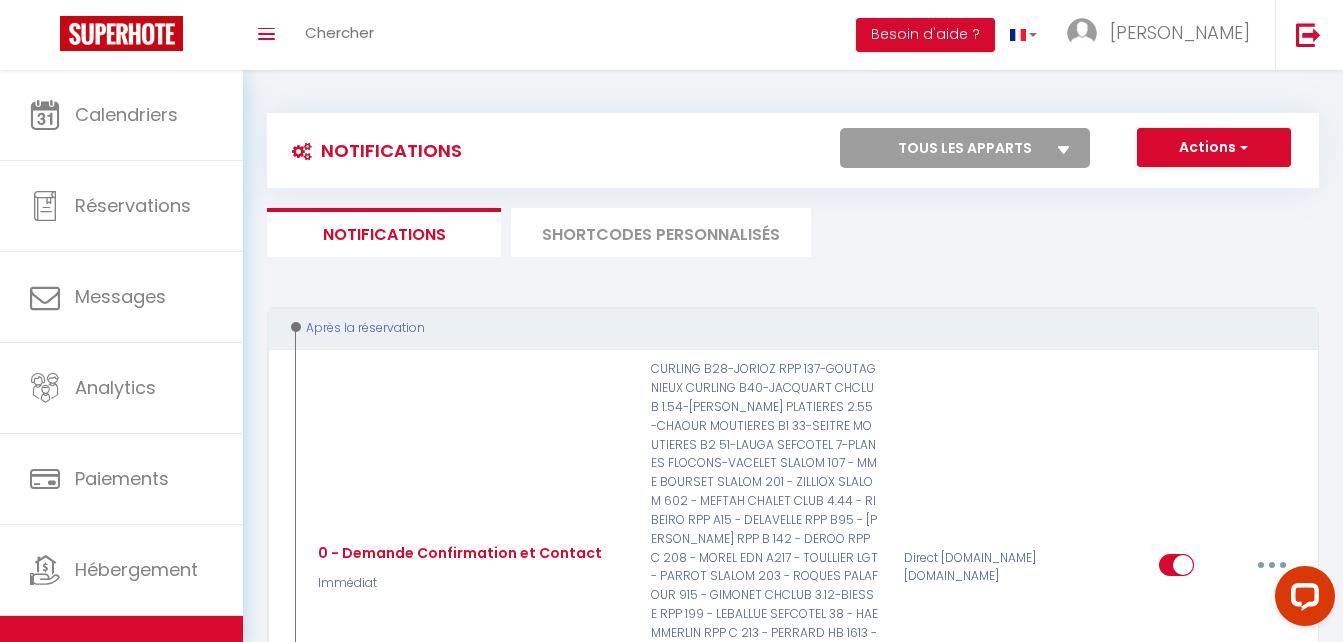 click on "SHORTCODES PERSONNALISÉS" at bounding box center (661, 232) 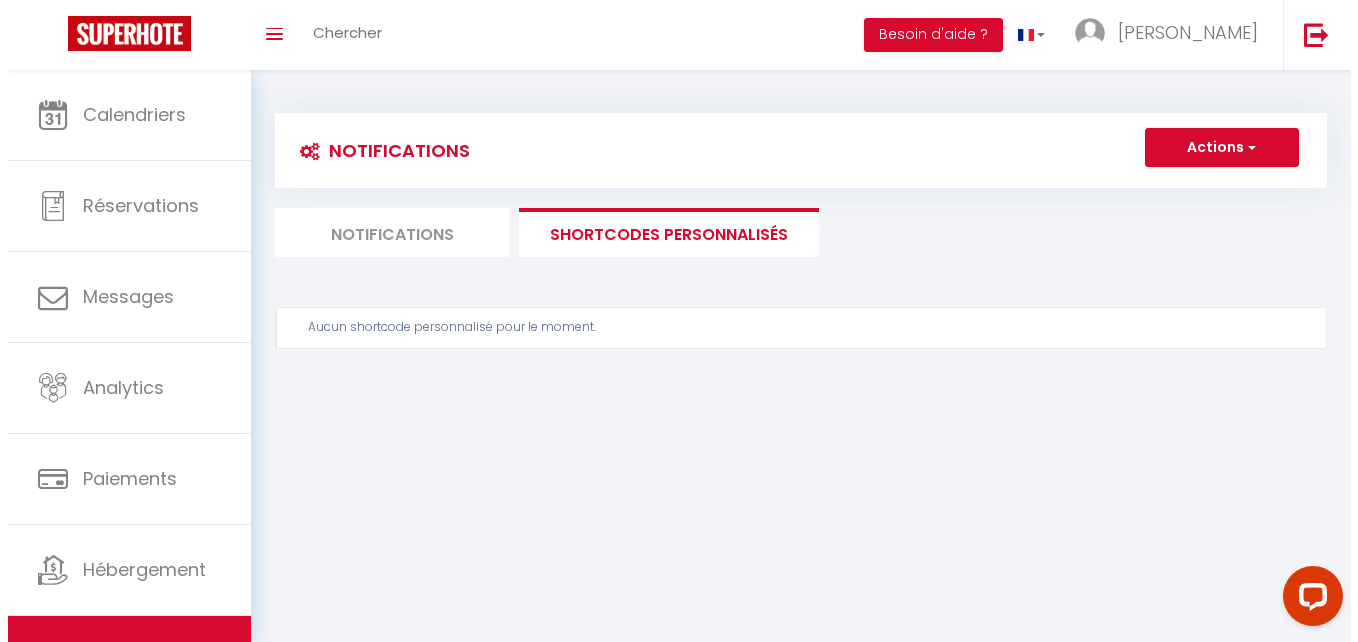 scroll, scrollTop: 70, scrollLeft: 0, axis: vertical 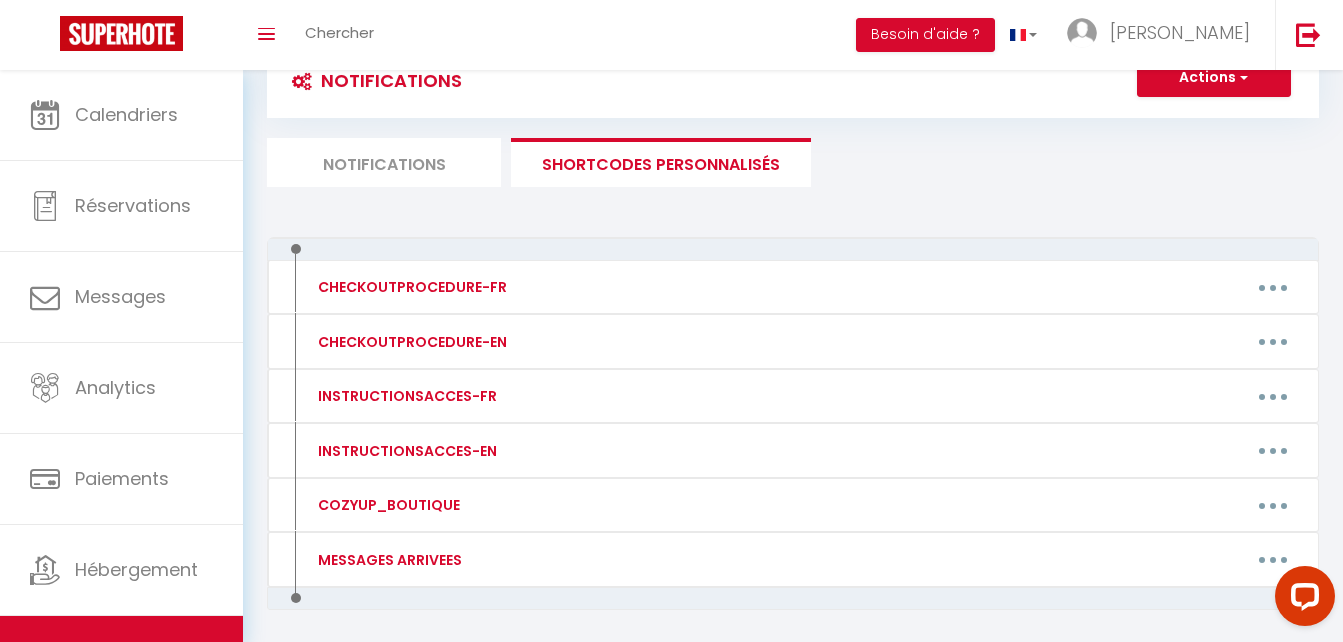 click at bounding box center [1301, 600] 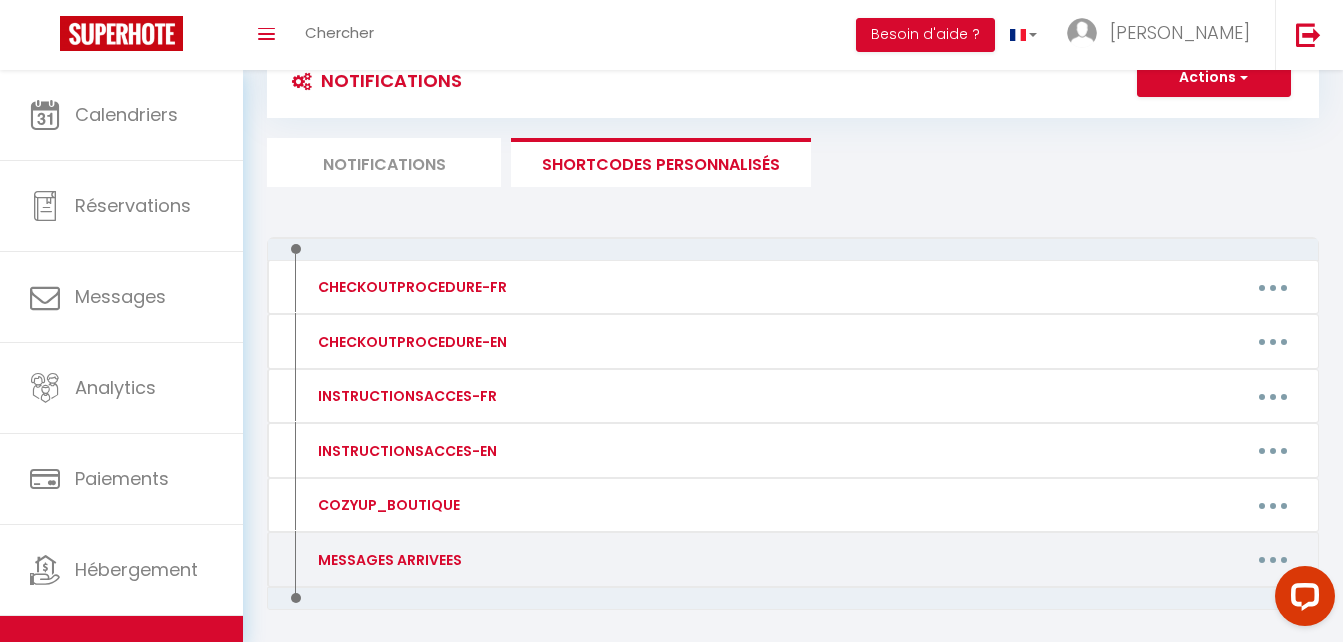 click at bounding box center [1273, 560] 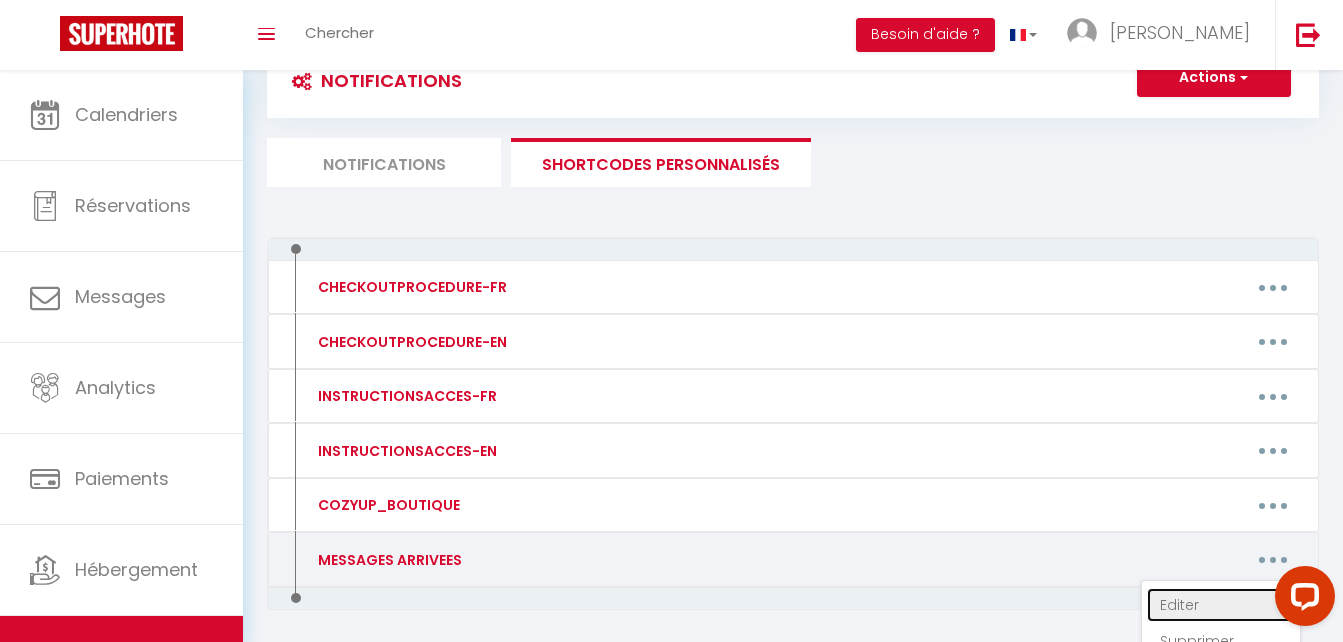 click on "Editer" at bounding box center [1221, 605] 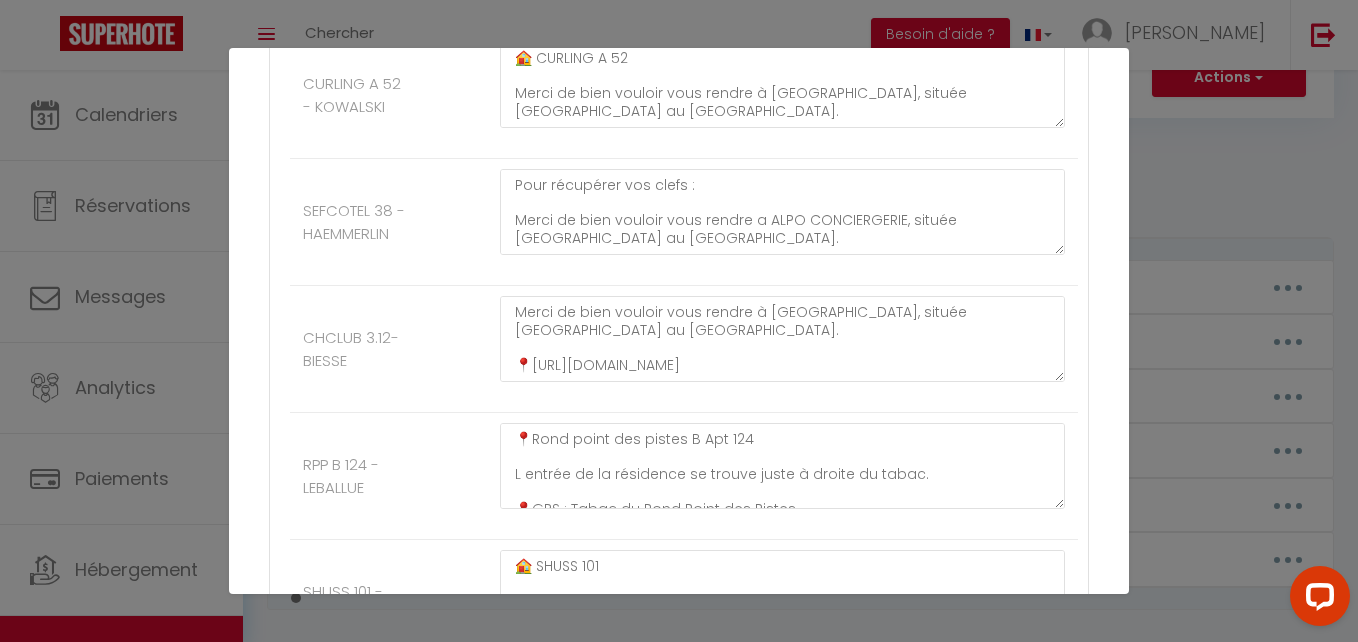 scroll, scrollTop: 1757, scrollLeft: 0, axis: vertical 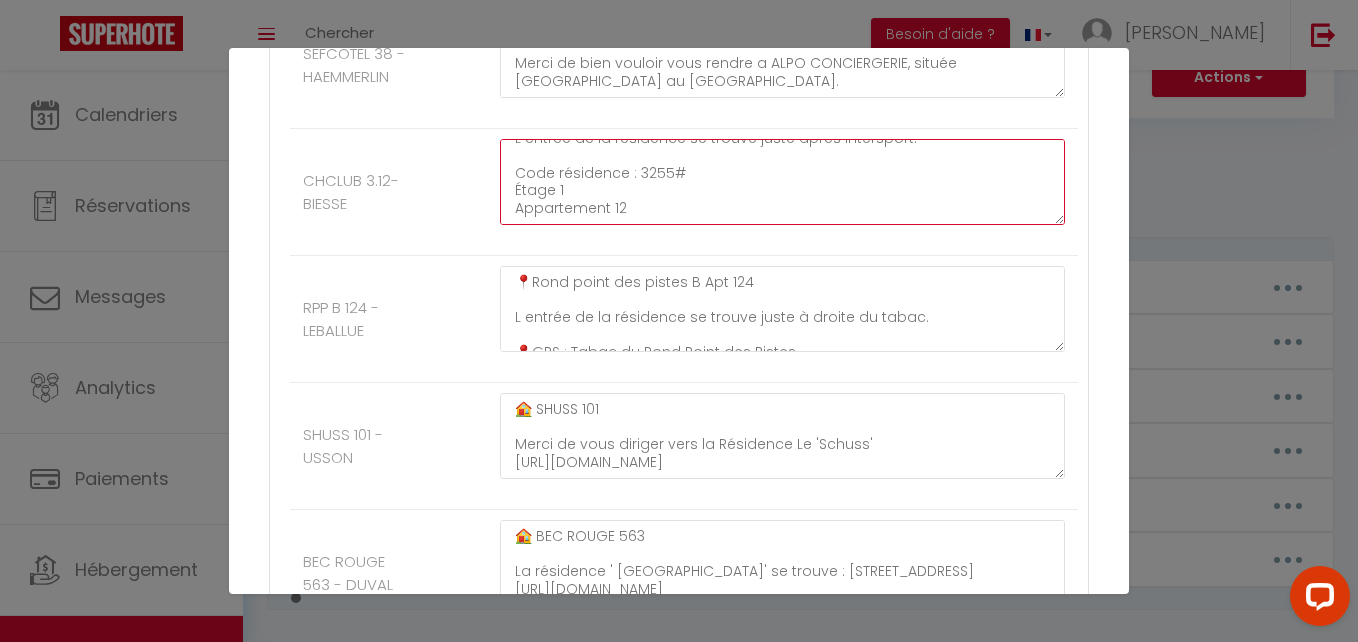 click on "Merci de bien vouloir vous rendre à [GEOGRAPHIC_DATA], située [GEOGRAPHIC_DATA] au [GEOGRAPHIC_DATA].
📍[URL][DOMAIN_NAME]
La conciergerie se trouve à gauche du restaurant [GEOGRAPHIC_DATA]. (coté place piétonne, non pas coté rue)
Un coffre fort se trouve à l'entrée, le code est : 1108*
Plusieurs pochettes seront à votre disposition, prendre la petite pochette beige : CHCLUB 3.12
Vos clés seront à l'intérieur. 🙂
CHALET CLUB 3📍
Repère placé
[URL][DOMAIN_NAME]
Retournez sur vos pas.
Lorsque vous avez le Intersport sur votre droite, garez vous.
L entrée de la résidence se trouve juste après Intersport.
Code résidence : 3255#
Étage 1
Appartement 12" at bounding box center [782, 182] 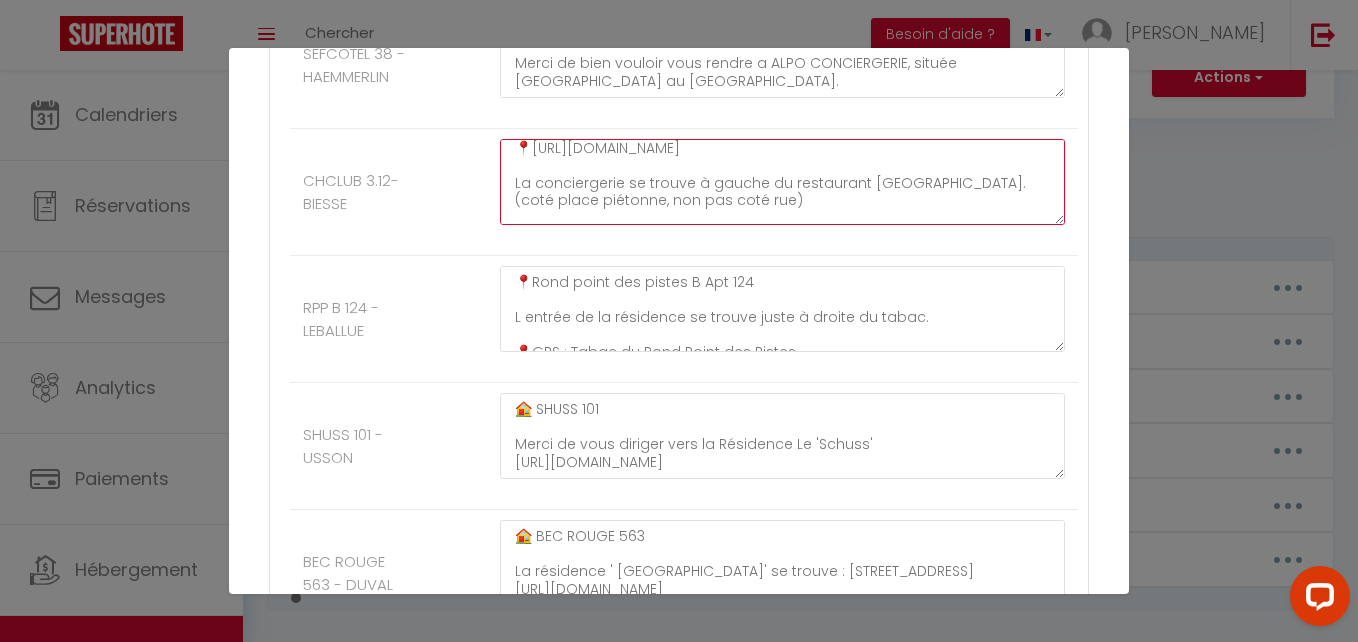 scroll, scrollTop: 62, scrollLeft: 0, axis: vertical 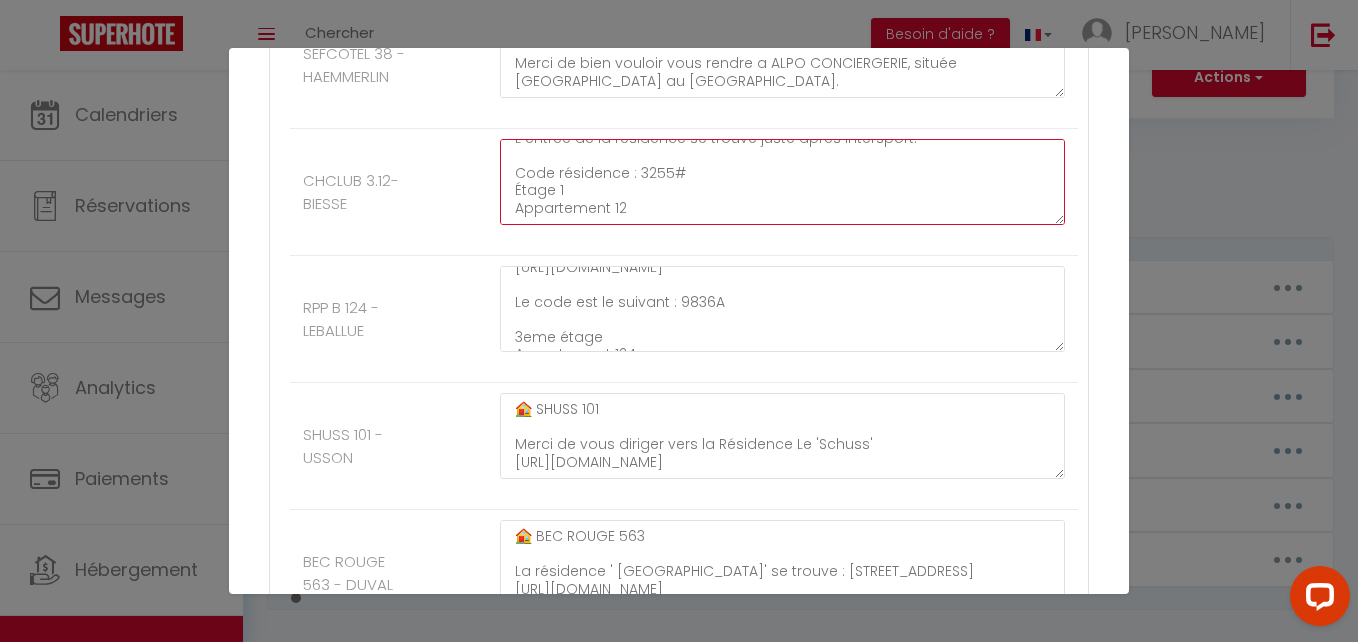 click on "Merci de bien vouloir vous rendre à [GEOGRAPHIC_DATA], située [GEOGRAPHIC_DATA] au [GEOGRAPHIC_DATA].
📍[URL][DOMAIN_NAME]
La conciergerie se trouve à gauche du restaurant [GEOGRAPHIC_DATA]. (coté place piétonne, non pas coté rue)
Un coffre fort se trouve à l'entrée, le code est : 1108*
Plusieurs pochettes seront à votre disposition, prendre la petite pochette beige : CHCLUB 3.12
Vos clés seront à l'intérieur. 🙂
CHALET CLUB 3📍
Repère placé
[URL][DOMAIN_NAME]
Retournez sur vos pas.
Lorsque vous avez le Intersport sur votre droite, garez vous.
L entrée de la résidence se trouve juste après Intersport.
Code résidence : 3255#
Étage 1
Appartement 12" at bounding box center (782, 182) 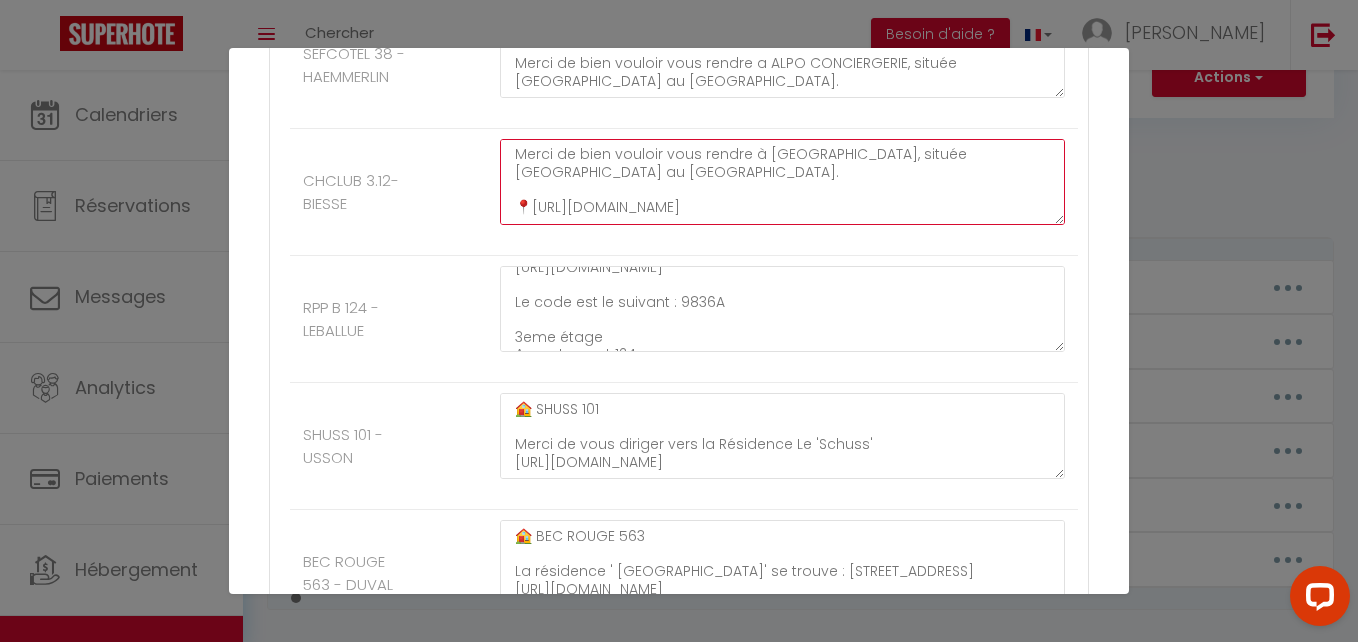 scroll, scrollTop: 0, scrollLeft: 0, axis: both 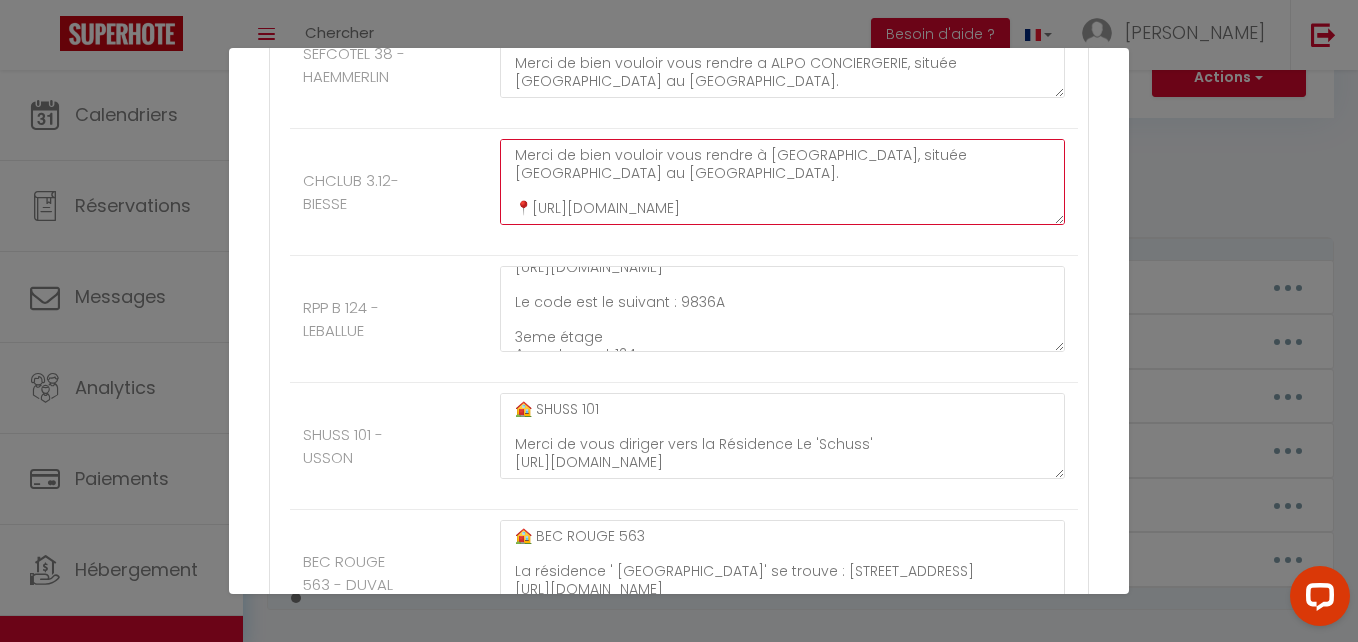 drag, startPoint x: 735, startPoint y: 180, endPoint x: 470, endPoint y: 142, distance: 267.71066 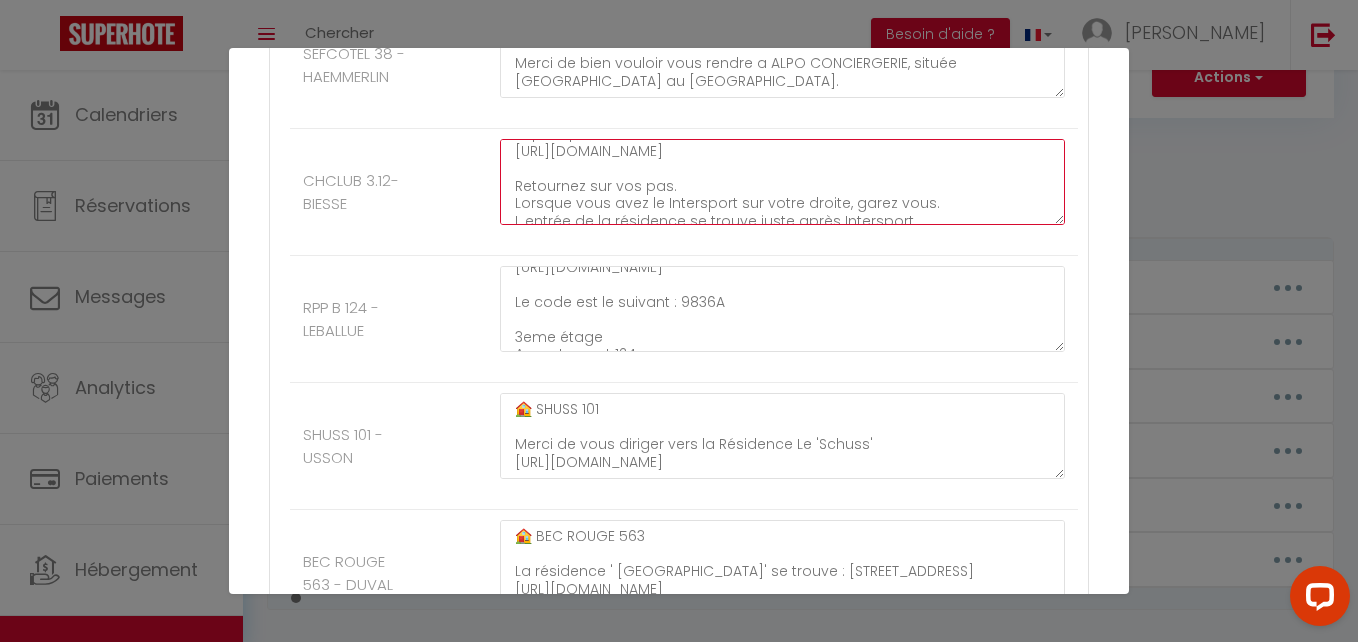 scroll, scrollTop: 59, scrollLeft: 0, axis: vertical 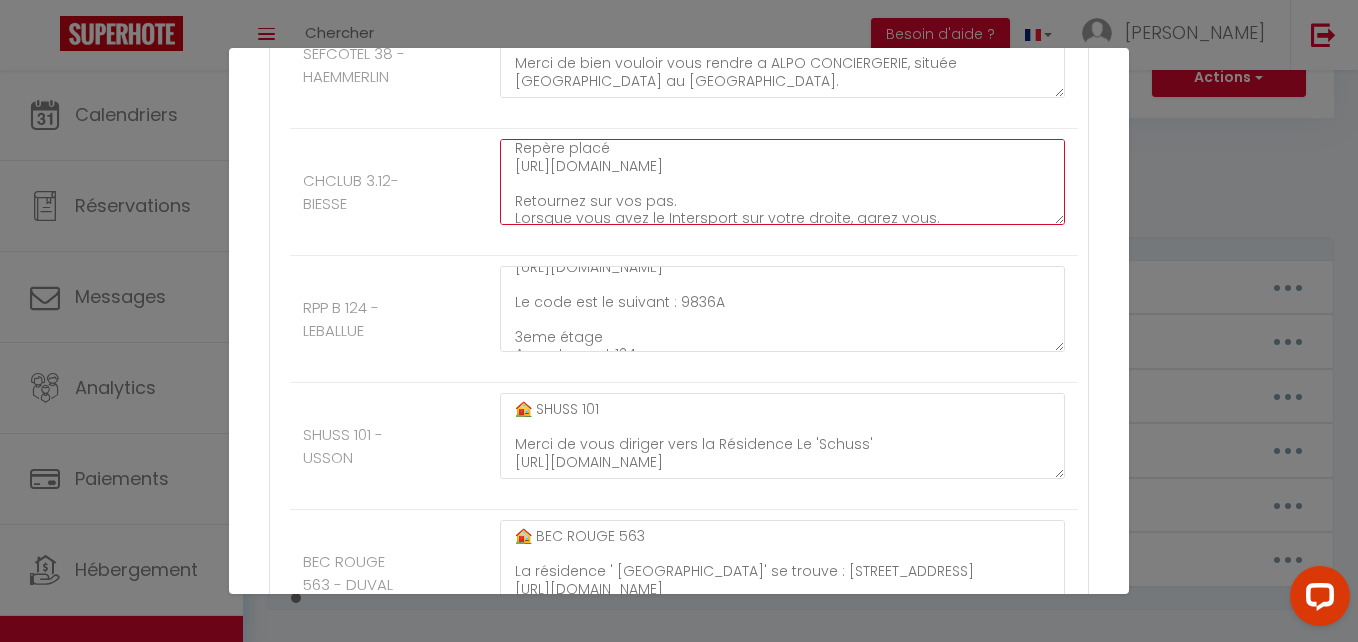 drag, startPoint x: 925, startPoint y: 202, endPoint x: 512, endPoint y: 187, distance: 413.2723 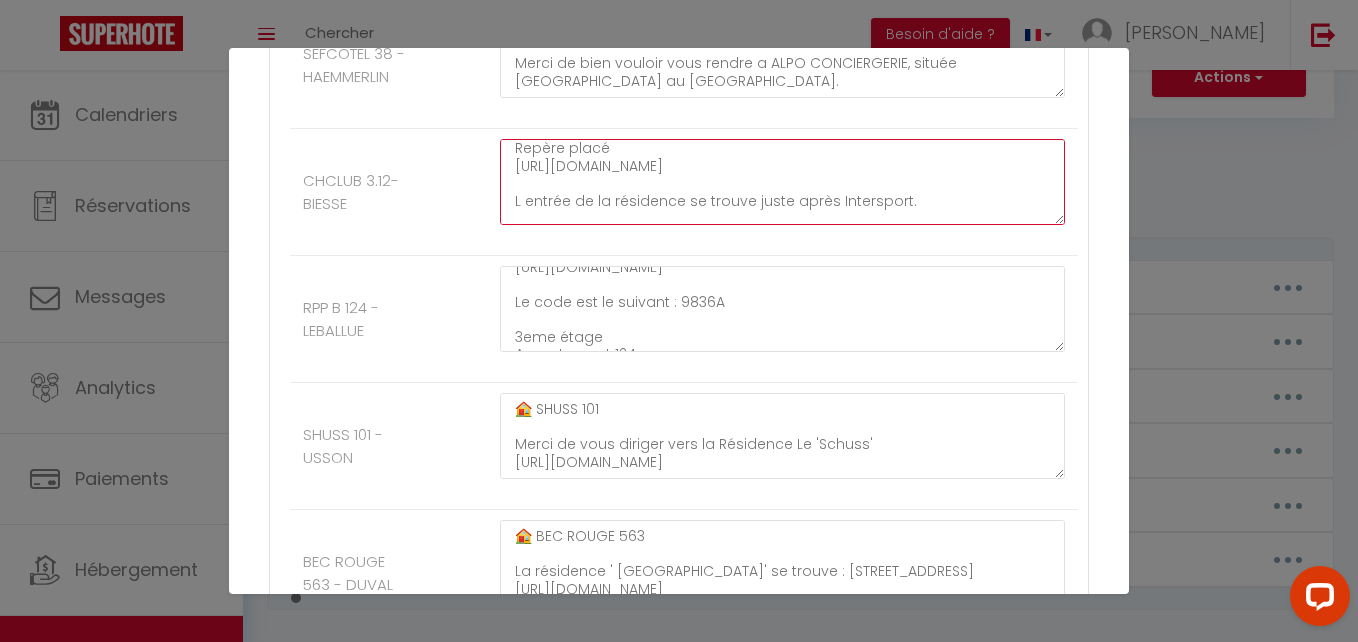 click on "CHALET CLUB 3📍
Repère placé
[URL][DOMAIN_NAME]
L entrée de la résidence se trouve juste après Intersport.
Code résidence : 3255#
Étage 1
Appartement 12" at bounding box center [782, 182] 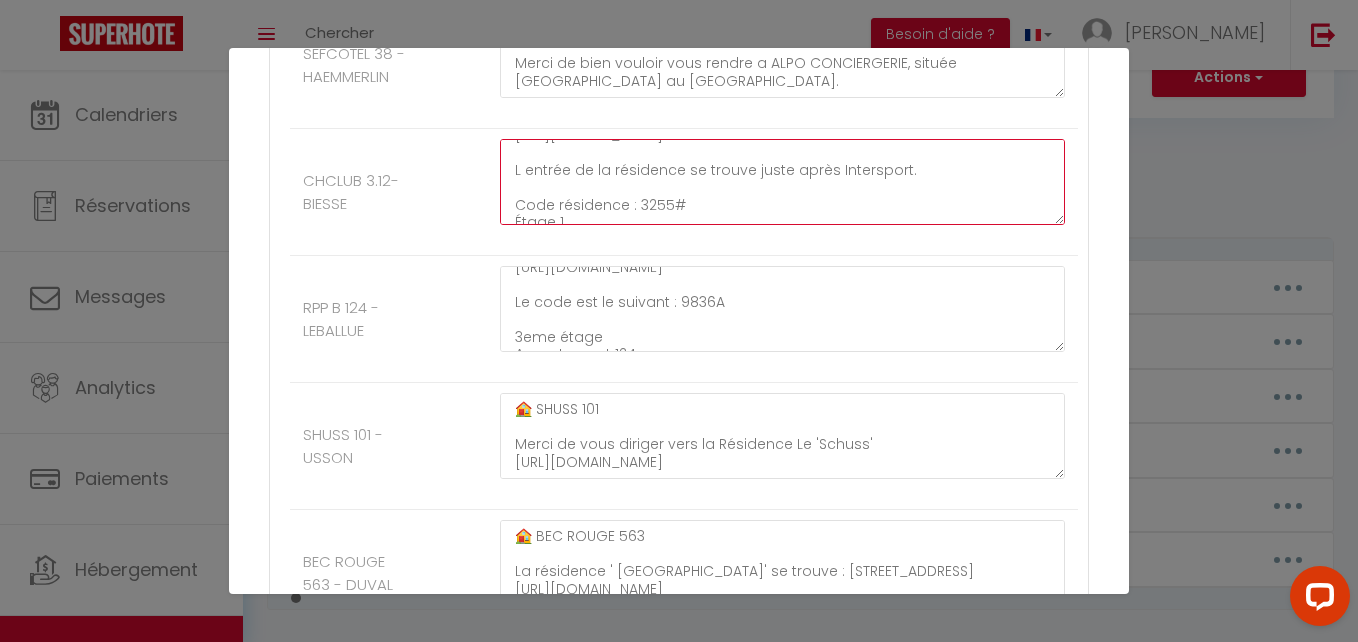 scroll, scrollTop: 84, scrollLeft: 0, axis: vertical 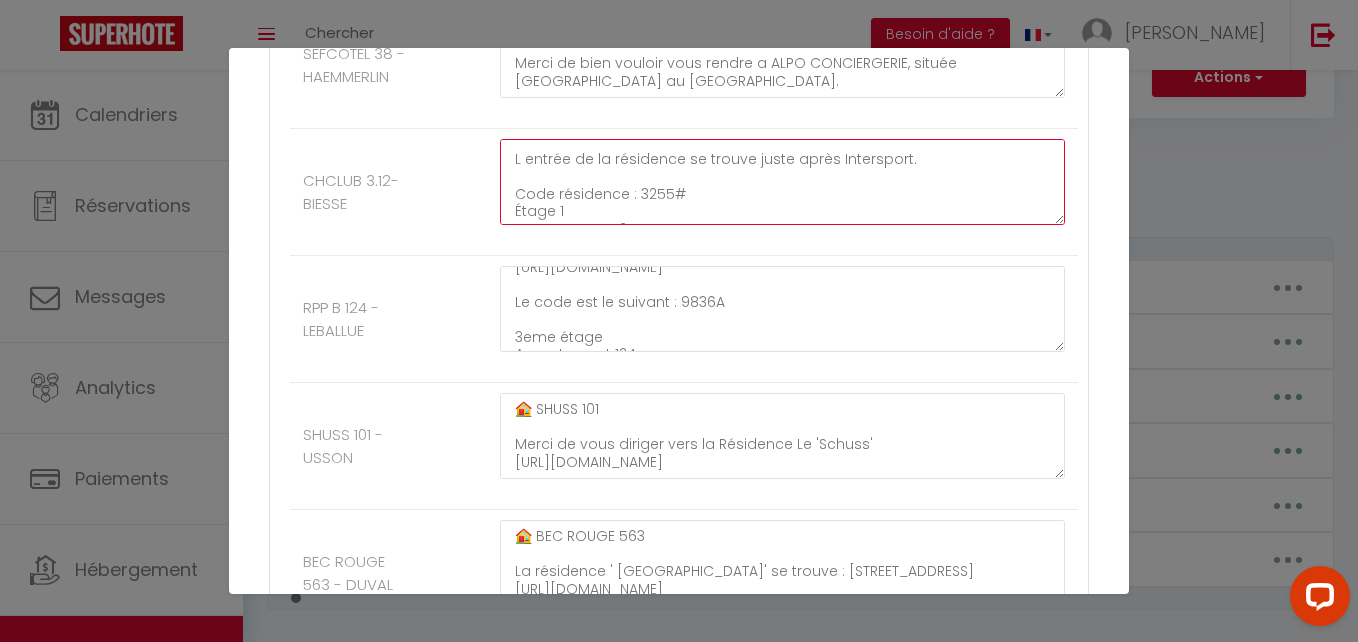 click on "CHALET CLUB 3📍
Repère placé
[URL][DOMAIN_NAME]
L entrée de la résidence se trouve juste après Intersport.
Code résidence : 3255#
Étage 1
Appartement 12" at bounding box center (782, 182) 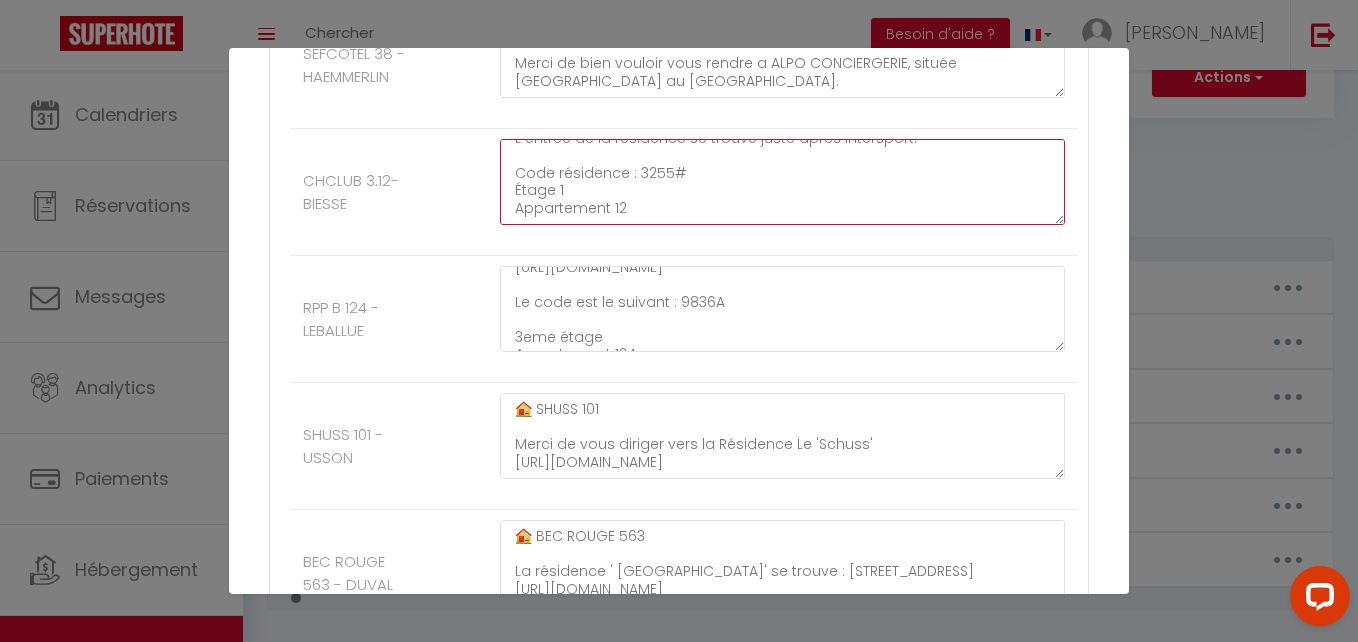 click on "CHALET CLUB 3📍
Repère placé
[URL][DOMAIN_NAME]
L entrée de la résidence se trouve juste après Intersport.
Code résidence : 3255#
Étage 1
Appartement 12" at bounding box center (782, 182) 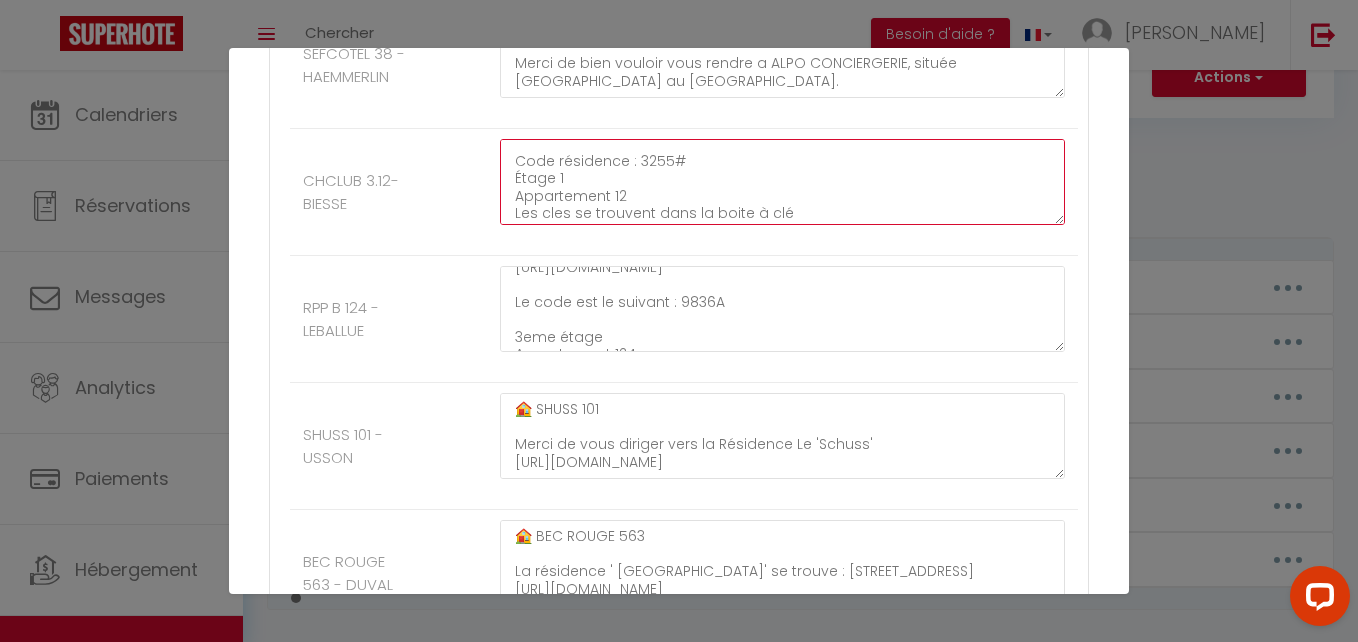 click on "CHALET CLUB 3📍
Repère placé
[URL][DOMAIN_NAME]
L entrée de la résidence se trouve juste après Intersport.
Code résidence : 3255#
Étage 1
Appartement 12
Les cles se trouvent dans la boite à clé" at bounding box center (782, 182) 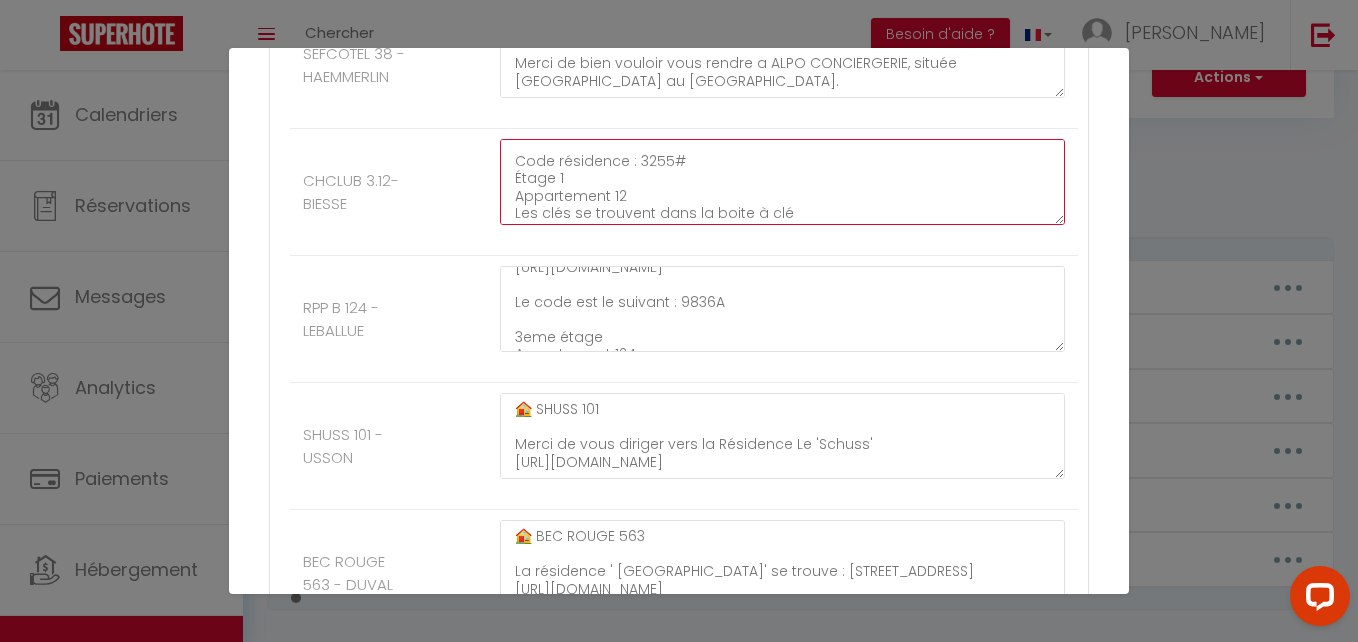click on "CHALET CLUB 3📍
Repère placé
[URL][DOMAIN_NAME]
L entrée de la résidence se trouve juste après Intersport.
Code résidence : 3255#
Étage 1
Appartement 12
Les clés se trouvent dans la boite à clé" at bounding box center (782, 182) 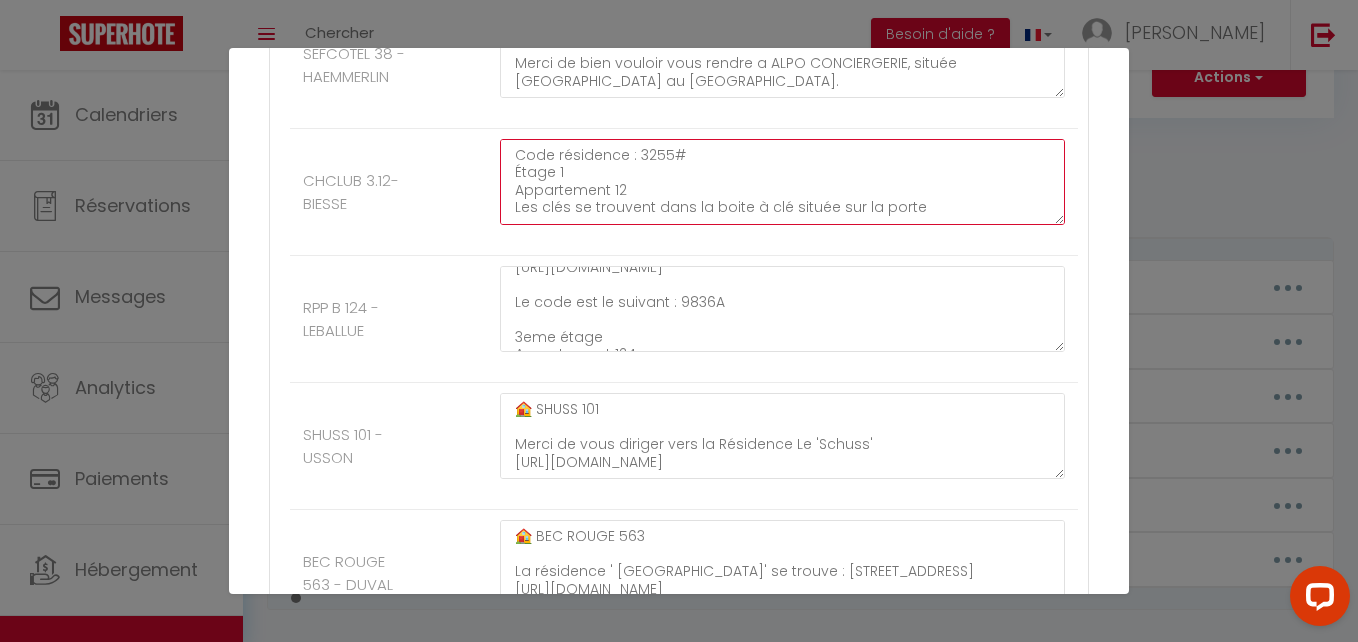 scroll, scrollTop: 140, scrollLeft: 0, axis: vertical 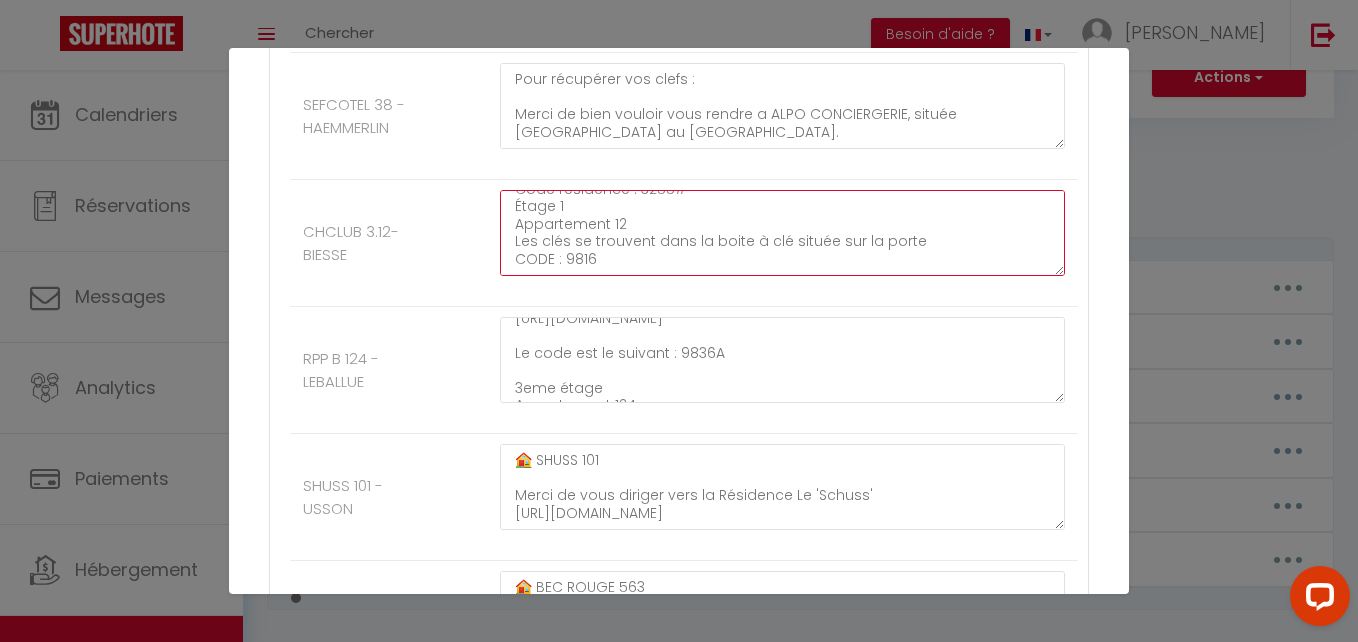 drag, startPoint x: 706, startPoint y: 213, endPoint x: 677, endPoint y: 209, distance: 29.274563 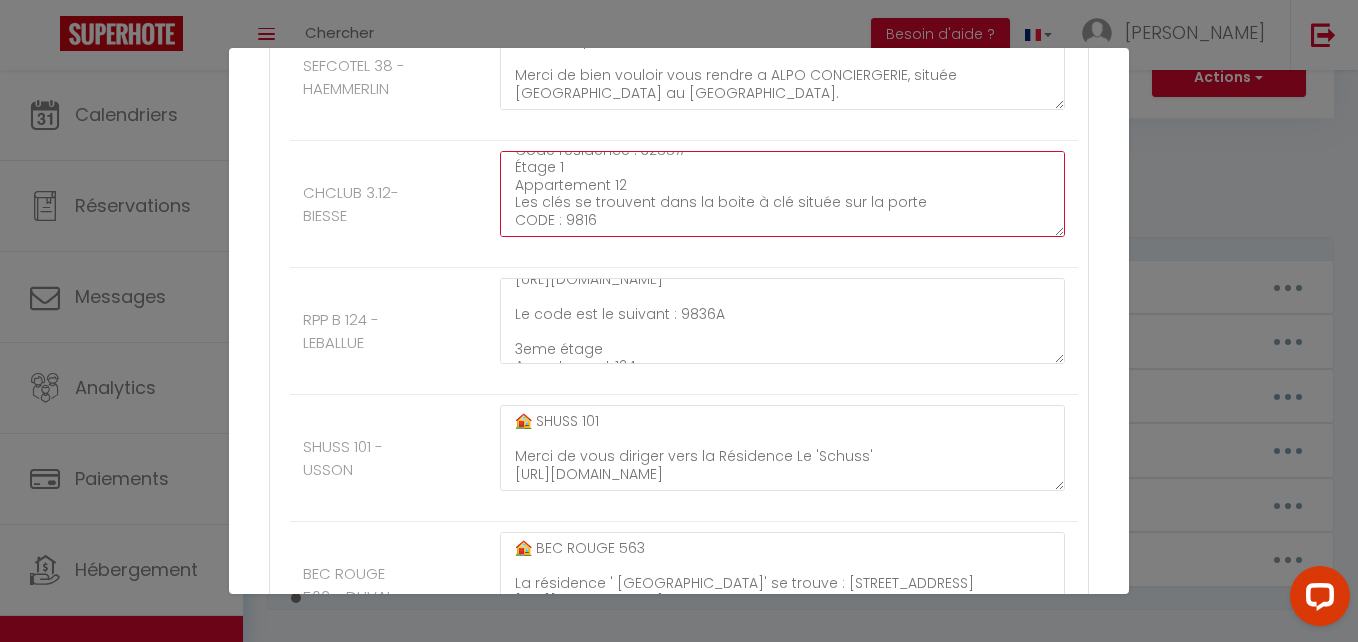 scroll, scrollTop: 1744, scrollLeft: 0, axis: vertical 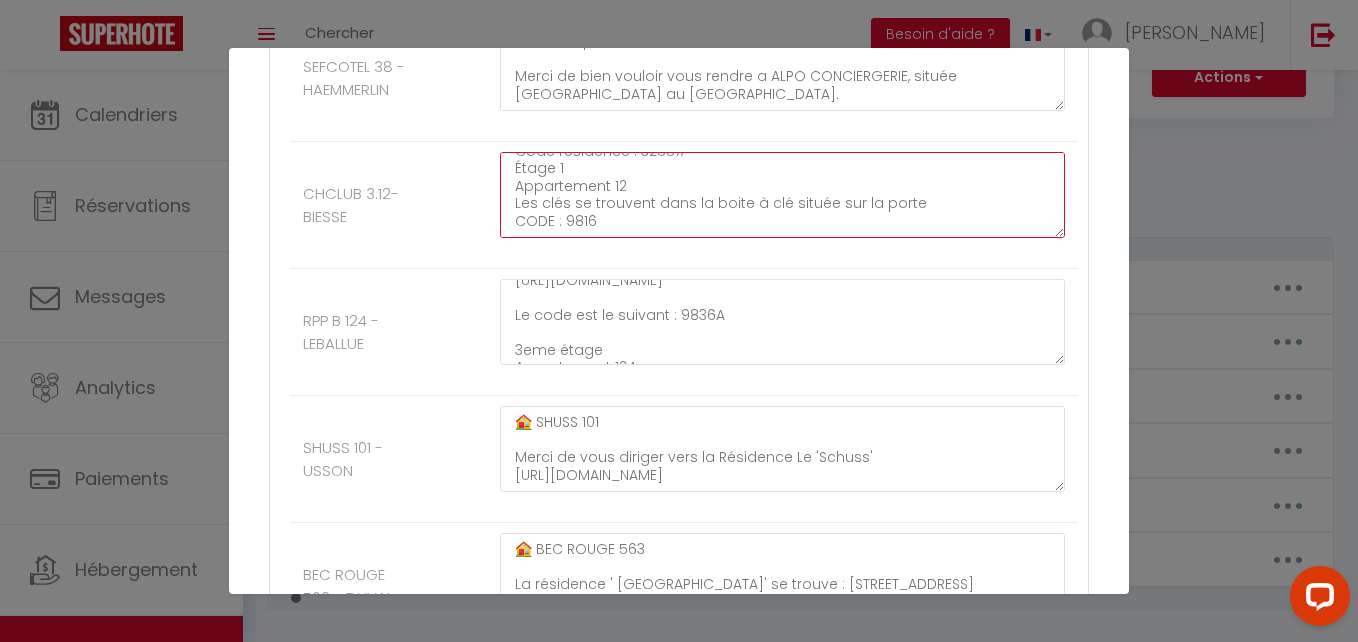 click on "CHALET CLUB 3📍
Repère placé
[URL][DOMAIN_NAME]
L entrée de la résidence se trouve juste après Intersport.
Code résidence : 3255#
Étage 1
Appartement 12
Les clés se trouvent dans la boite à clé située sur la porte
CODE : 9816" at bounding box center [782, 195] 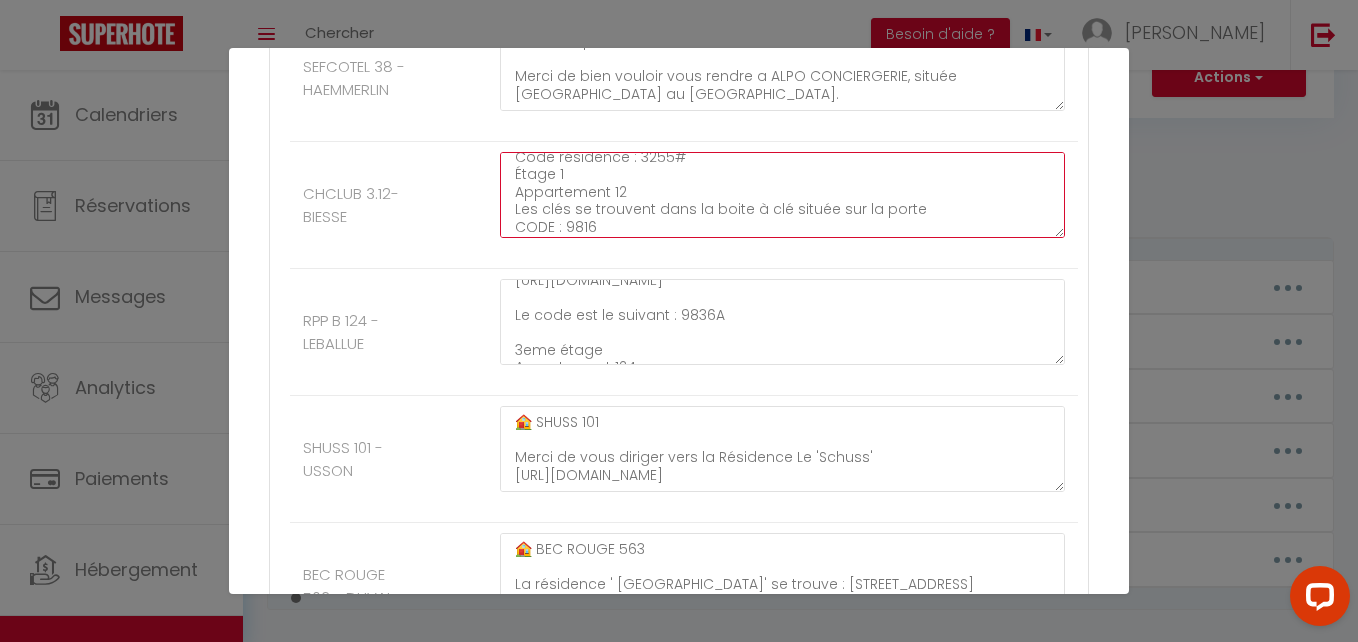 scroll, scrollTop: 140, scrollLeft: 0, axis: vertical 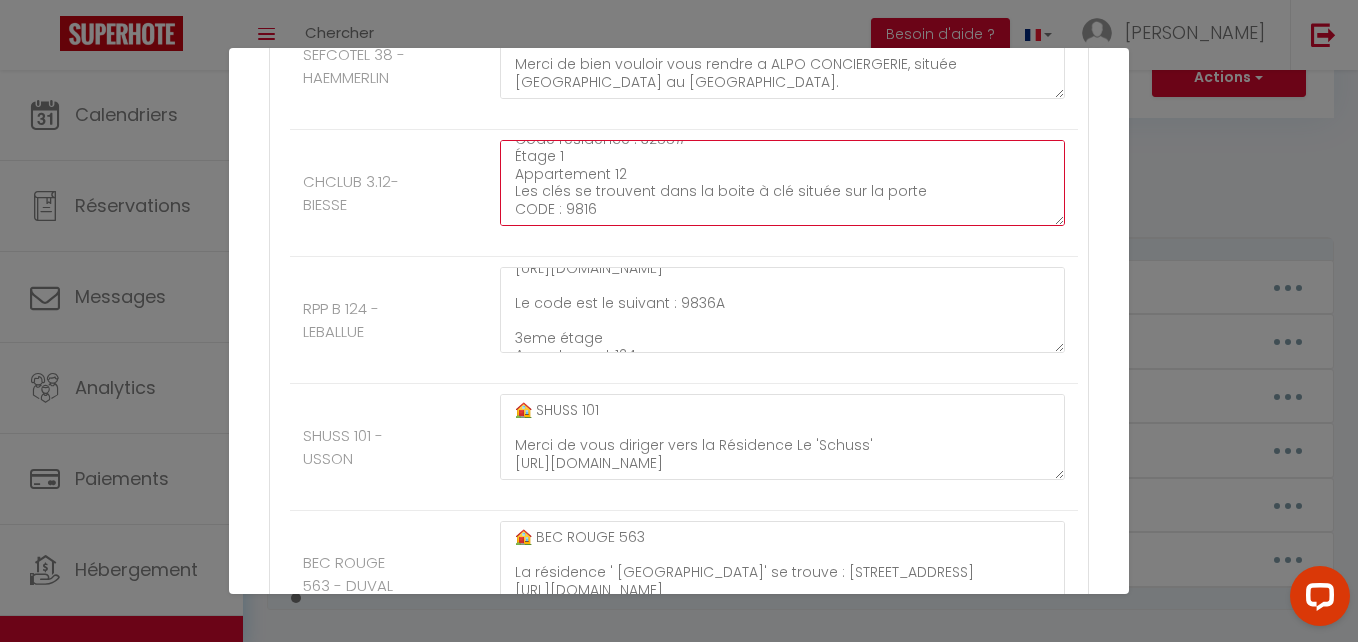 click on "CHALET CLUB 3📍
Repère placé
[URL][DOMAIN_NAME]
L entrée de la résidence se trouve juste après Intersport.
Code résidence : 3255#
Étage 1
Appartement 12
Les clés se trouvent dans la boite à clé située sur la porte
CODE : 9816" at bounding box center [782, 183] 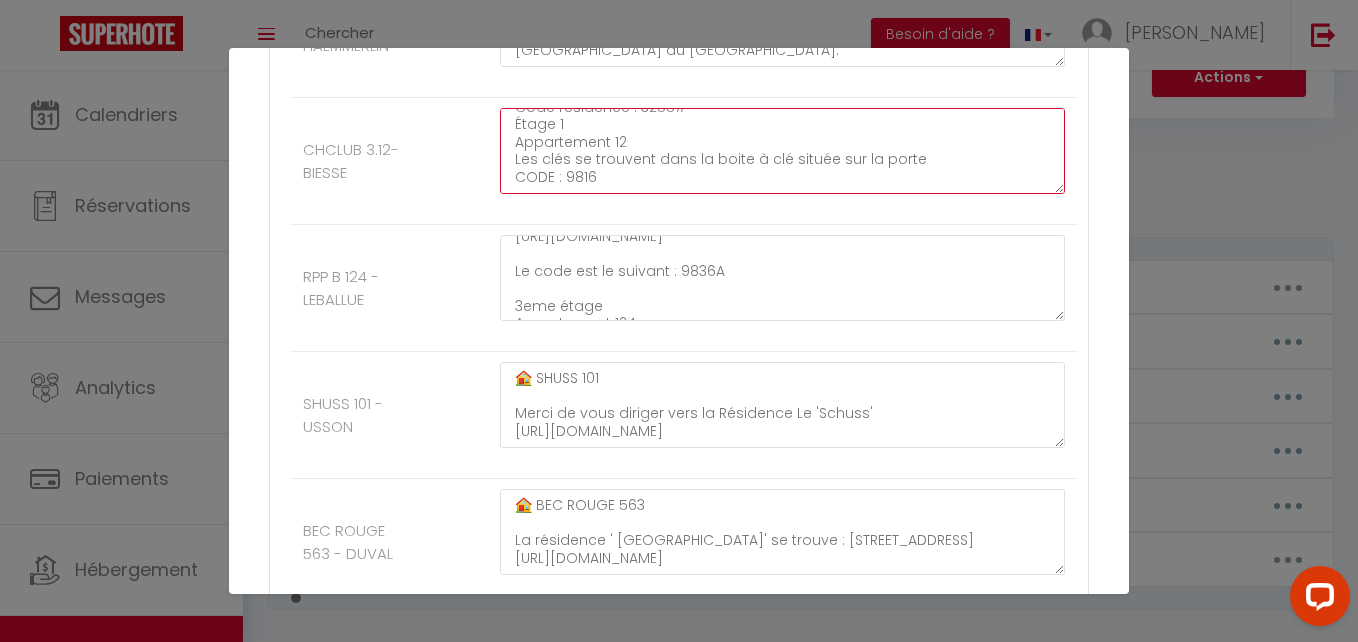 scroll, scrollTop: 1789, scrollLeft: 0, axis: vertical 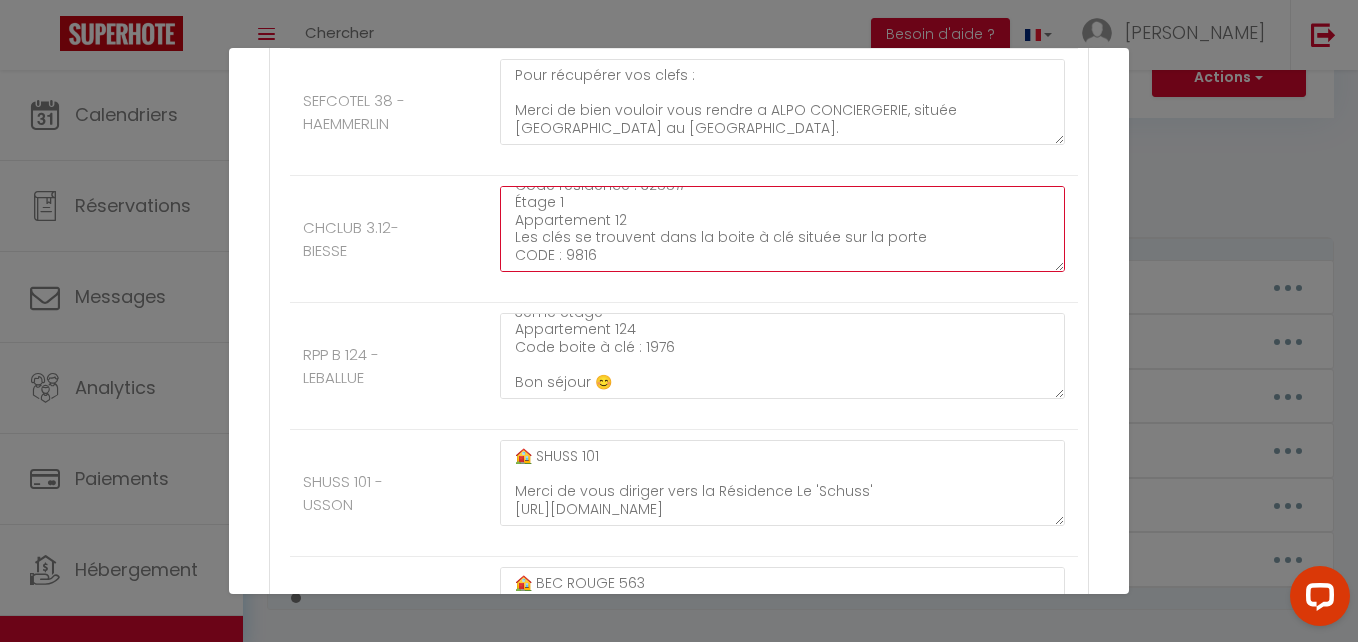 click on "CHALET CLUB 3📍
Repère placé
[URL][DOMAIN_NAME]
L entrée de la résidence se trouve juste après Intersport.
Code résidence : 3255#
Étage 1
Appartement 12
Les clés se trouvent dans la boite à clé située sur la porte
CODE : 9816" at bounding box center (782, 229) 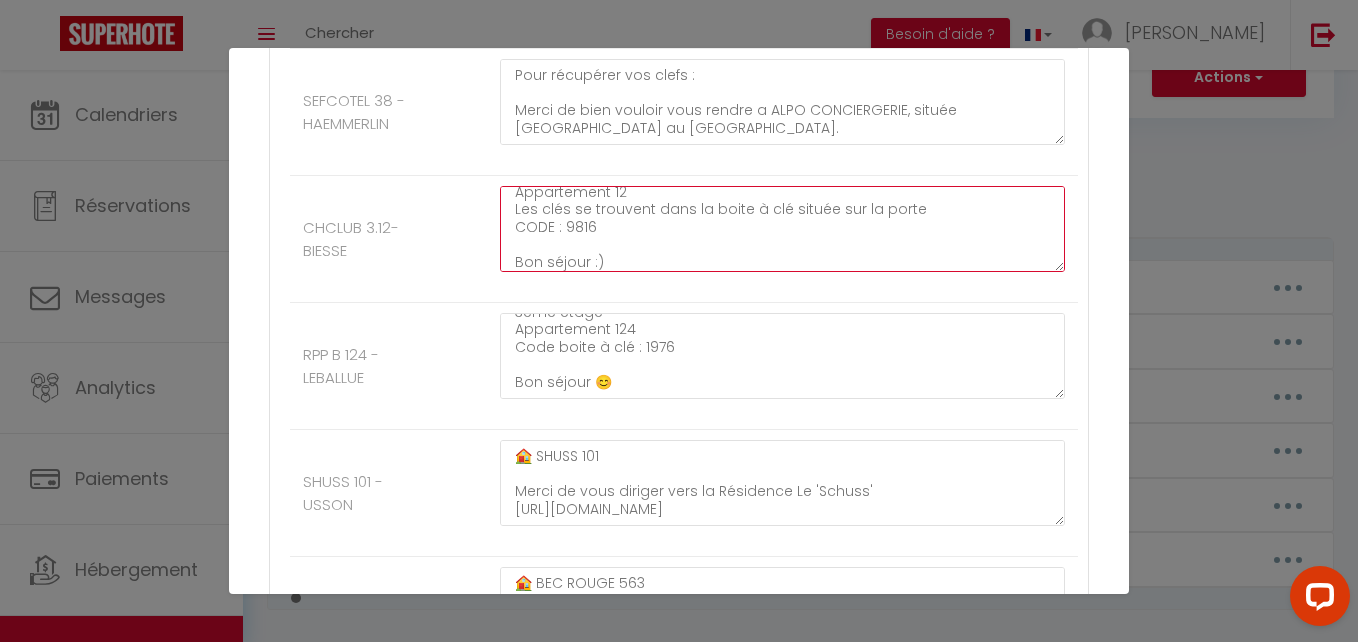 scroll, scrollTop: 175, scrollLeft: 0, axis: vertical 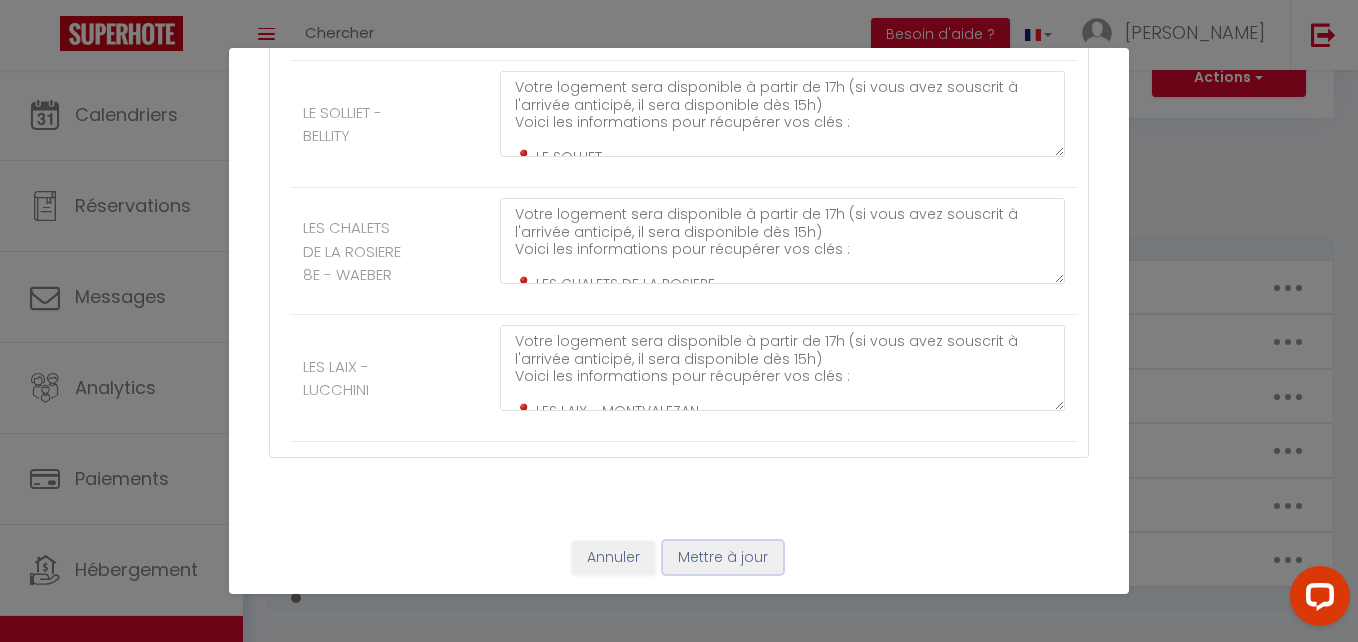 click on "Mettre à jour" at bounding box center (723, 558) 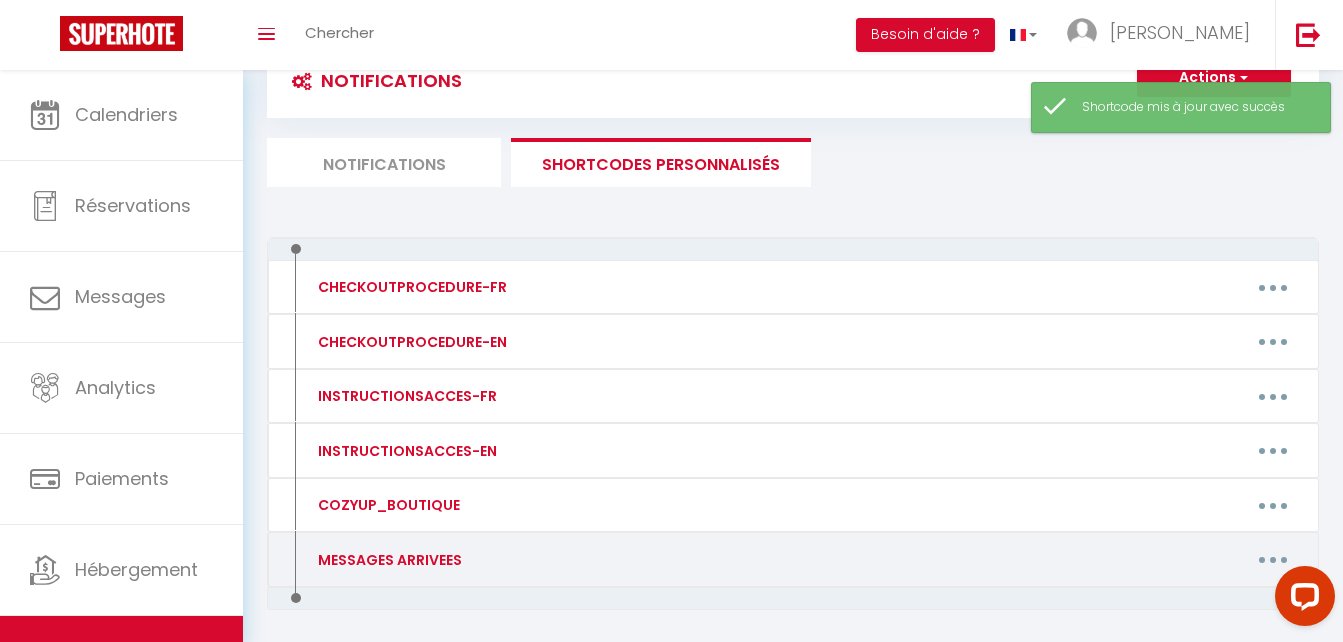 click at bounding box center (1273, 560) 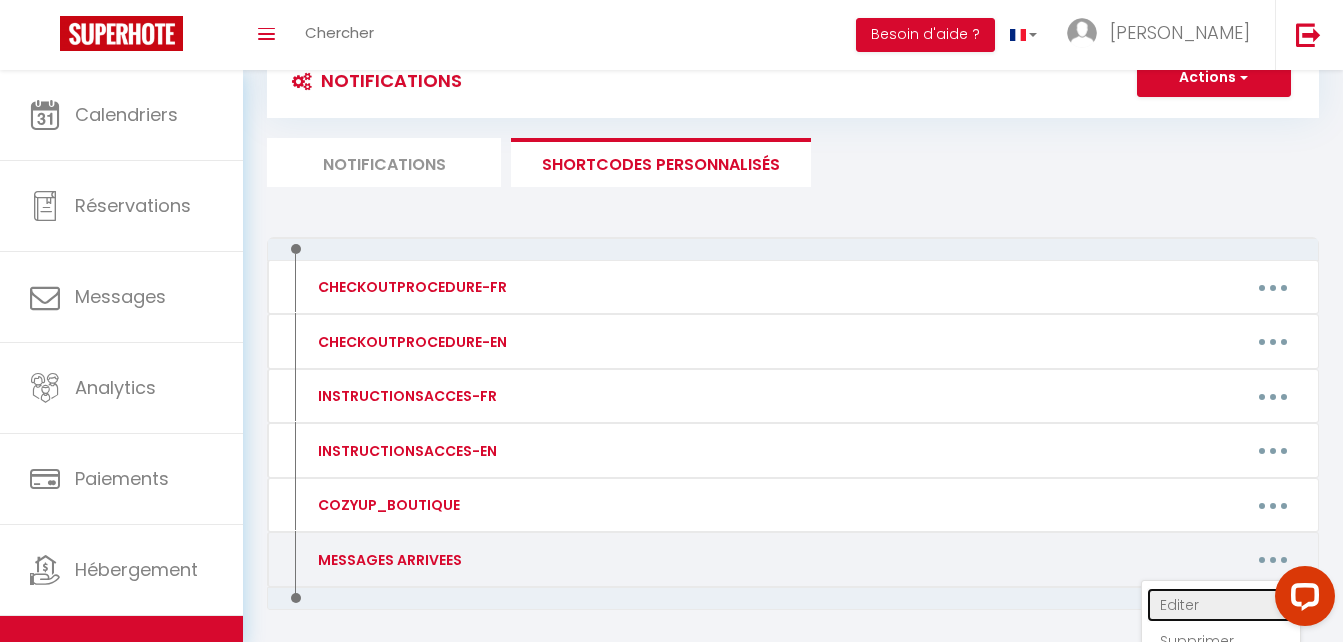 click on "Editer" at bounding box center [1221, 605] 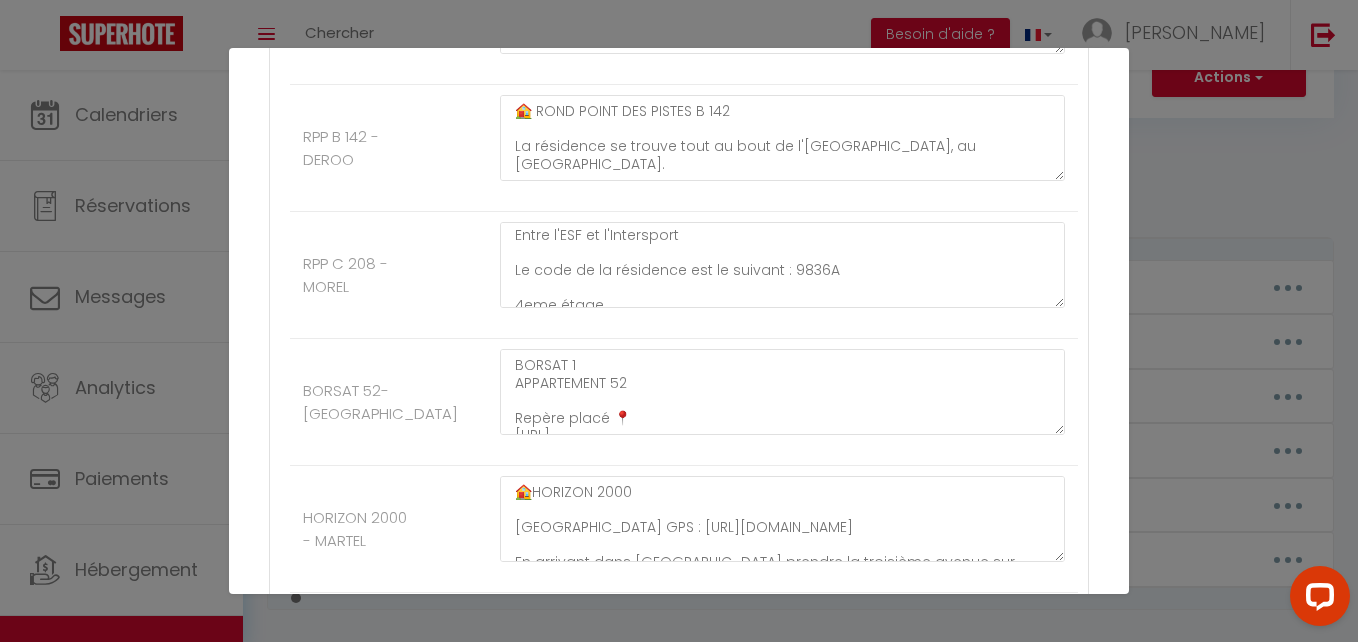 scroll, scrollTop: 57, scrollLeft: 0, axis: vertical 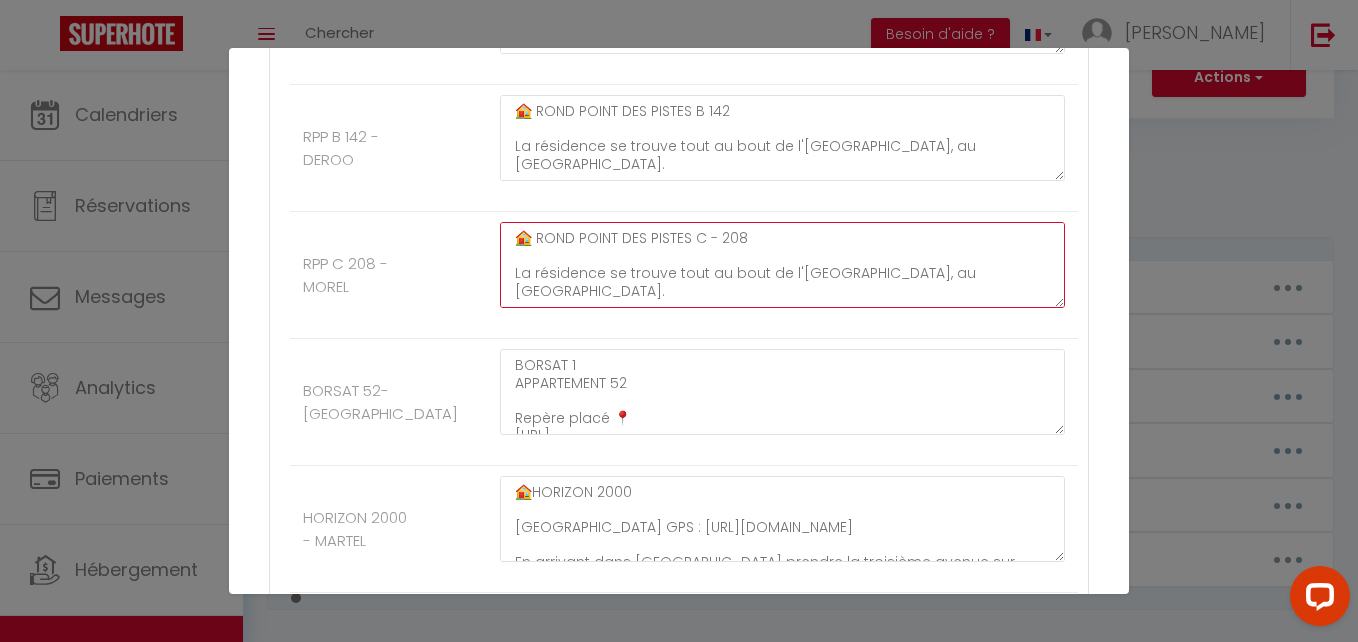 click on "🏠 ROND POINT DES PISTES C - 208
La résidence se trouve tout au bout de l'[GEOGRAPHIC_DATA], au [GEOGRAPHIC_DATA].
📍Rond point des pistes C Apt 208
POINT GPS :
[URL][DOMAIN_NAME]
L'entrée du rond point des pistes C se trouve à droite quand vous êtes face au restaurant "le kiosk".
Entre l'ESF et l'Intersport
Le code de la résidence est le suivant : 9836A
4eme étage
Appartement 208
La boite a clé se trouve sur la porte de l'appartement
Code : 9816
Bon séjour 😊" at bounding box center [782, 265] 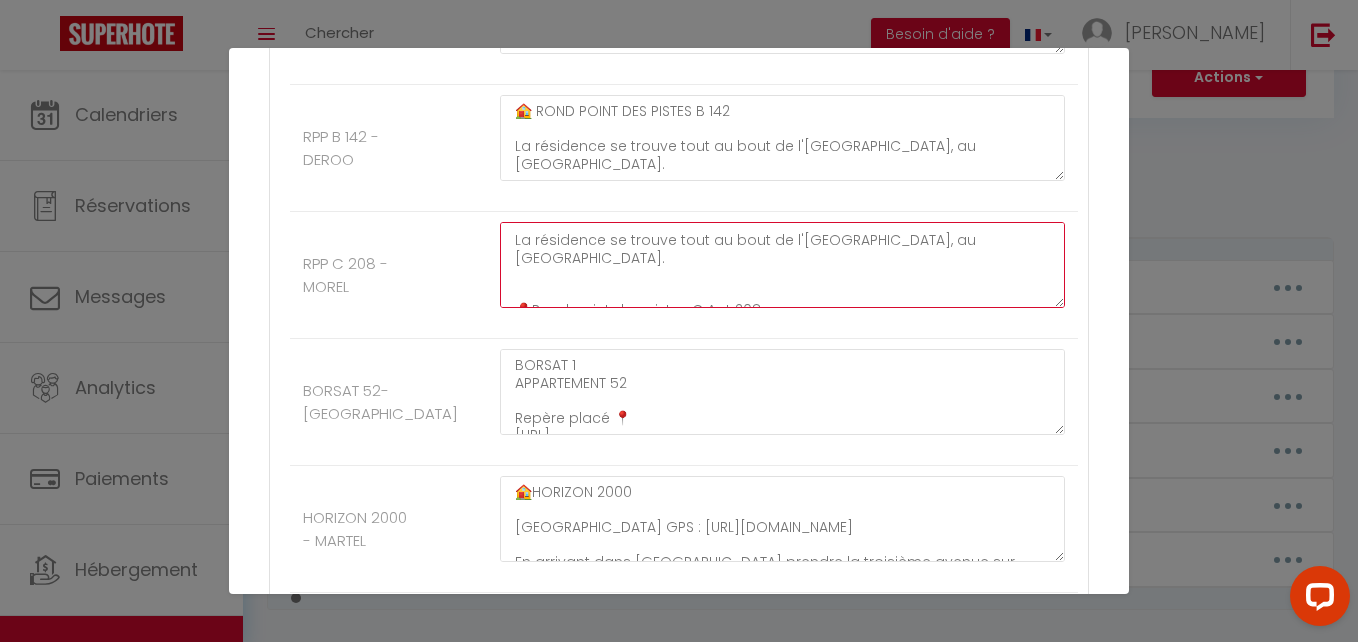 click on "🏠 ROND POINT DES PISTES C - 208
La résidence se trouve tout au bout de l'[GEOGRAPHIC_DATA], au [GEOGRAPHIC_DATA].
📍Rond point des pistes C Apt 208
POINT GPS :
[URL][DOMAIN_NAME]
L'entrée du rond point des pistes C se trouve à droite quand vous êtes face au restaurant "le kiosk".
Entre l'ESF et l'Intersport
Le code de la résidence est le suivant : 9836A
4eme étage
Appartement 208
La boite a clé se trouve sur la porte de l'appartement
Code : 9816
Bon séjour 😊" at bounding box center (782, 265) 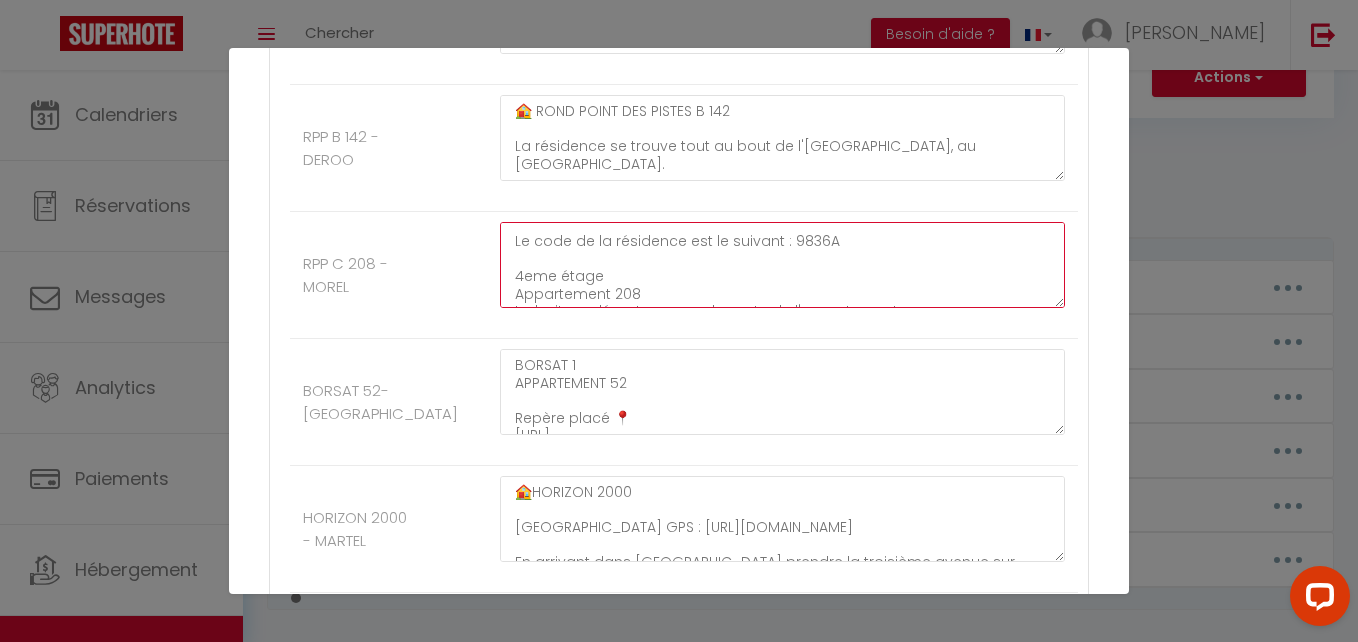 scroll, scrollTop: 315, scrollLeft: 0, axis: vertical 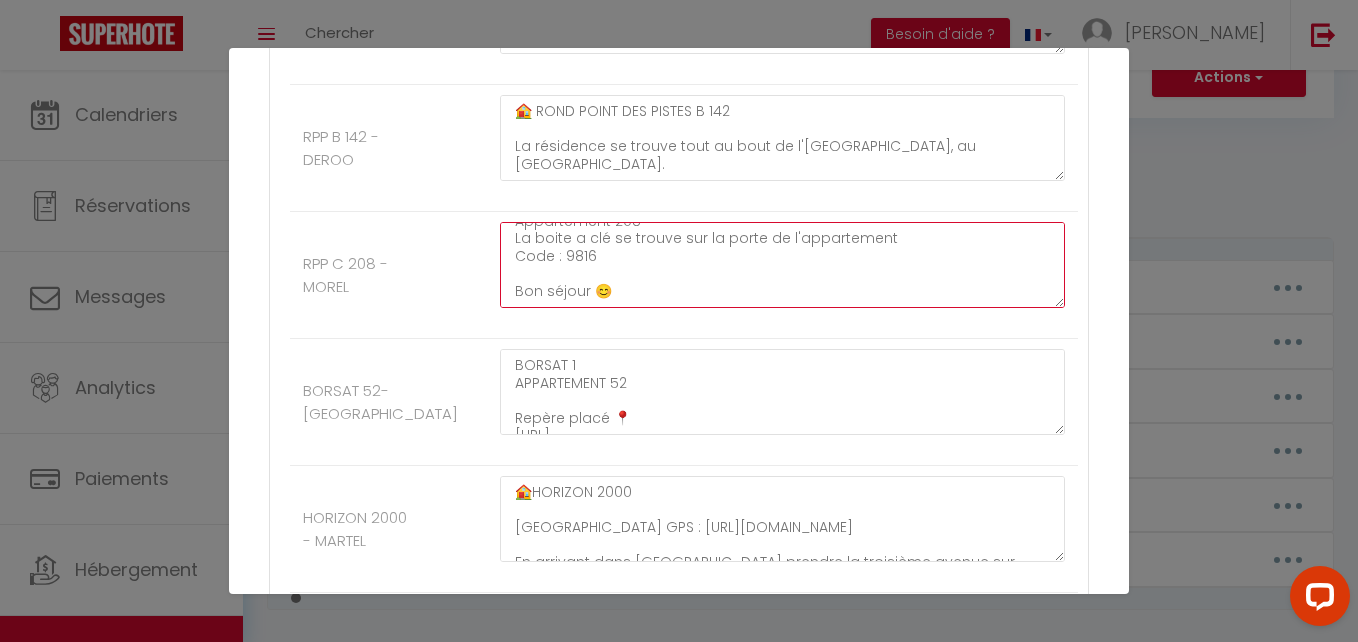 click on "🏠 ROND POINT DES PISTES C - 208
La résidence se trouve tout au bout de l'[GEOGRAPHIC_DATA], au [GEOGRAPHIC_DATA].
📍Rond point des pistes C Apt 208
POINT GPS :
[URL][DOMAIN_NAME]
L'entrée du rond point des pistes C se trouve à droite quand vous êtes face au restaurant "le kiosk".
Entre l'ESF et l'Intersport
Le code de la résidence est le suivant : 9836A
4eme étage
Appartement 208
La boite a clé se trouve sur la porte de l'appartement
Code : 9816
Bon séjour 😊" at bounding box center [782, 265] 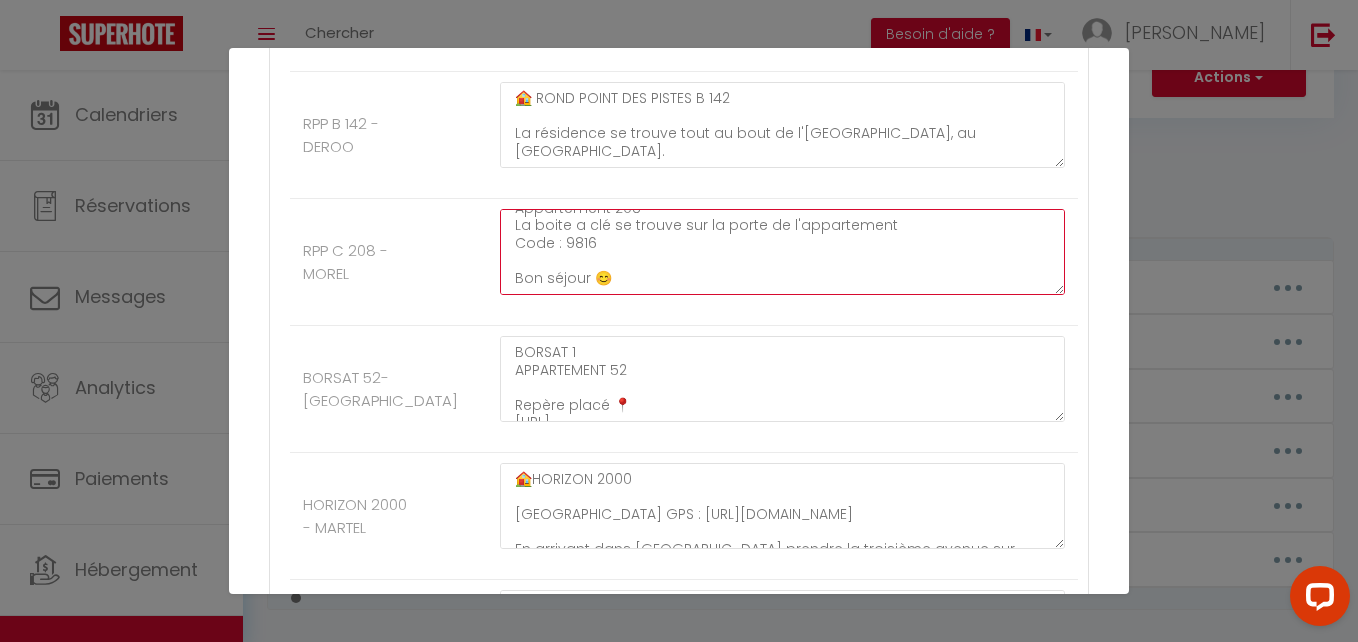 scroll, scrollTop: 6260, scrollLeft: 0, axis: vertical 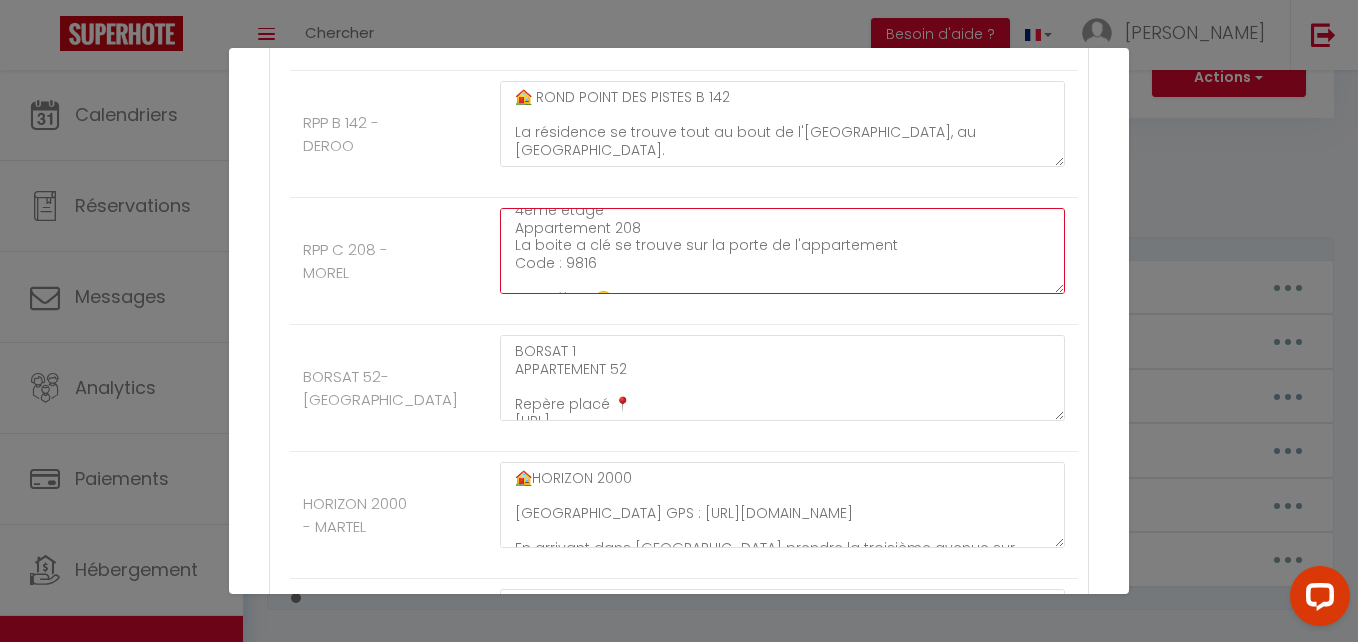 click on "🏠 ROND POINT DES PISTES C - 208
La résidence se trouve tout au bout de l'[GEOGRAPHIC_DATA], au [GEOGRAPHIC_DATA].
📍Rond point des pistes C Apt 208
POINT GPS :
[URL][DOMAIN_NAME]
L'entrée du rond point des pistes C se trouve à droite quand vous êtes face au restaurant "le kiosk".
Entre l'ESF et l'Intersport
Le code de la résidence est le suivant : 9836A
4eme étage
Appartement 208
La boite a clé se trouve sur la porte de l'appartement
Code : 9816
Bon séjour 😊" at bounding box center (782, 251) 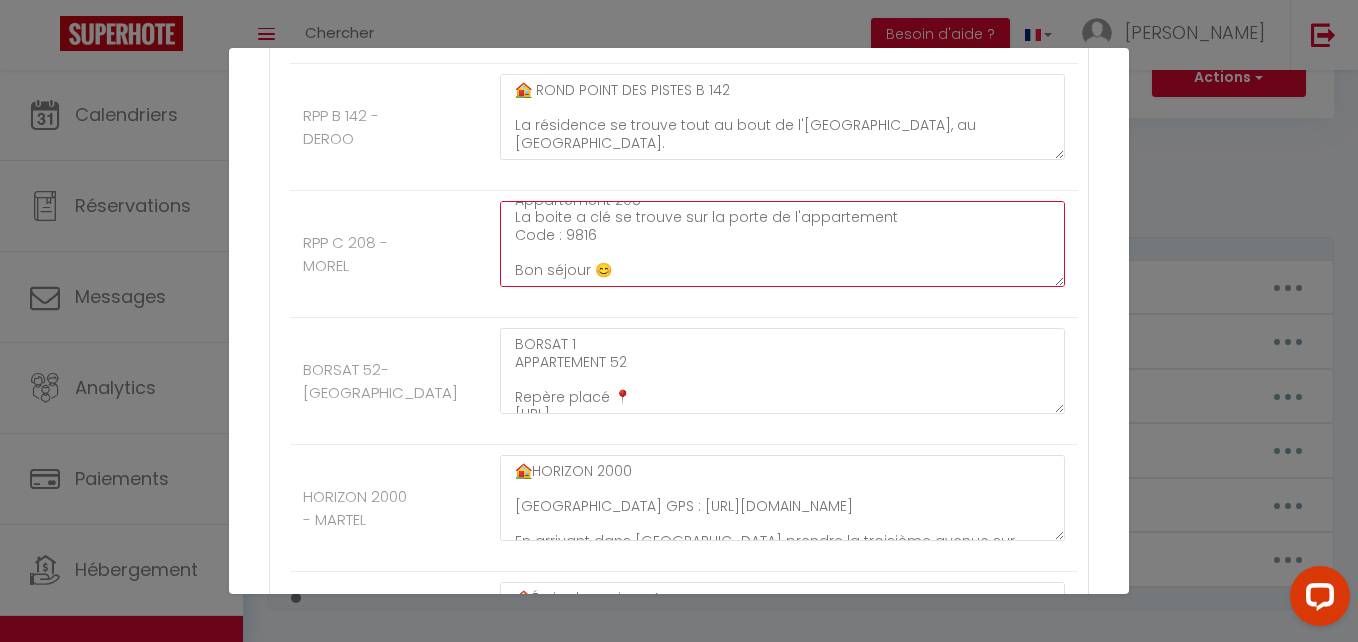 scroll, scrollTop: 6268, scrollLeft: 0, axis: vertical 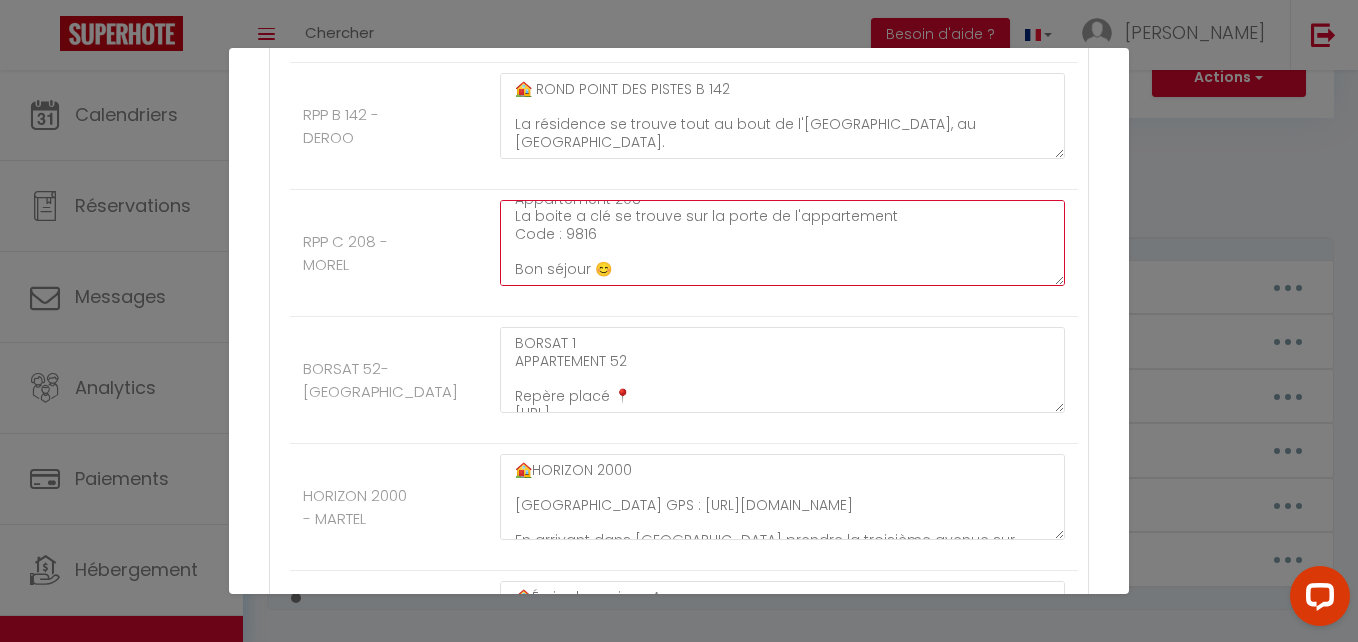 click on "🏠 ROND POINT DES PISTES C - 208
La résidence se trouve tout au bout de l'[GEOGRAPHIC_DATA], au [GEOGRAPHIC_DATA].
📍Rond point des pistes C Apt 208
POINT GPS :
[URL][DOMAIN_NAME]
L'entrée du rond point des pistes C se trouve à droite quand vous êtes face au restaurant "le kiosk".
Entre l'ESF et l'Intersport
Le code de la résidence est le suivant : 9836A
4eme étage
Appartement 208
La boite a clé se trouve sur la porte de l'appartement
Code : 9816
Bon séjour 😊" at bounding box center [782, 243] 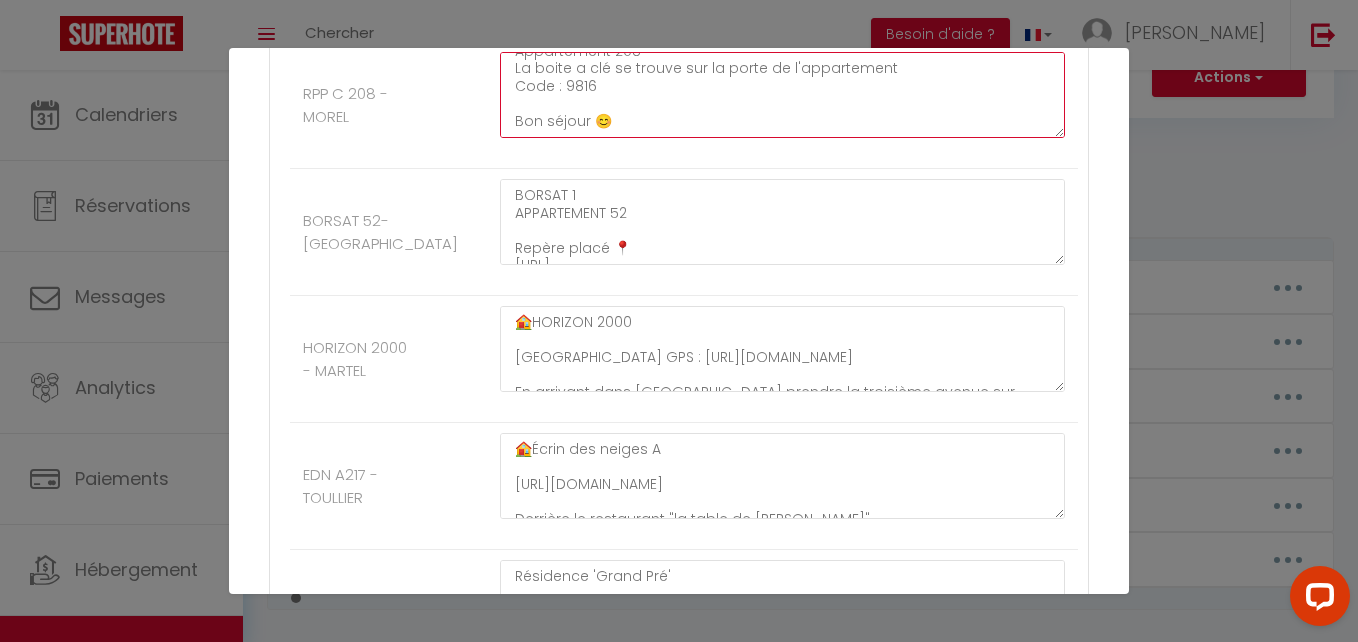 scroll, scrollTop: 6417, scrollLeft: 0, axis: vertical 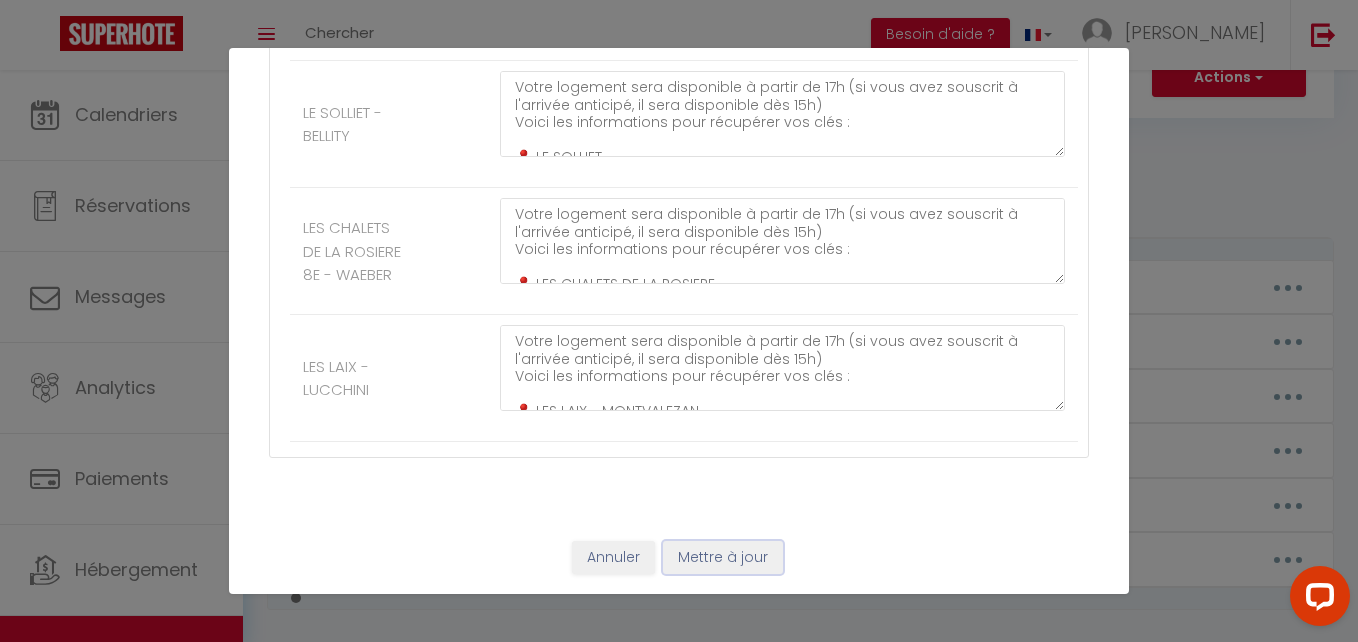 click on "Mettre à jour" at bounding box center (723, 558) 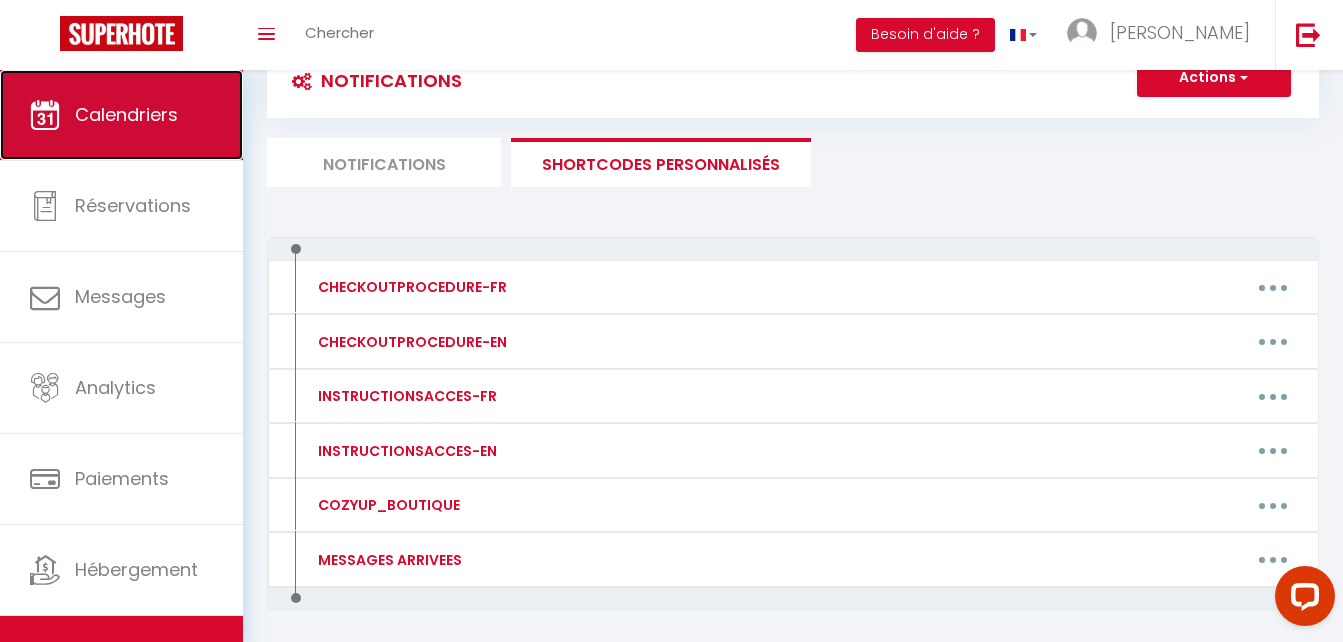click on "Calendriers" at bounding box center (121, 115) 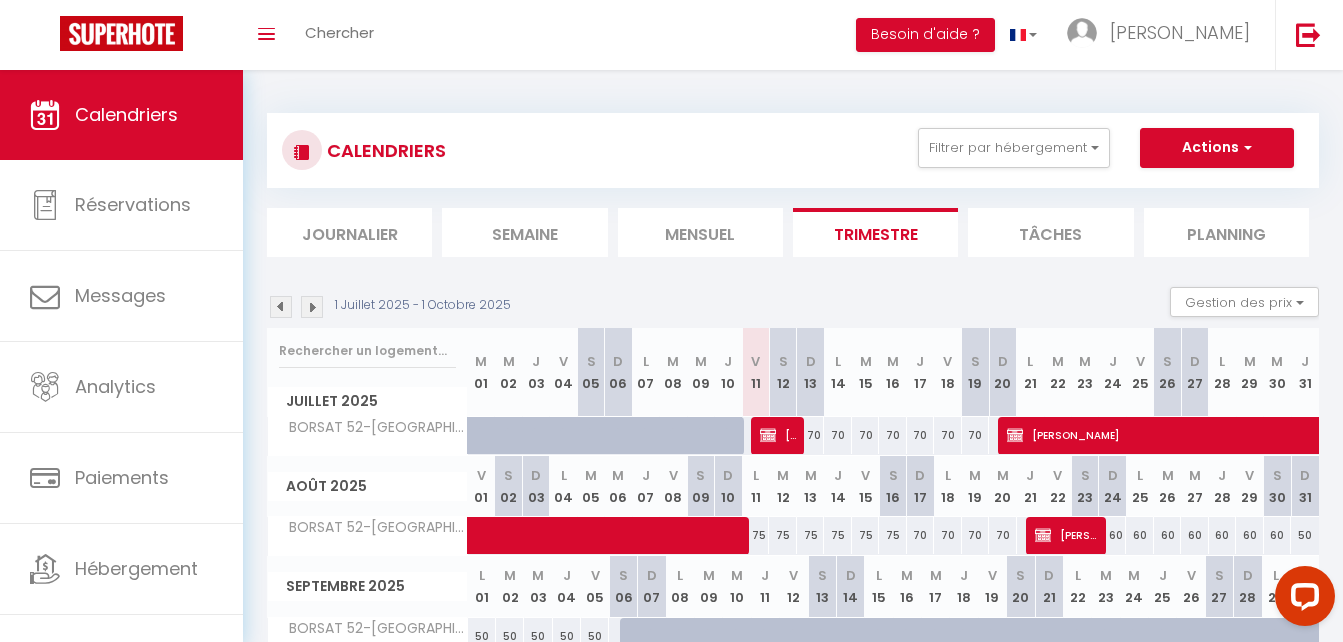 scroll, scrollTop: 98, scrollLeft: 0, axis: vertical 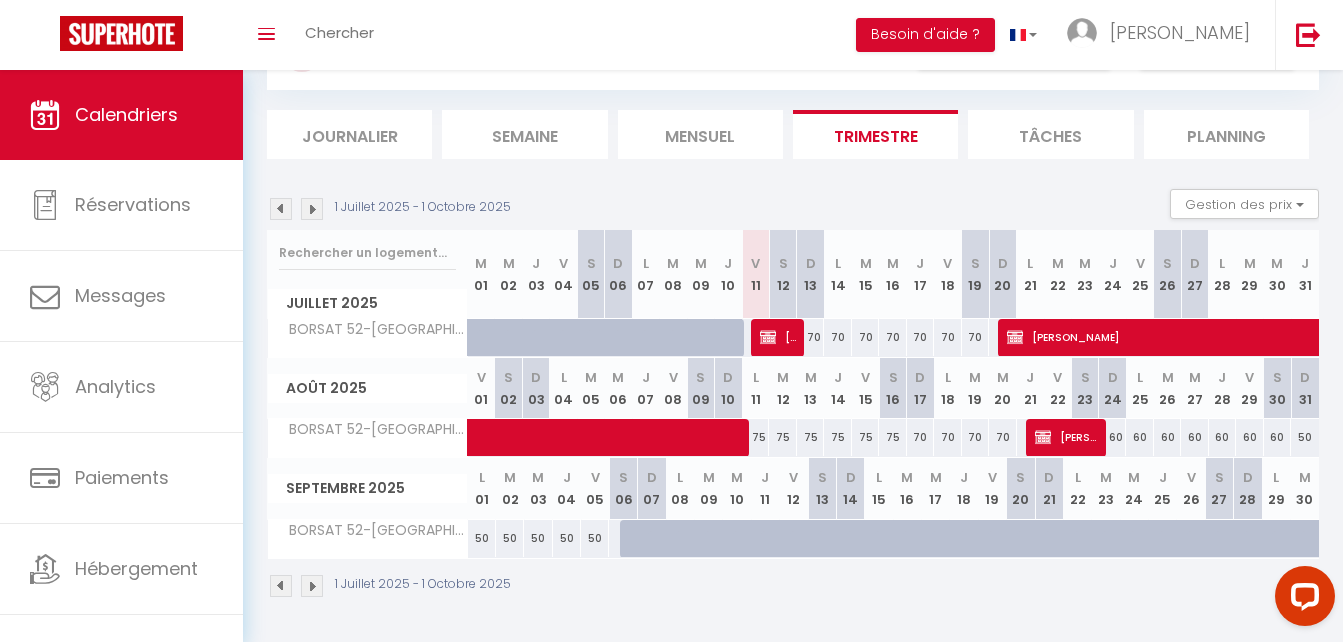 click at bounding box center [312, 209] 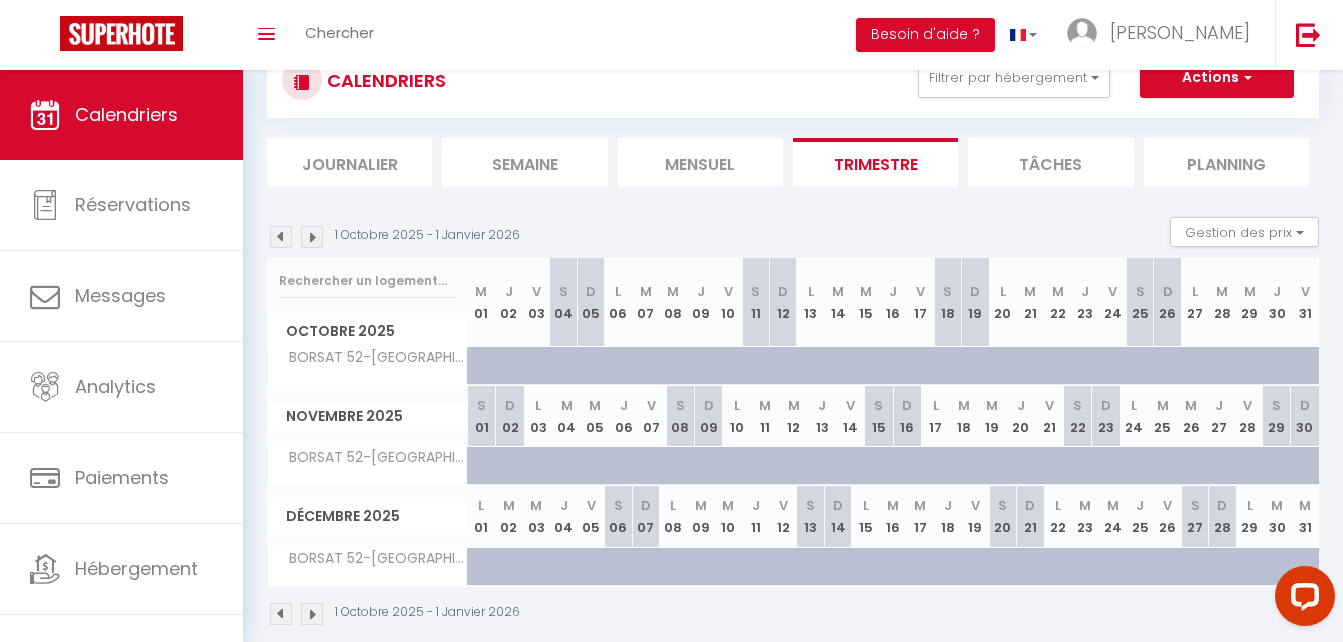 scroll, scrollTop: 98, scrollLeft: 0, axis: vertical 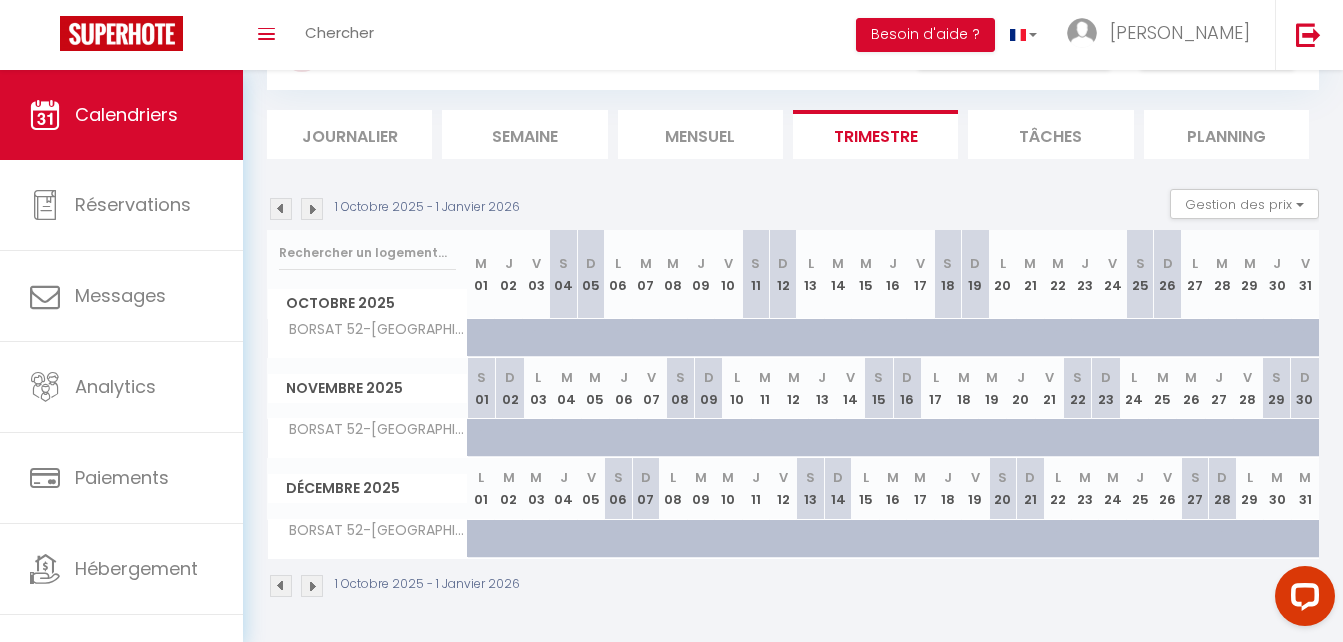 click at bounding box center (281, 209) 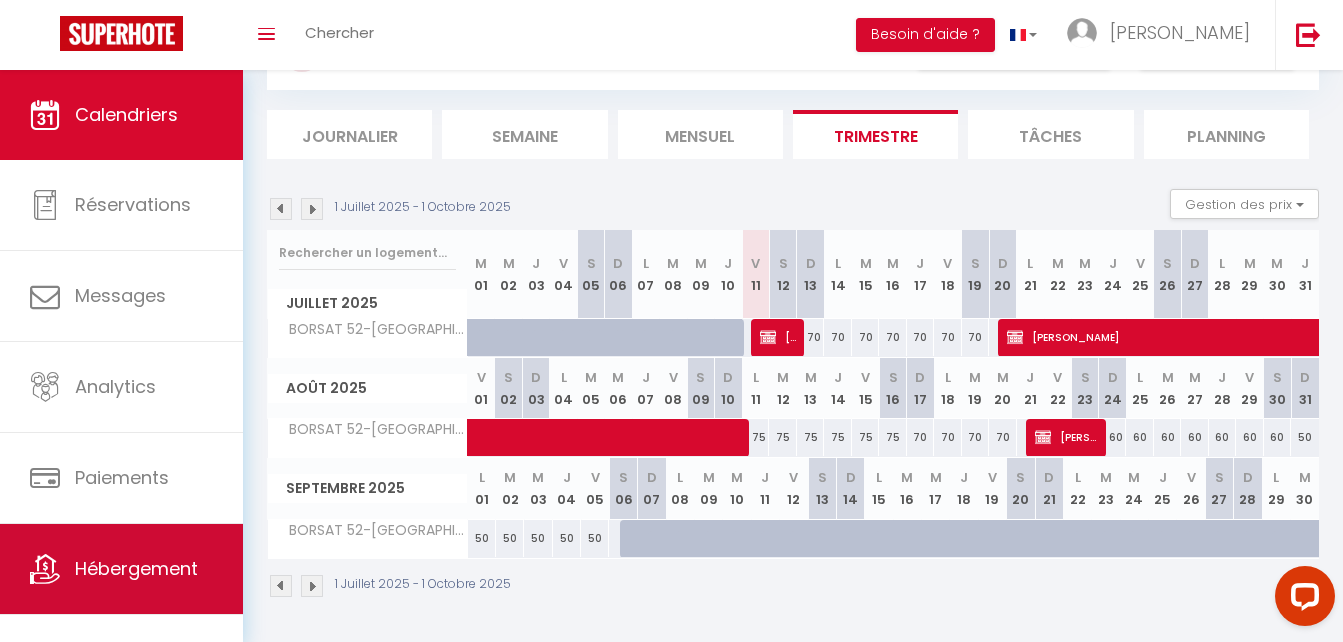 scroll, scrollTop: 60, scrollLeft: 0, axis: vertical 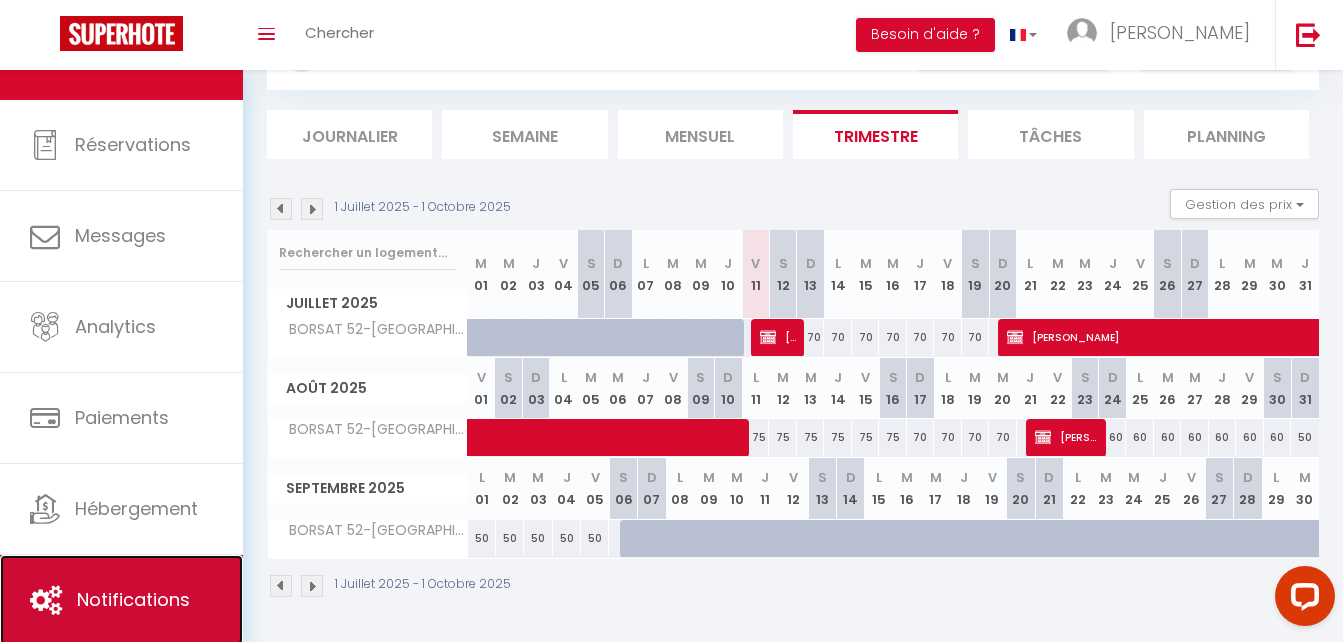 click on "Notifications" at bounding box center [133, 599] 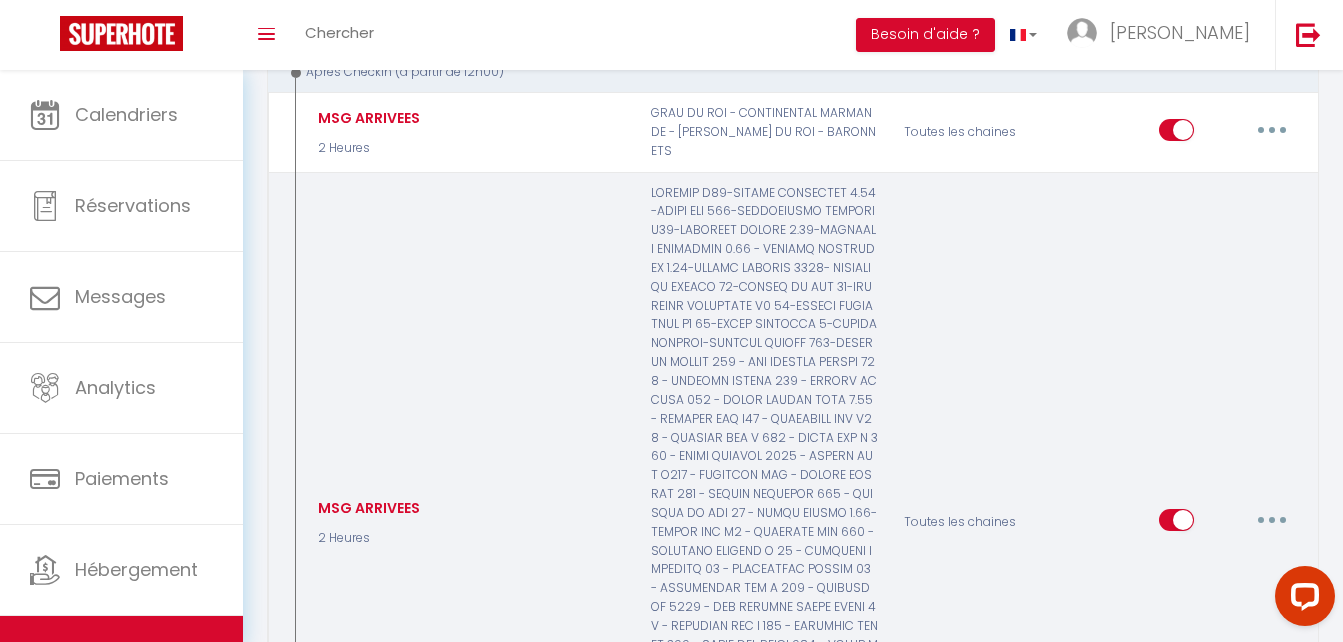 scroll, scrollTop: 4592, scrollLeft: 0, axis: vertical 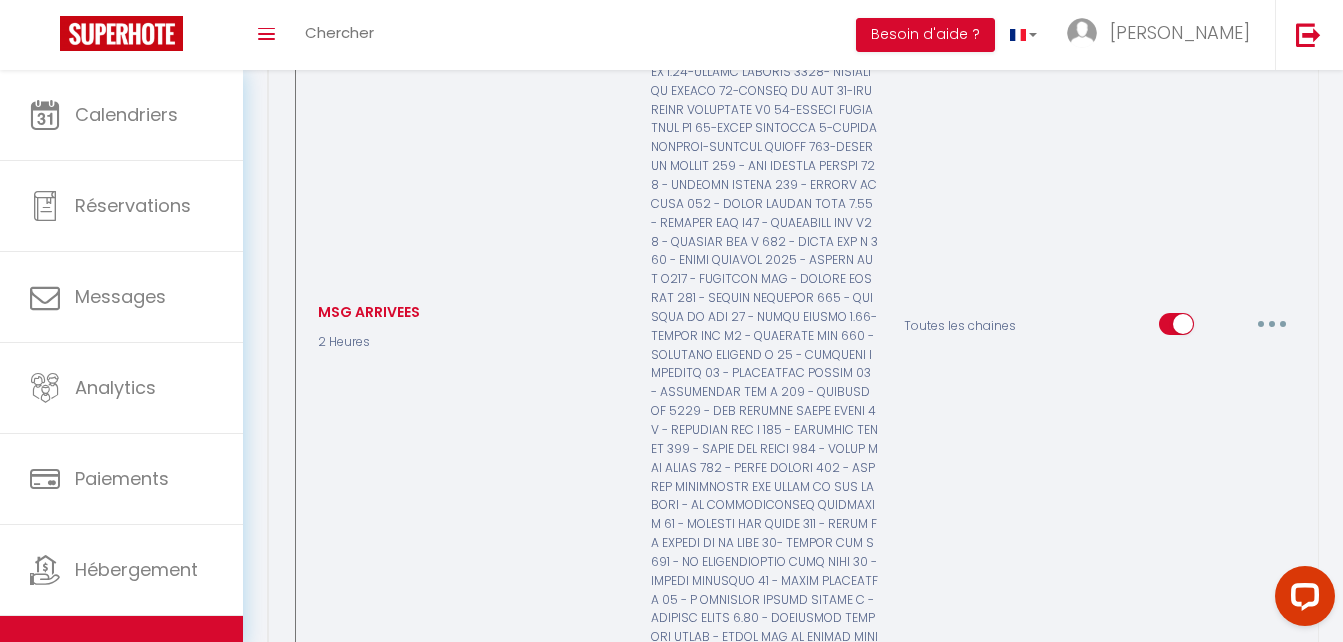 click at bounding box center [1272, 324] 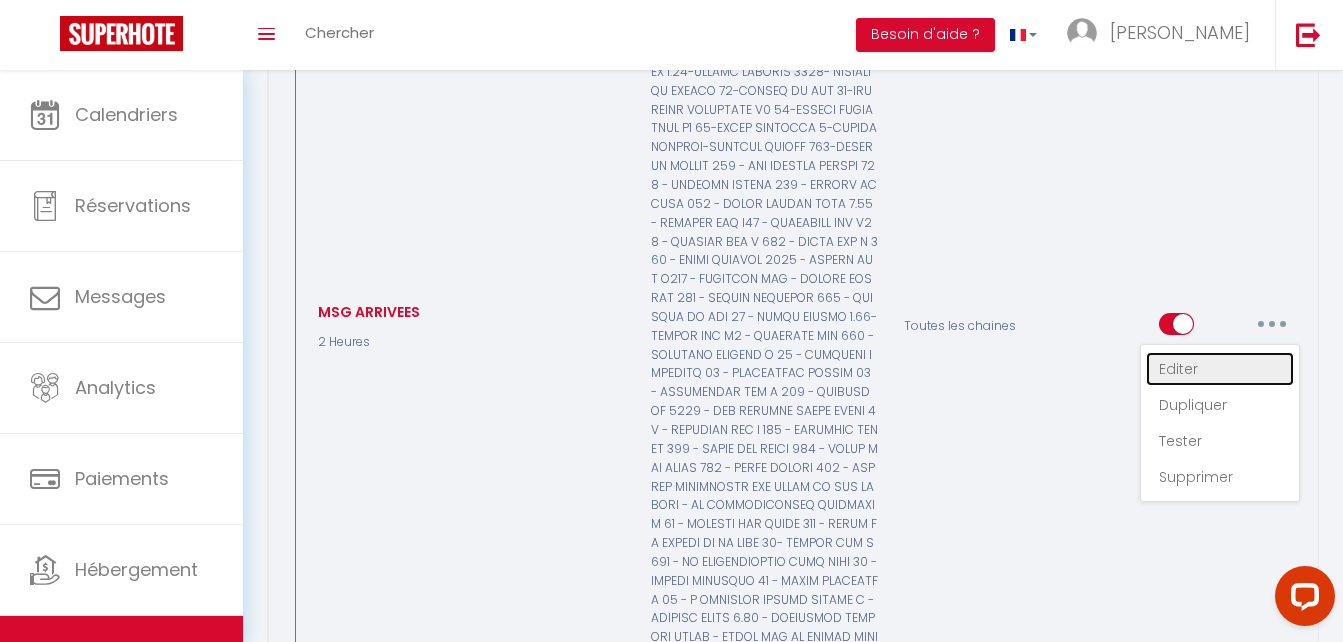 click on "Editer" at bounding box center (1220, 369) 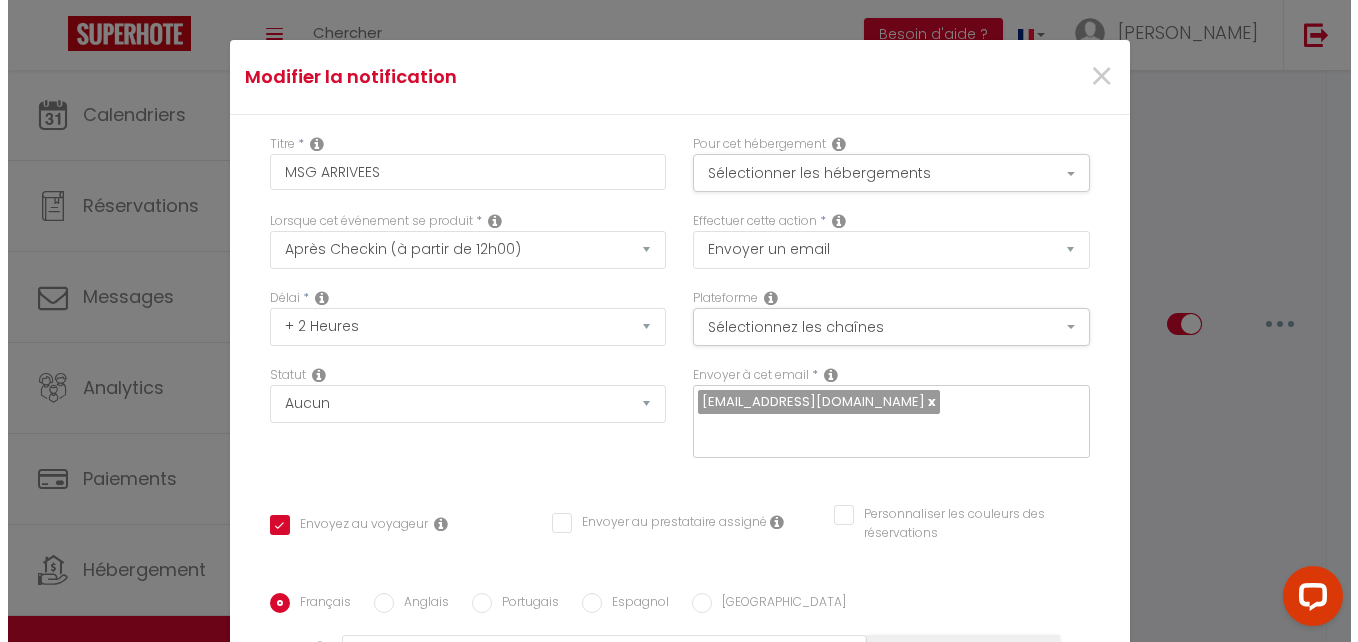scroll, scrollTop: 4527, scrollLeft: 0, axis: vertical 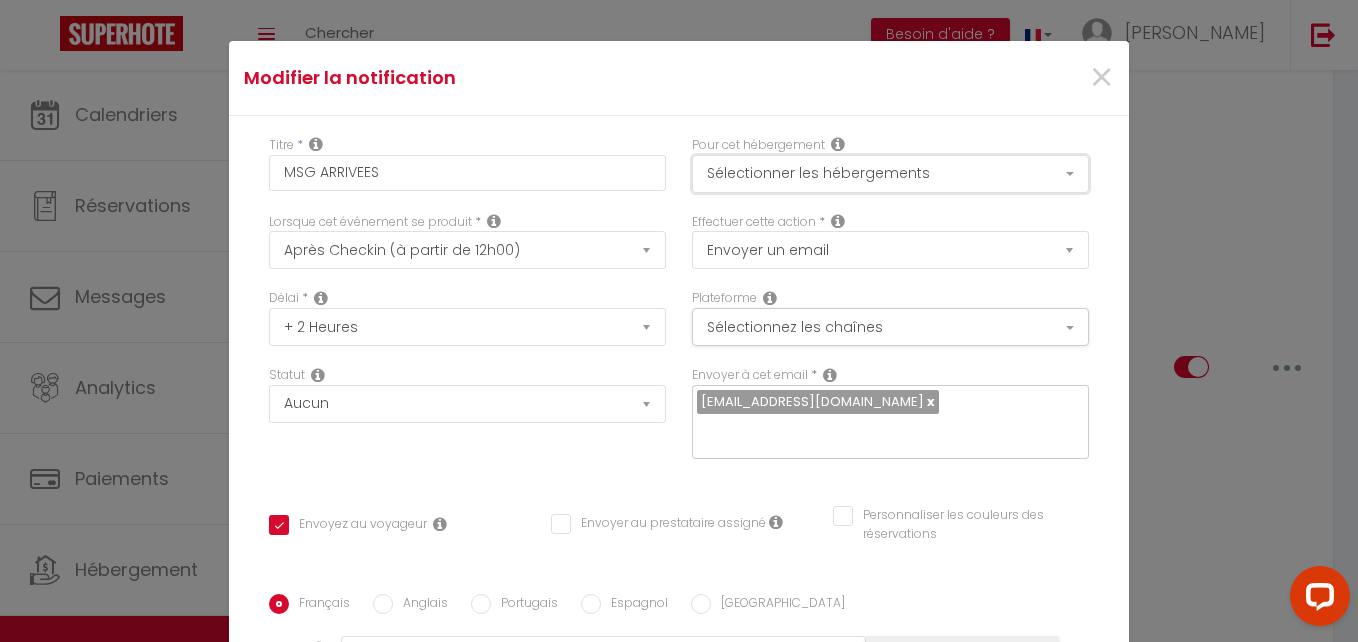 click on "Sélectionner les hébergements" at bounding box center (890, 174) 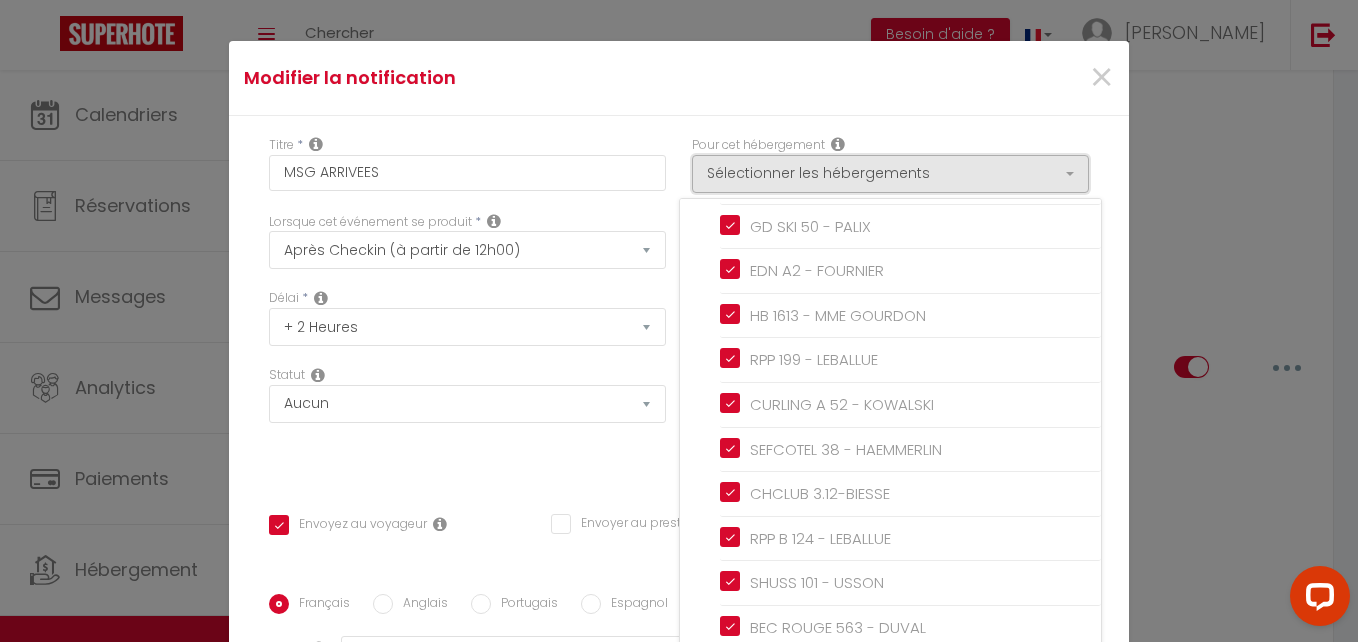 scroll, scrollTop: 0, scrollLeft: 0, axis: both 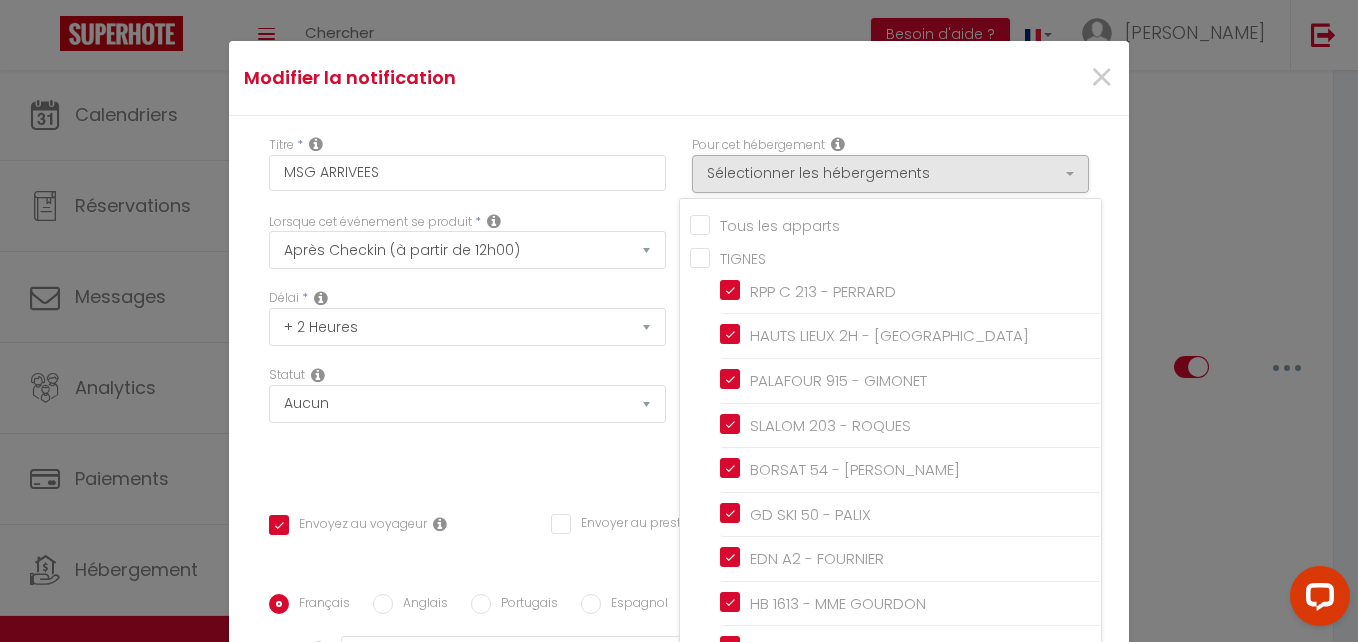 click on "Modifier la notification   ×" at bounding box center (679, 78) 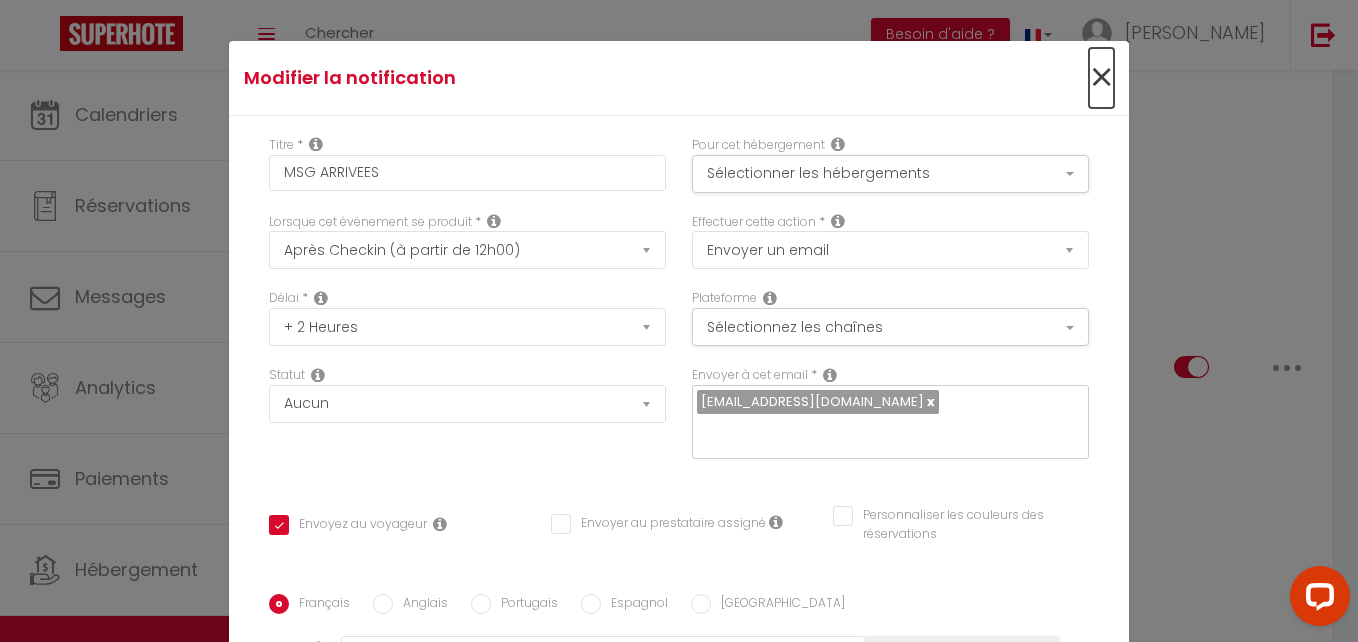 click on "×" at bounding box center (1101, 78) 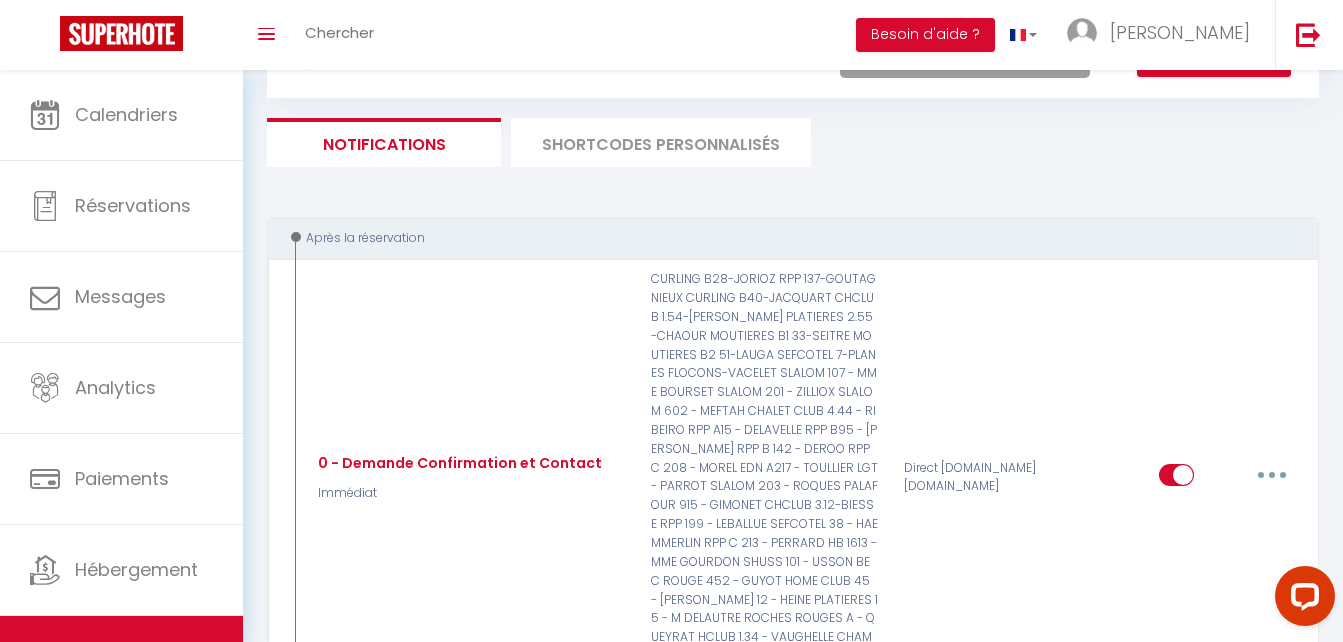 scroll, scrollTop: 0, scrollLeft: 0, axis: both 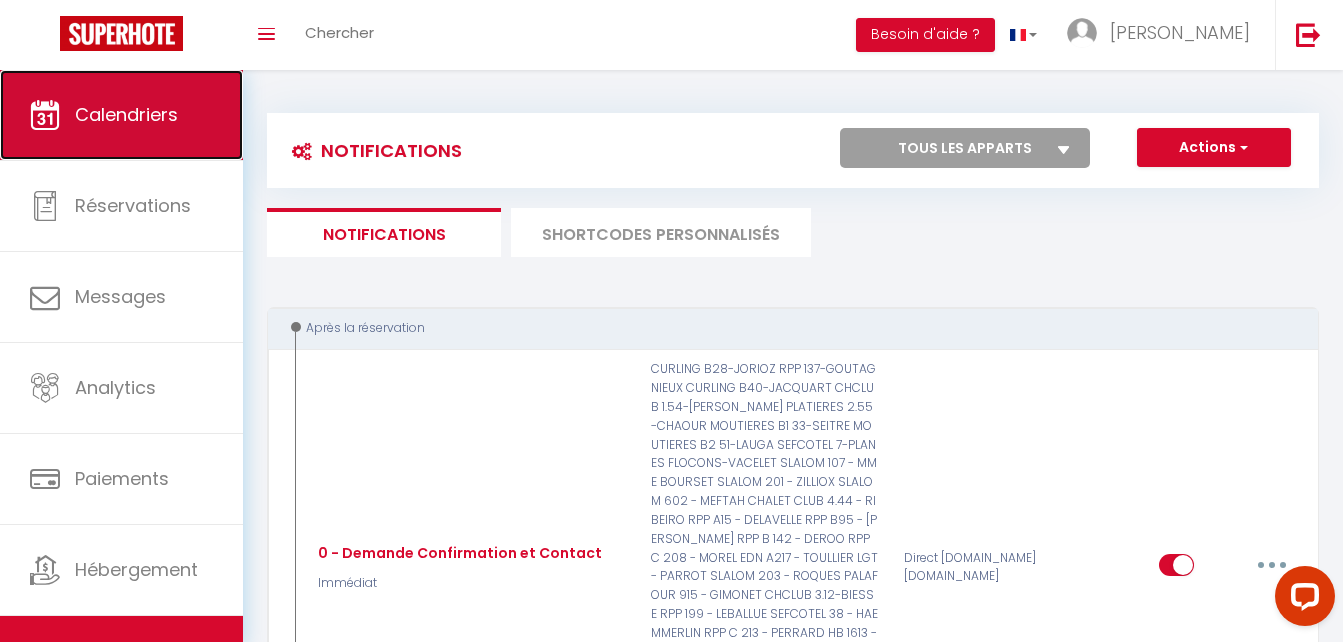 click on "Calendriers" at bounding box center (121, 115) 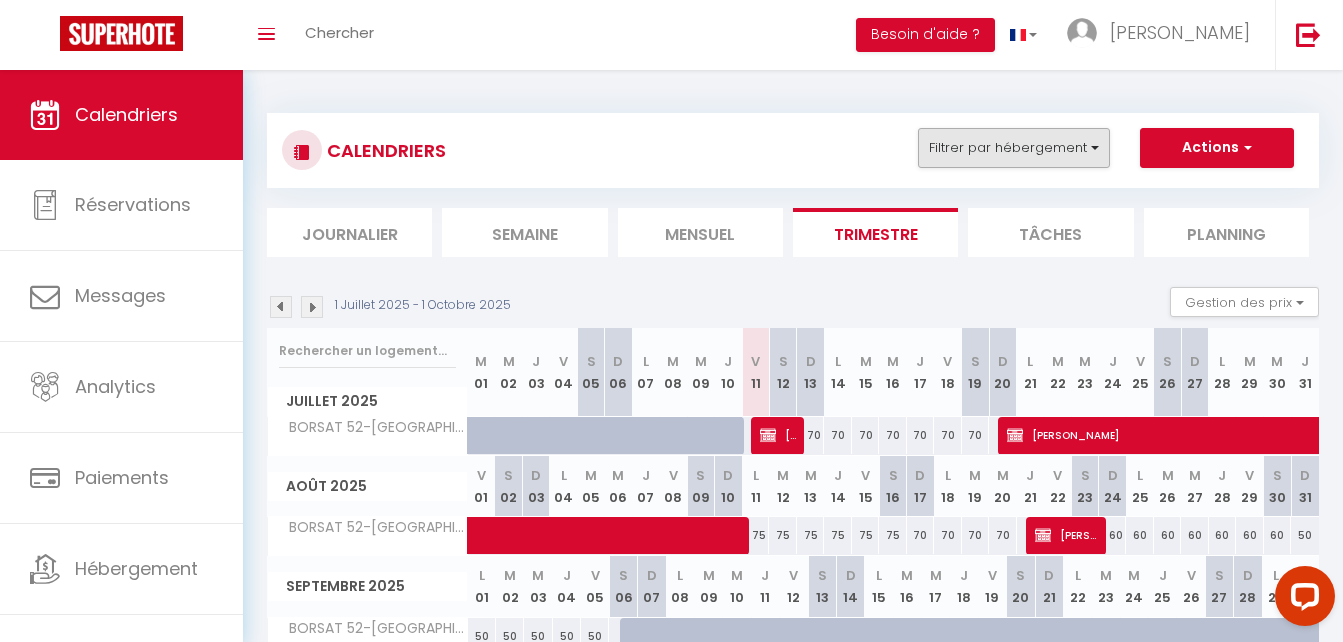 drag, startPoint x: 947, startPoint y: 121, endPoint x: 963, endPoint y: 145, distance: 28.84441 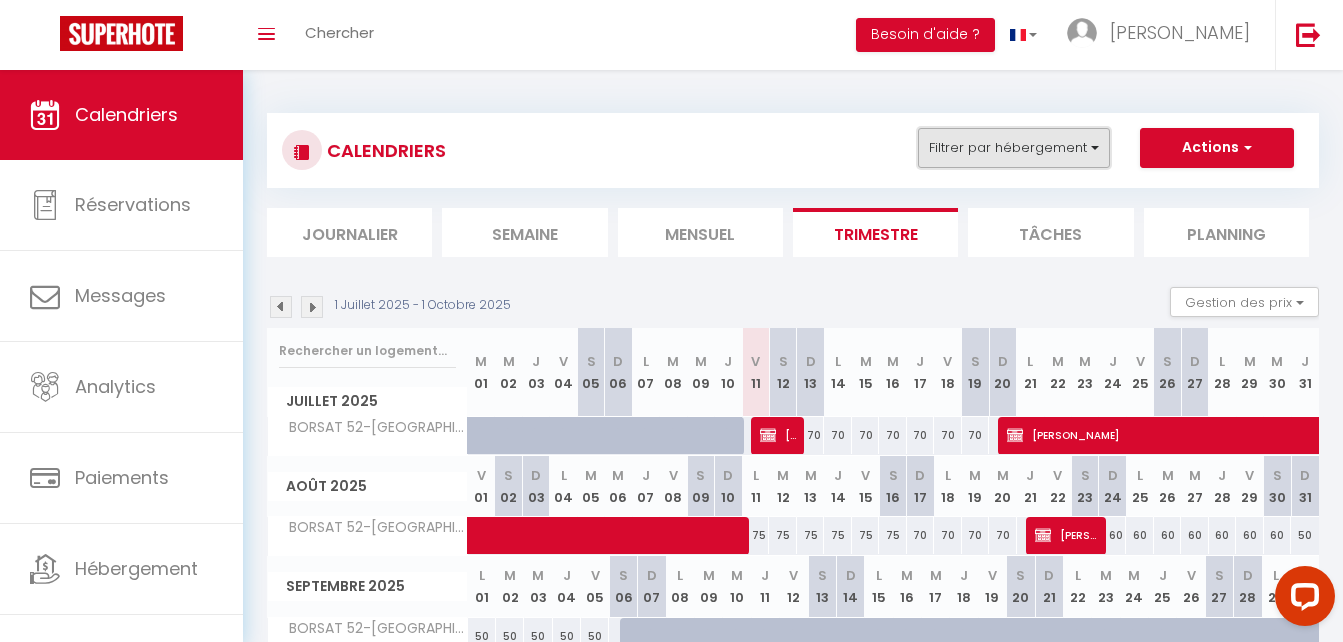 click on "Filtrer par hébergement" at bounding box center [1014, 148] 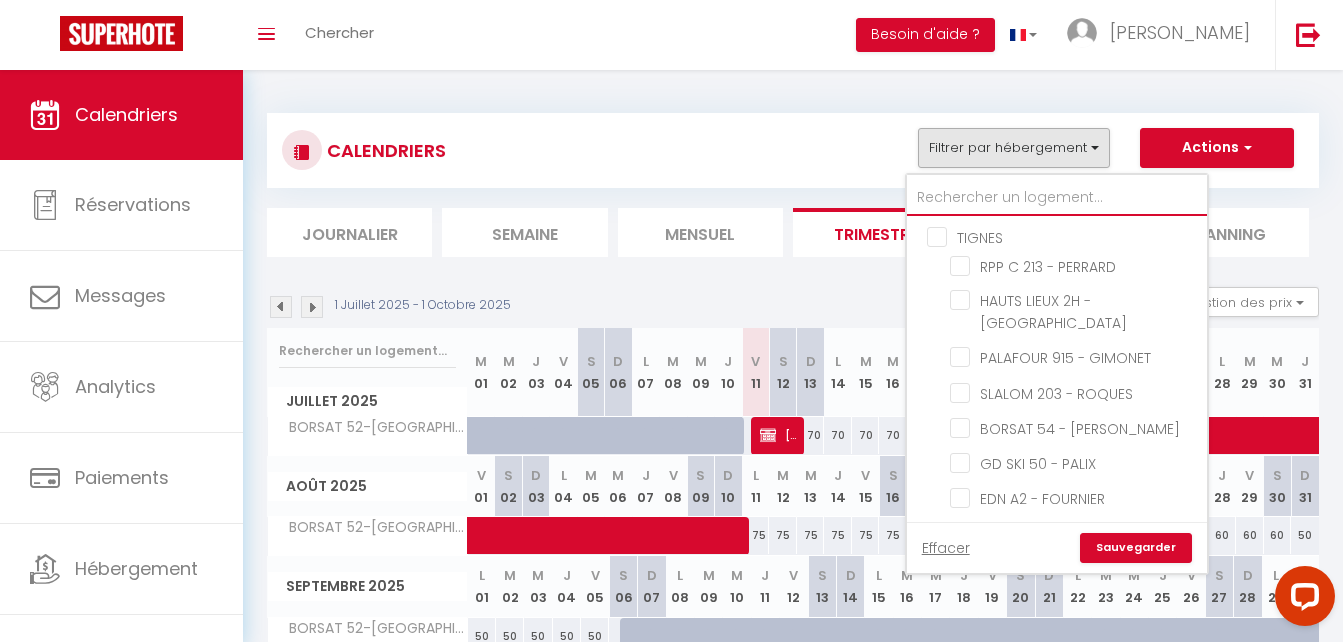 click at bounding box center [1057, 198] 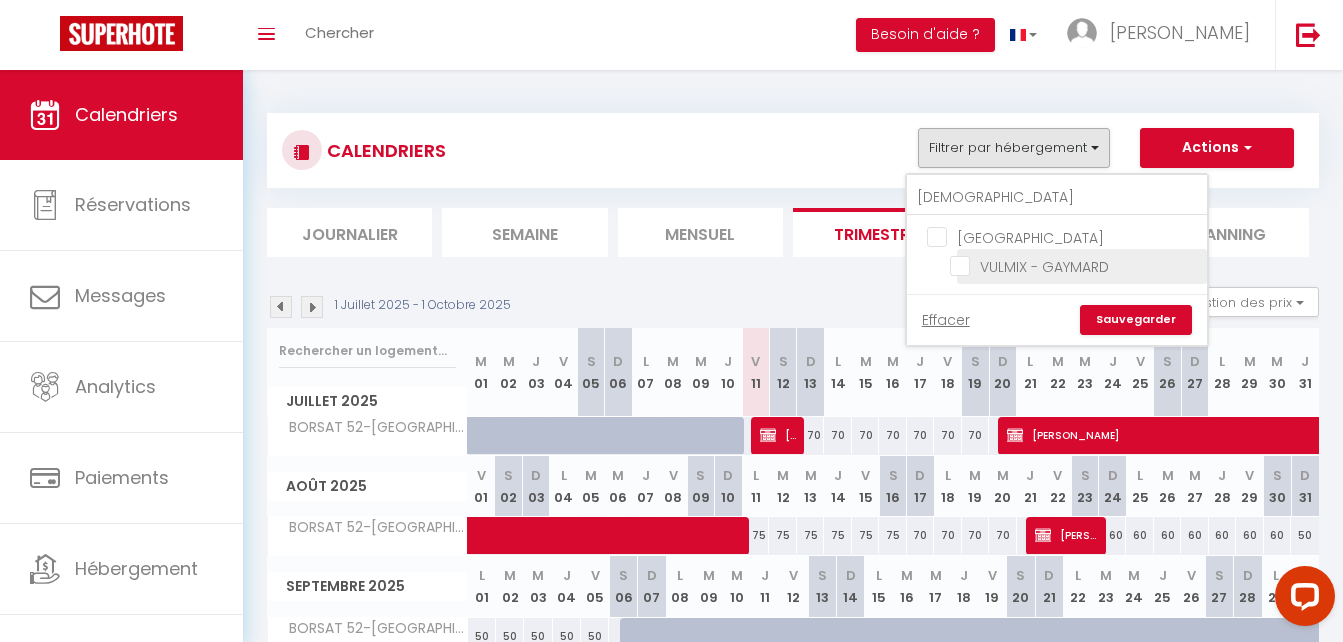 click on "VULMIX - GAYMARD" at bounding box center (1075, 265) 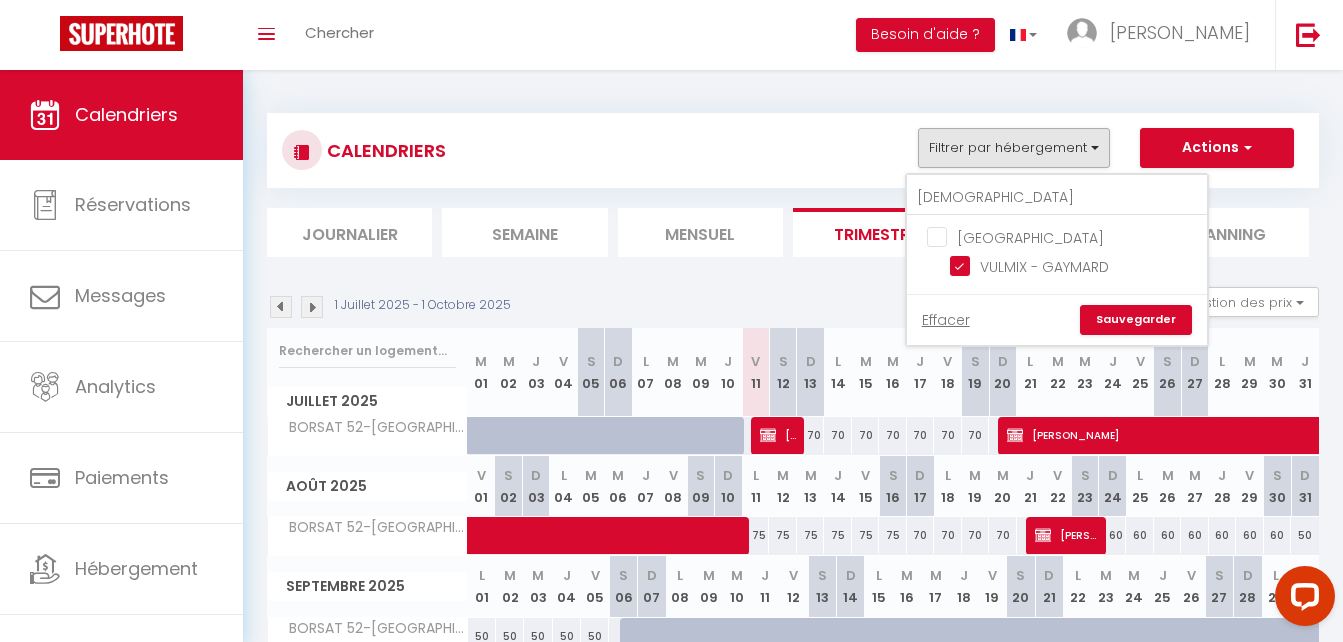 click on "Sauvegarder" at bounding box center (1136, 320) 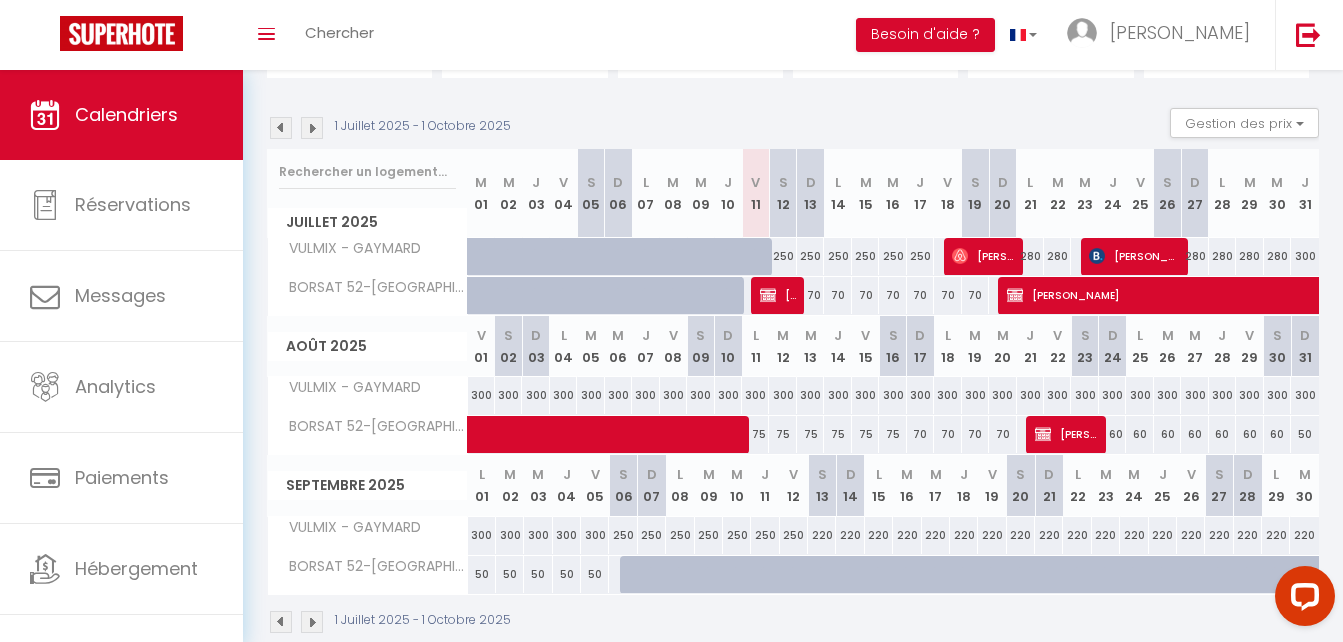 scroll, scrollTop: 215, scrollLeft: 0, axis: vertical 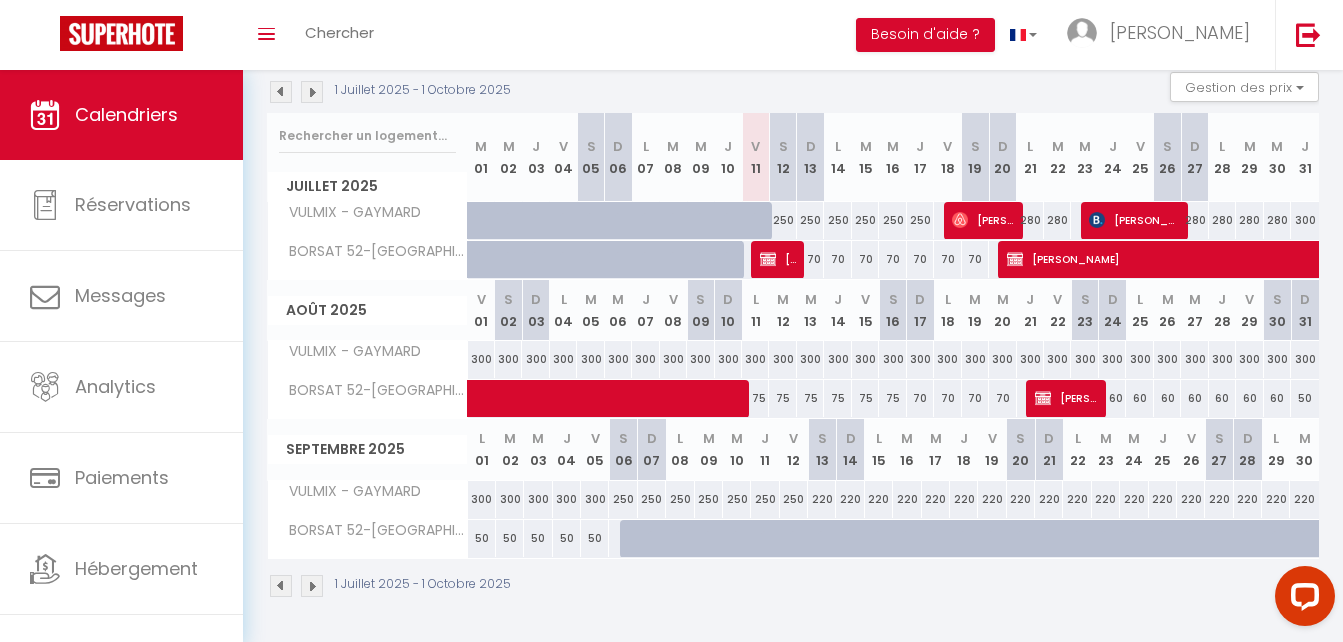 click on "300" at bounding box center [1084, 359] 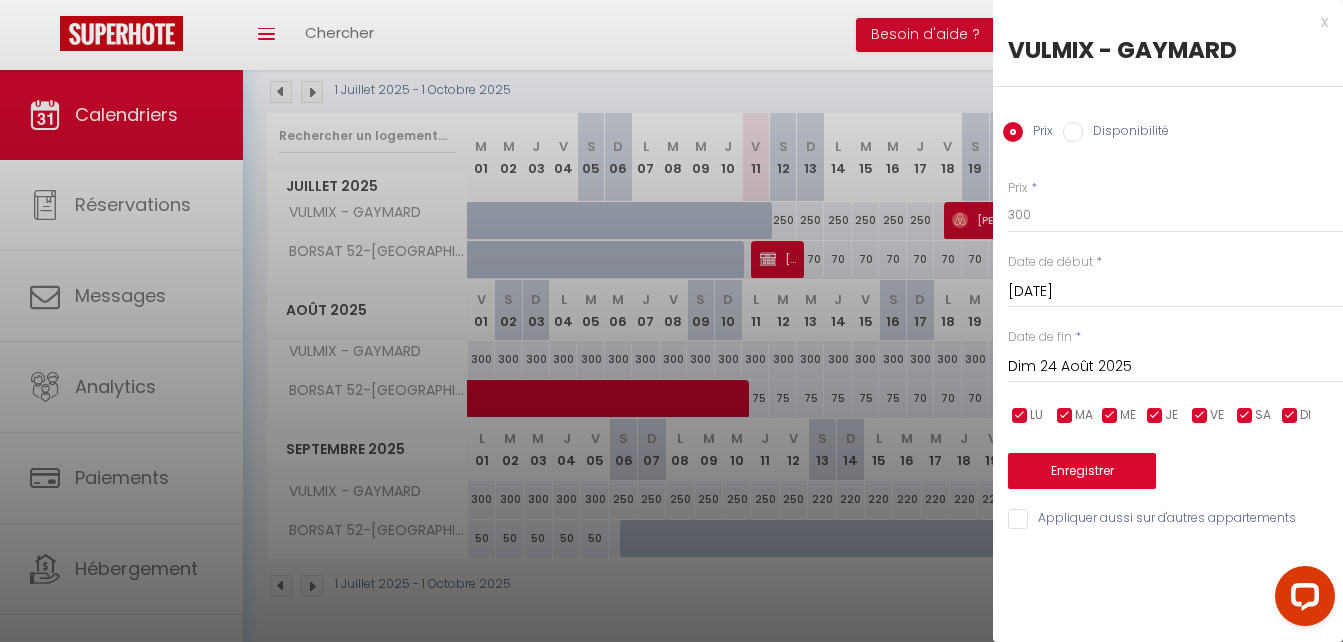 click on "Dim 24 Août 2025" at bounding box center (1175, 367) 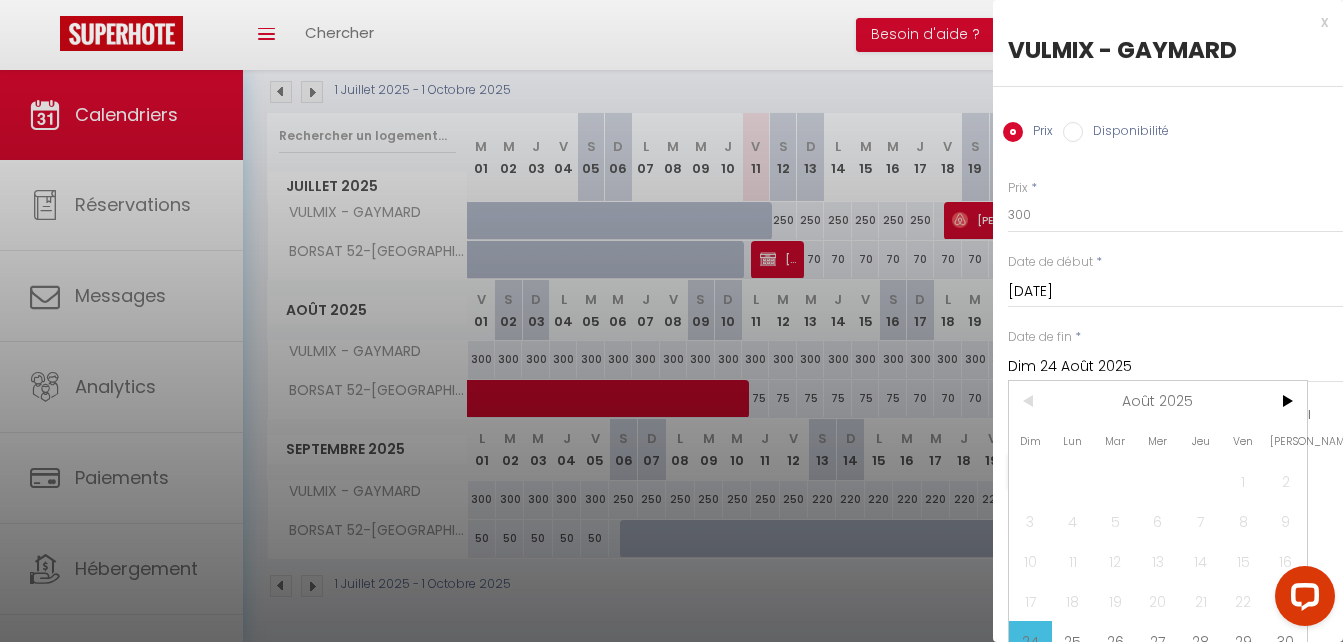 scroll, scrollTop: 75, scrollLeft: 0, axis: vertical 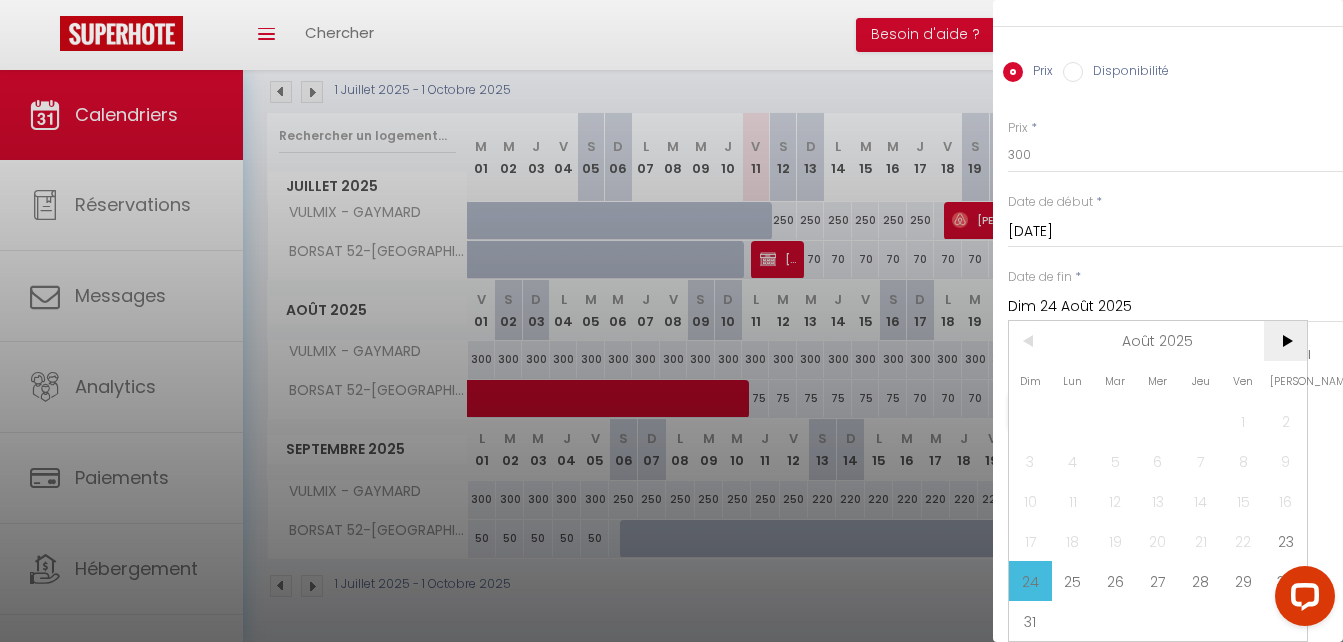 click on ">" at bounding box center [1285, 341] 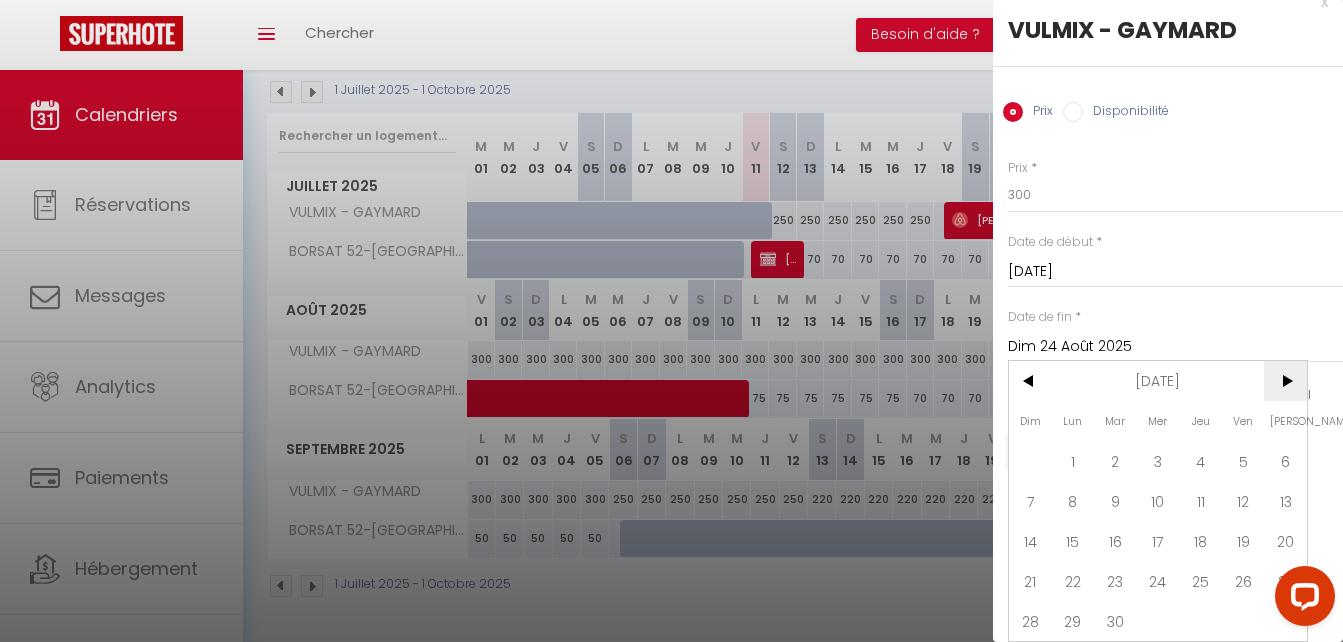 scroll, scrollTop: 35, scrollLeft: 0, axis: vertical 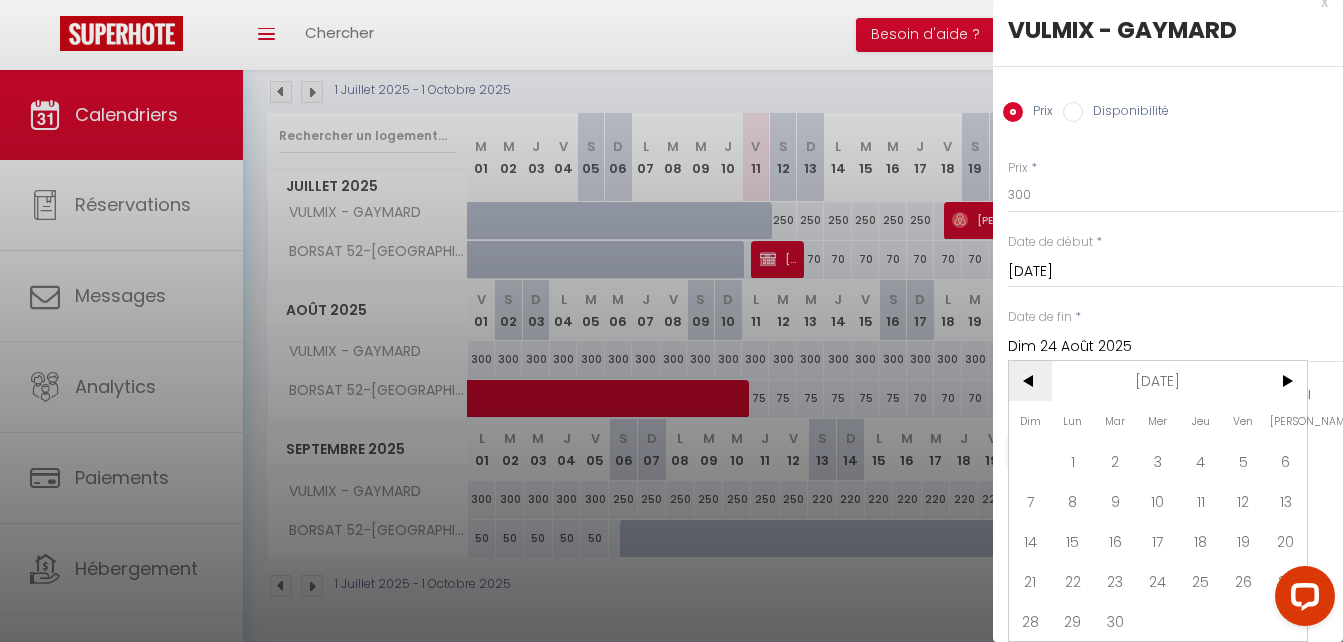 click on "<" at bounding box center [1030, 381] 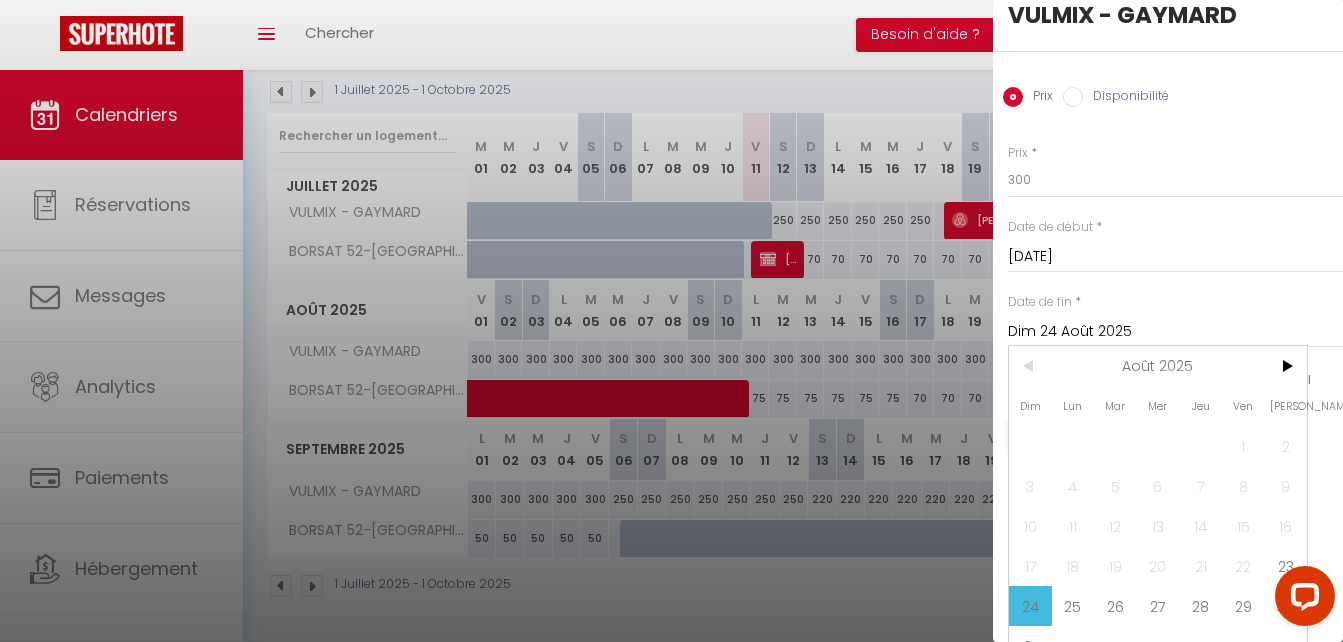 scroll, scrollTop: 75, scrollLeft: 0, axis: vertical 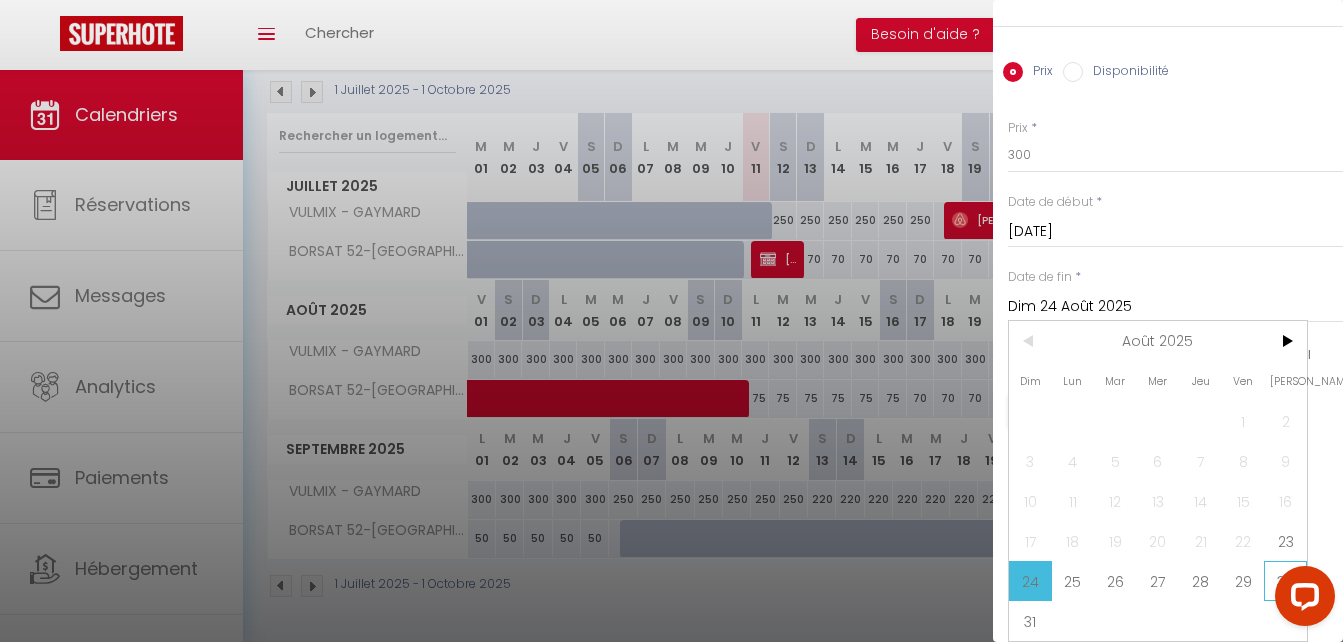 click on "30" at bounding box center (1285, 581) 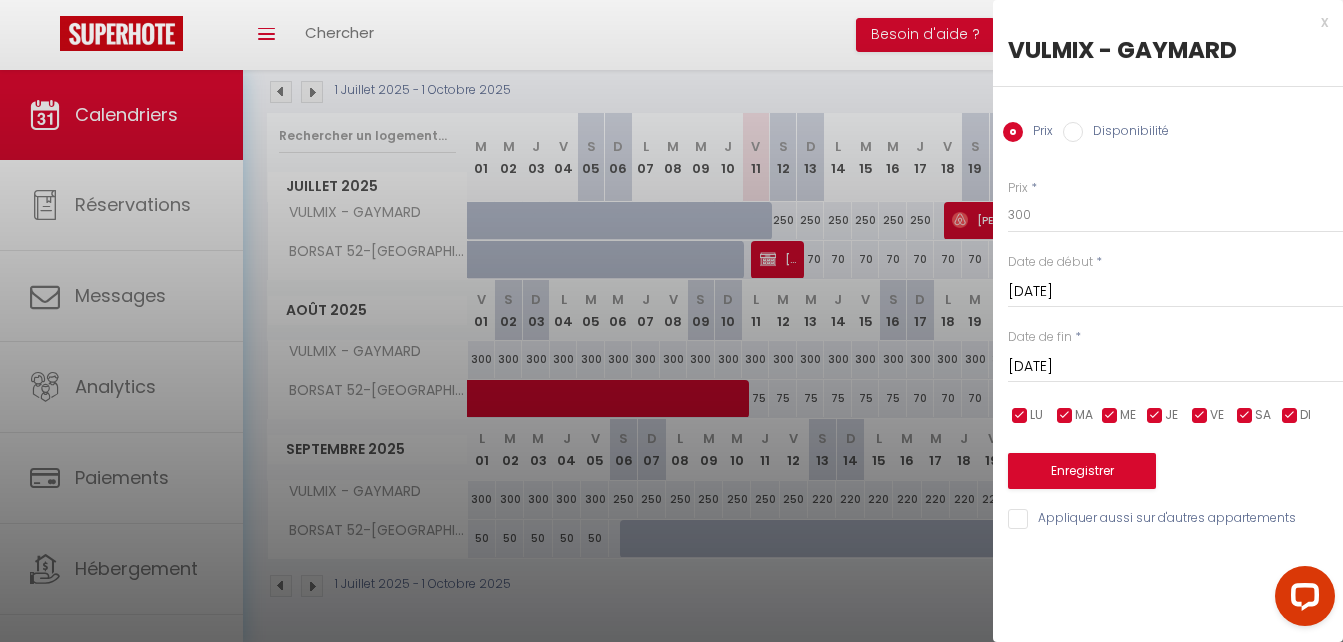 scroll, scrollTop: 0, scrollLeft: 0, axis: both 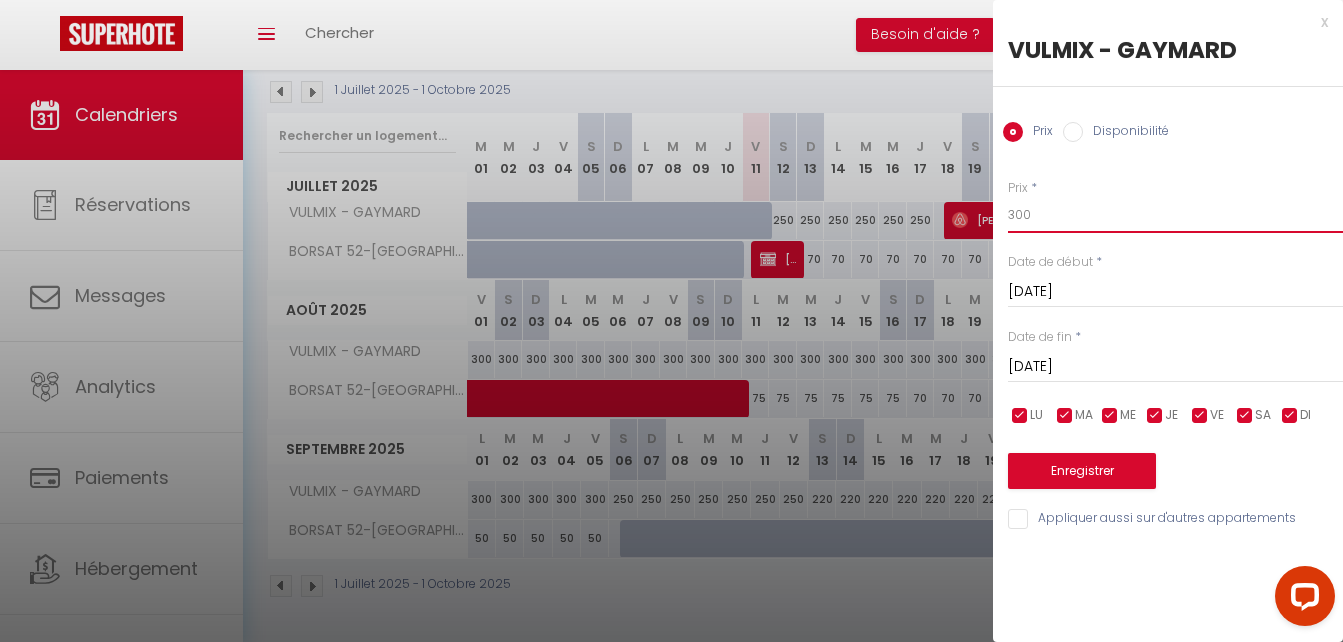 click on "300" at bounding box center (1175, 215) 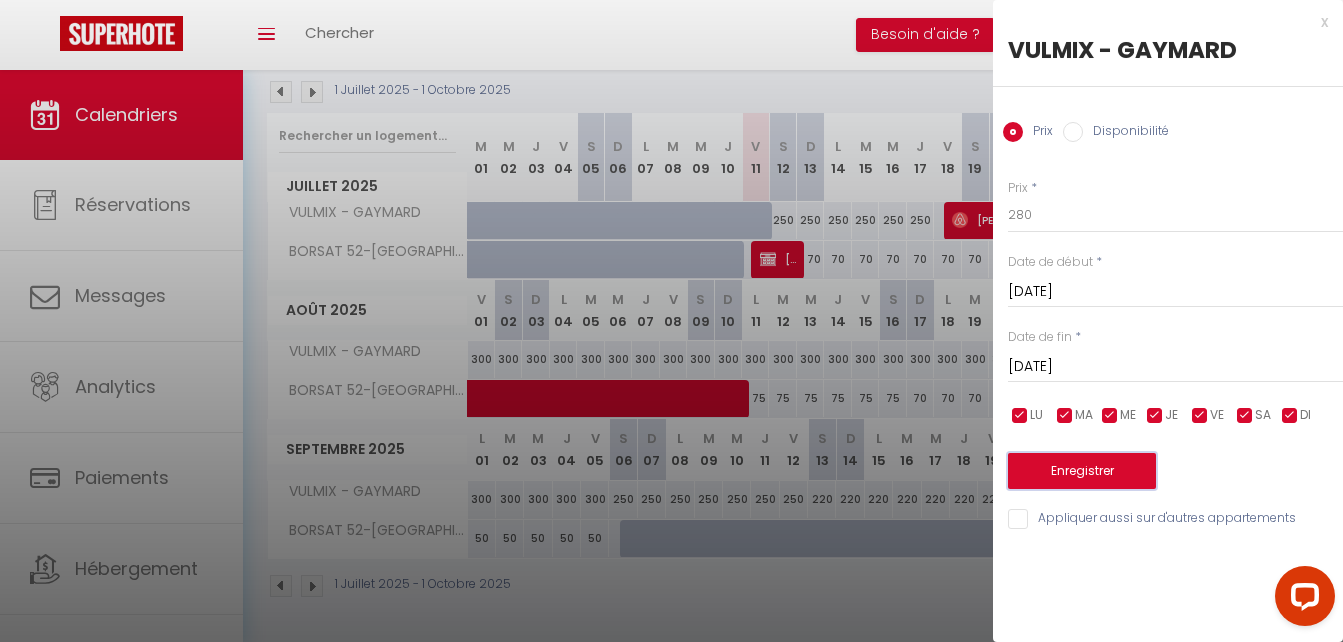 click on "Enregistrer" at bounding box center (1082, 471) 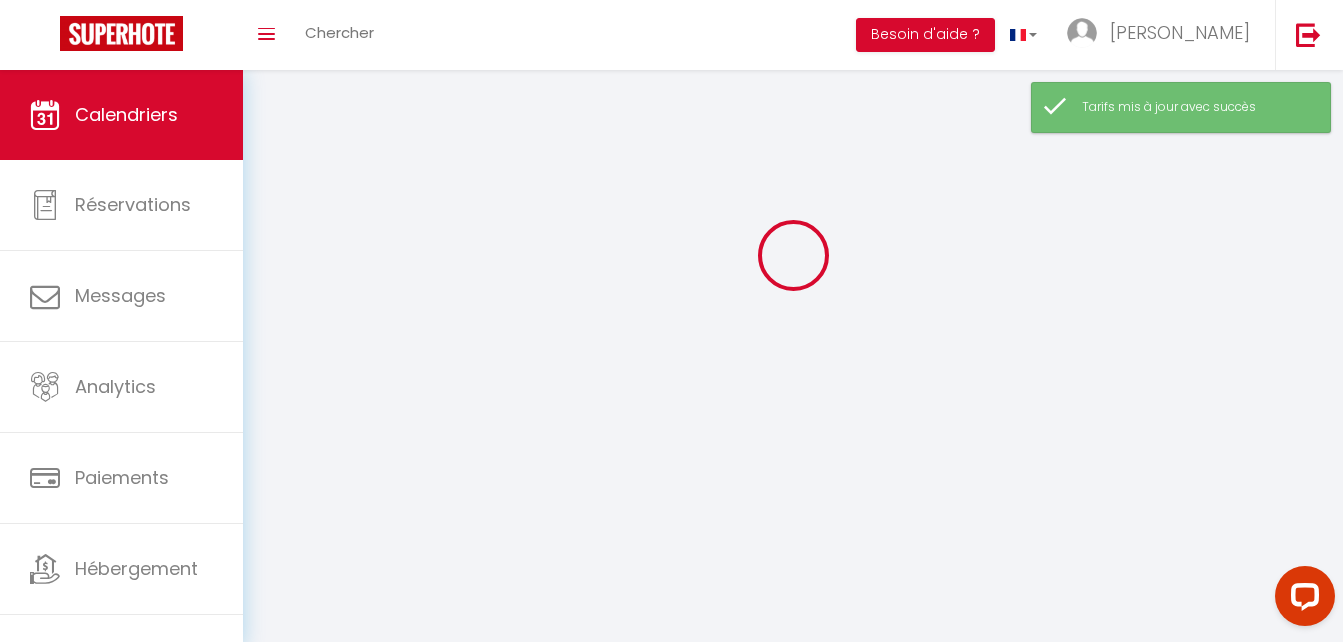 scroll, scrollTop: 215, scrollLeft: 0, axis: vertical 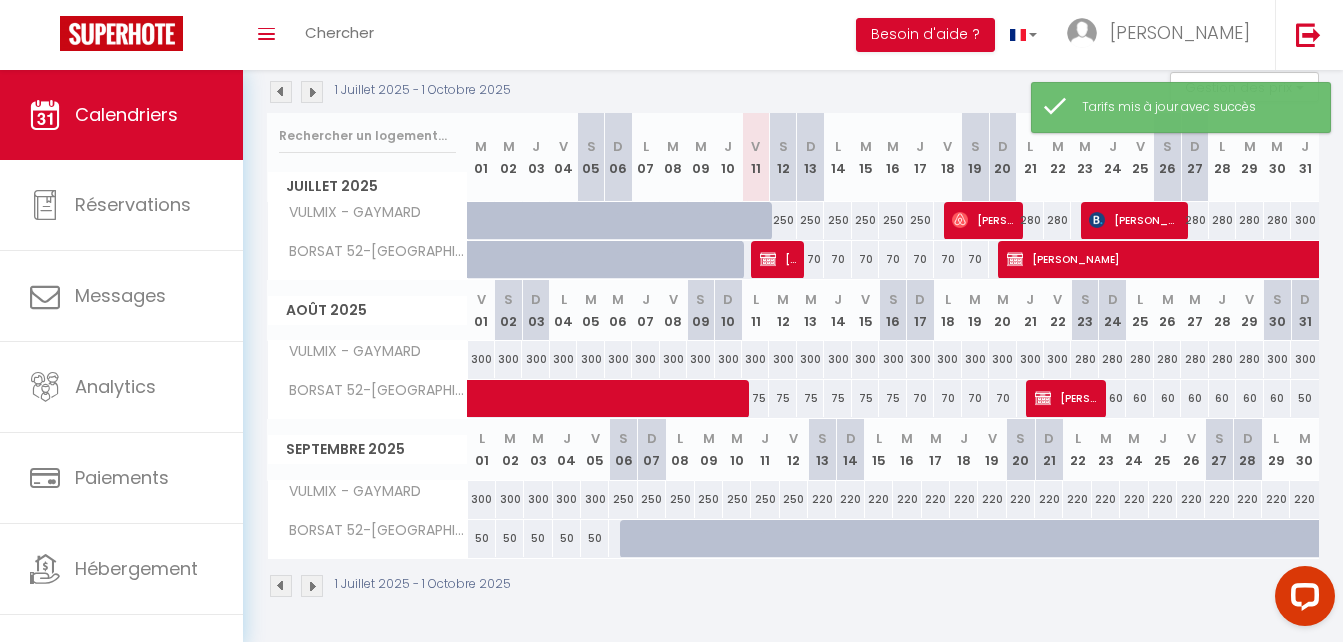 click on "300" at bounding box center [1277, 359] 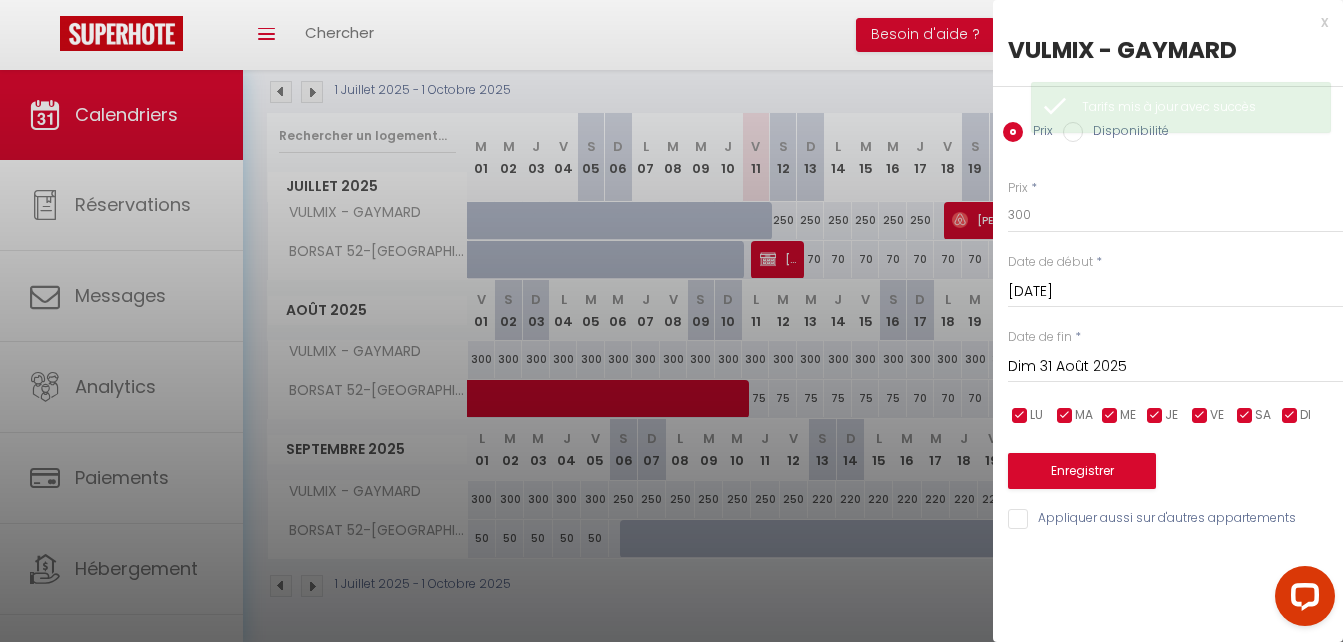 click on "Dim 31 Août 2025" at bounding box center [1175, 367] 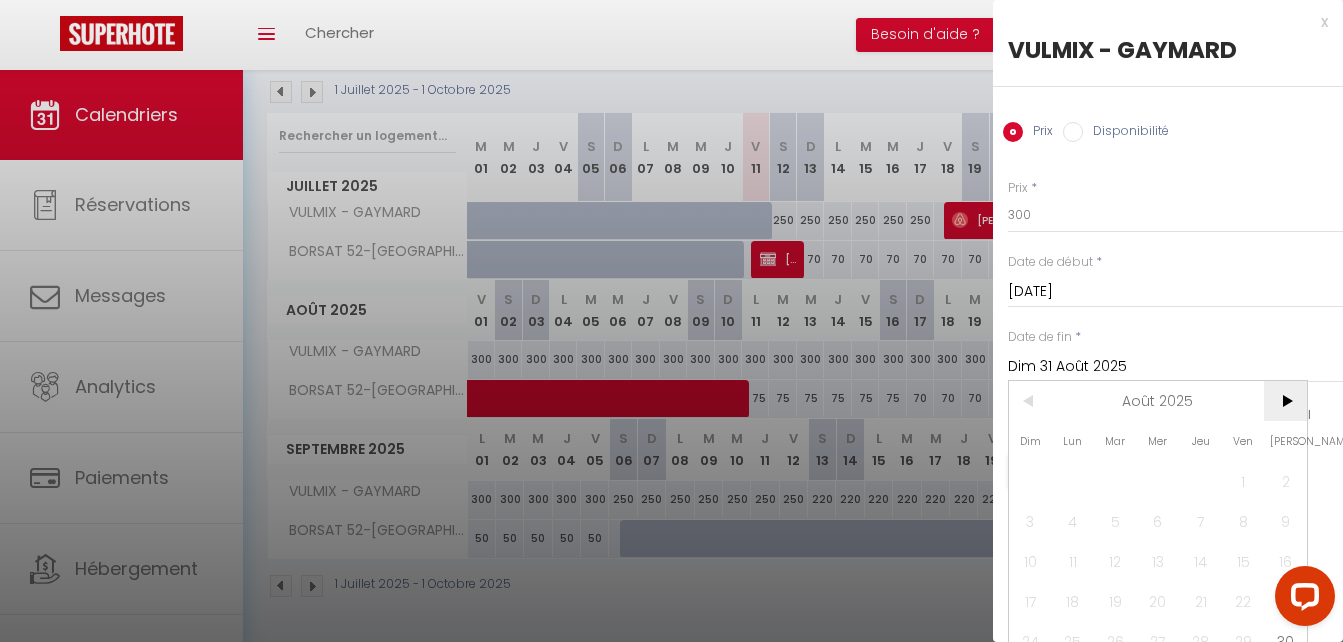 click on ">" at bounding box center (1285, 401) 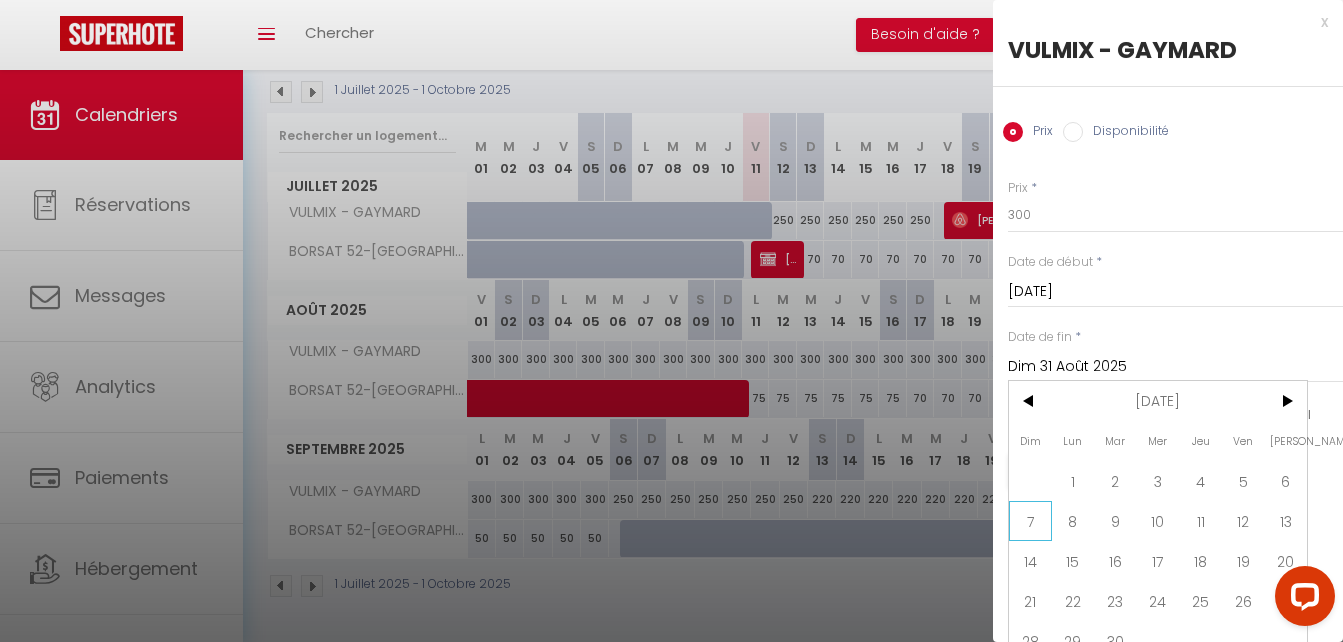 click on "7" at bounding box center (1030, 521) 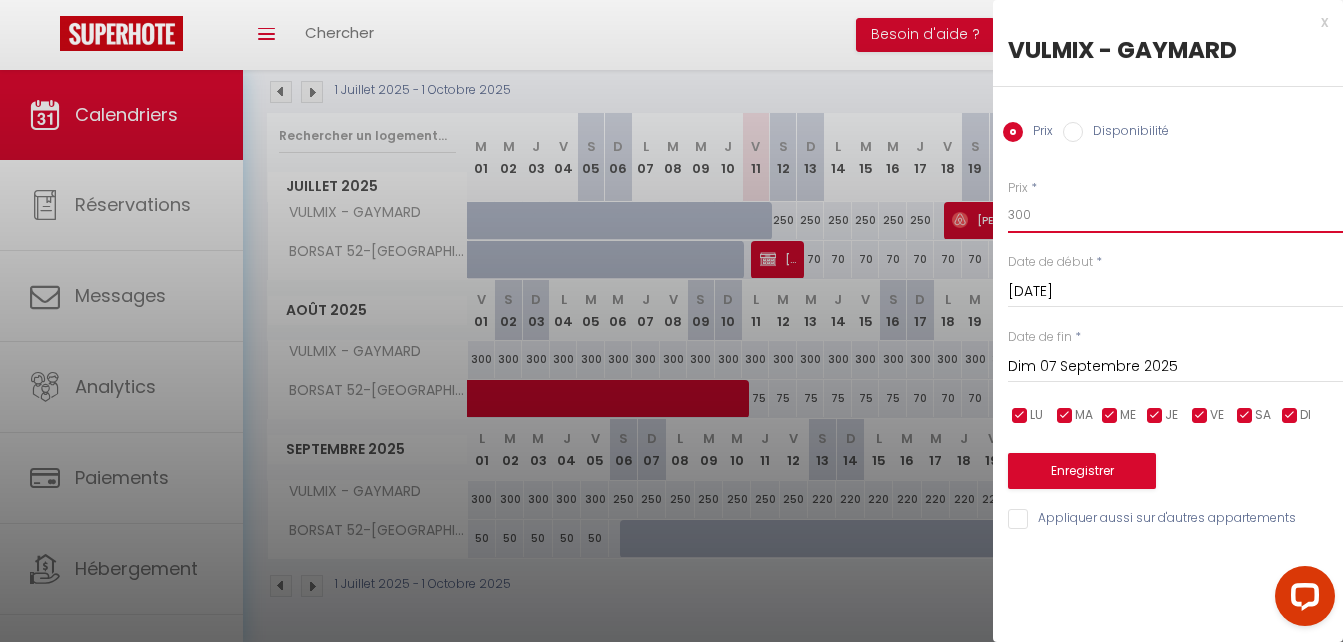 click on "300" at bounding box center [1175, 215] 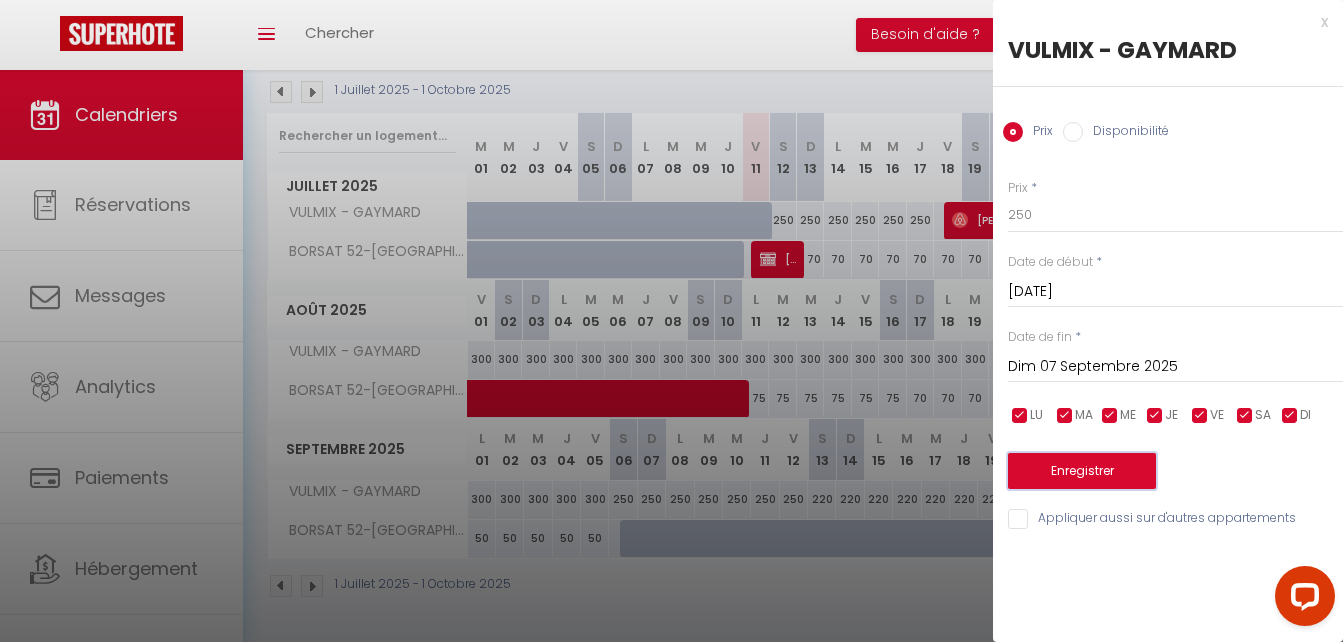 click on "Enregistrer" at bounding box center (1082, 471) 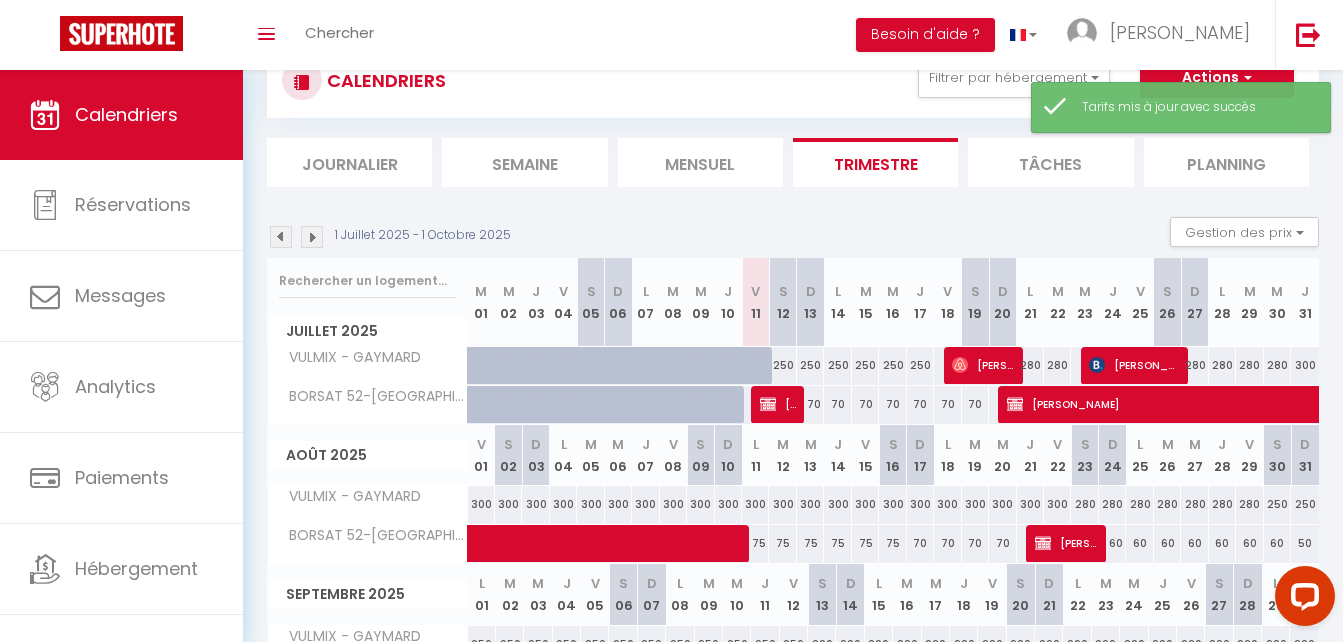 scroll, scrollTop: 215, scrollLeft: 0, axis: vertical 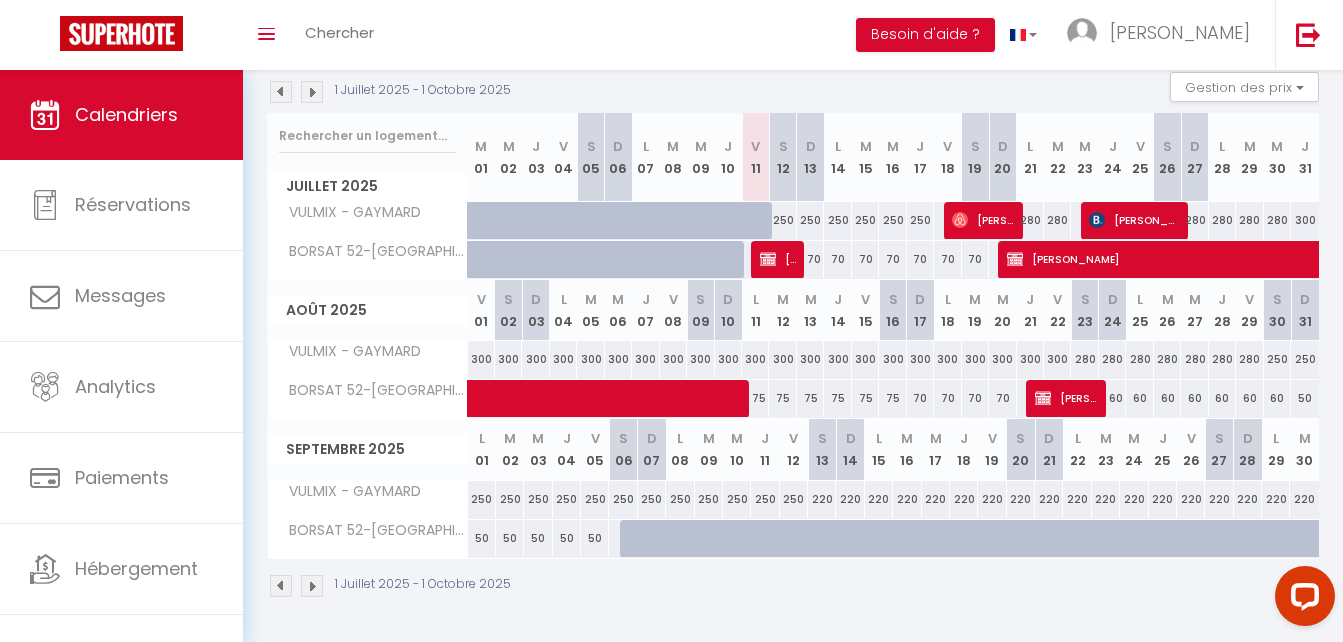 click on "250" at bounding box center (652, 499) 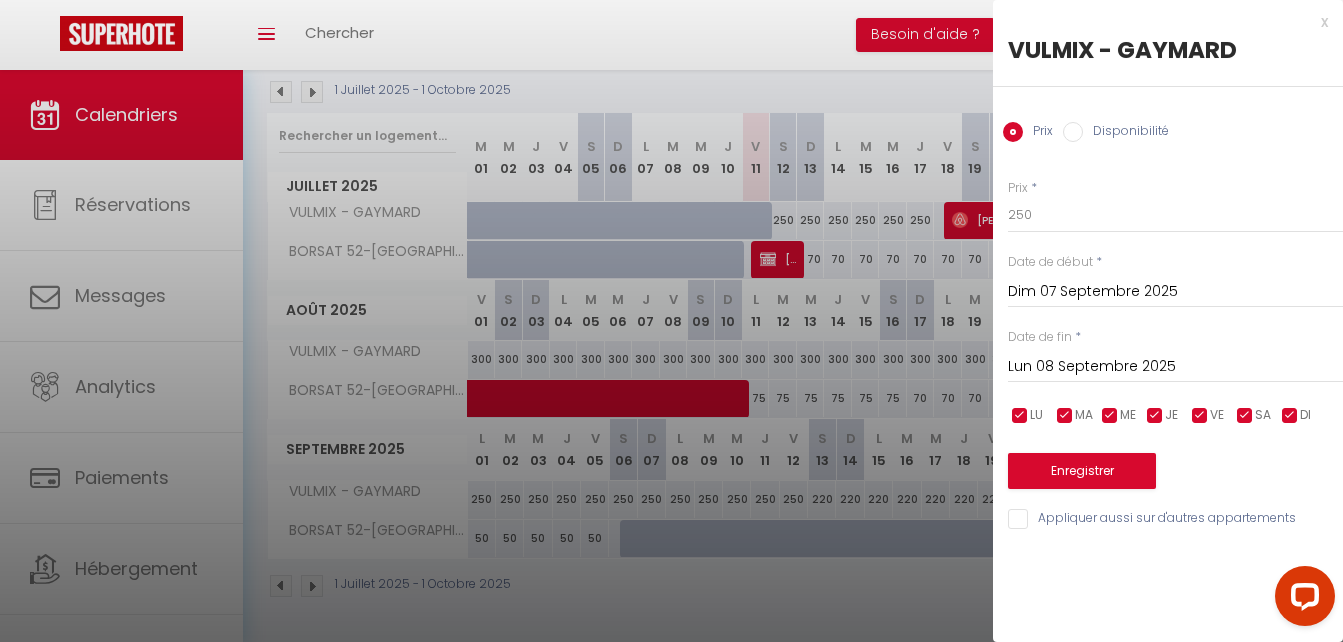 click on "Lun 08 Septembre 2025" at bounding box center (1175, 367) 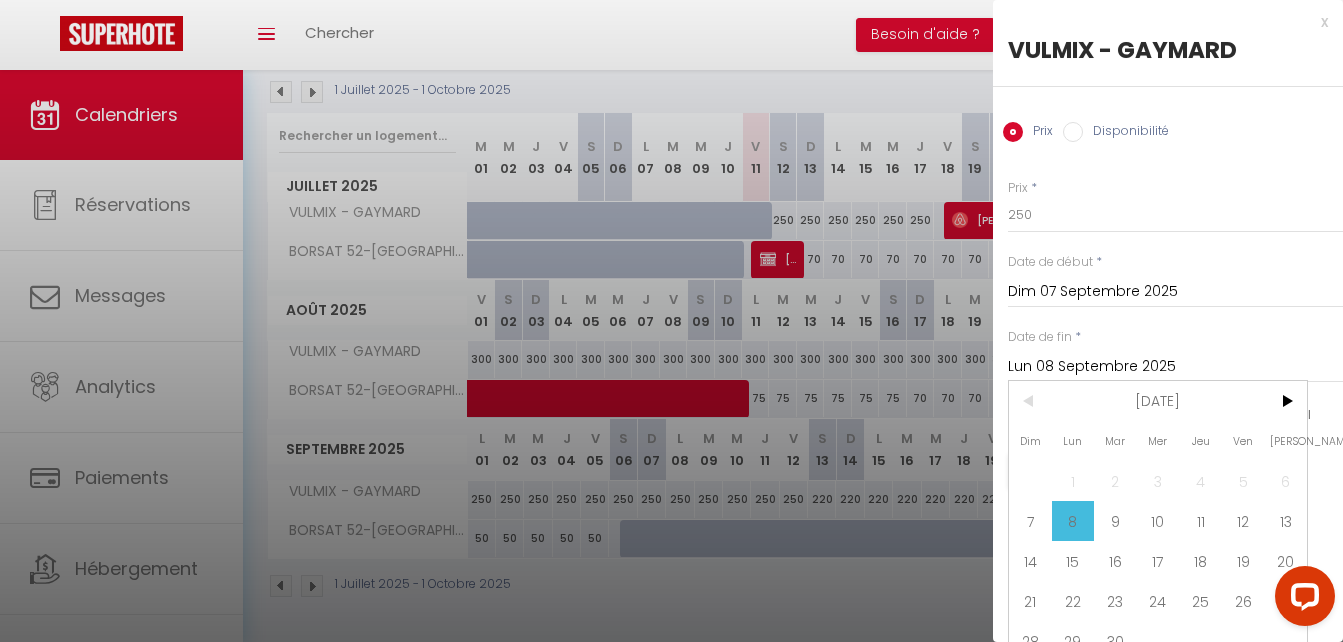 scroll, scrollTop: 35, scrollLeft: 0, axis: vertical 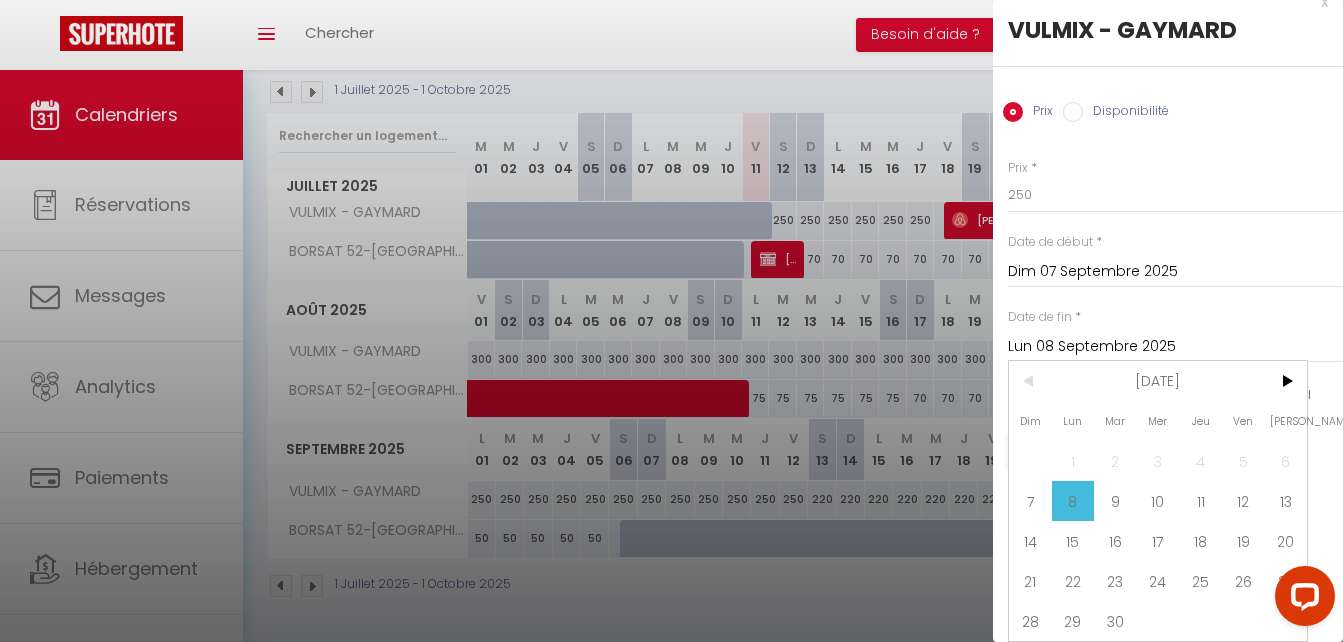 click on "13" at bounding box center [1285, 501] 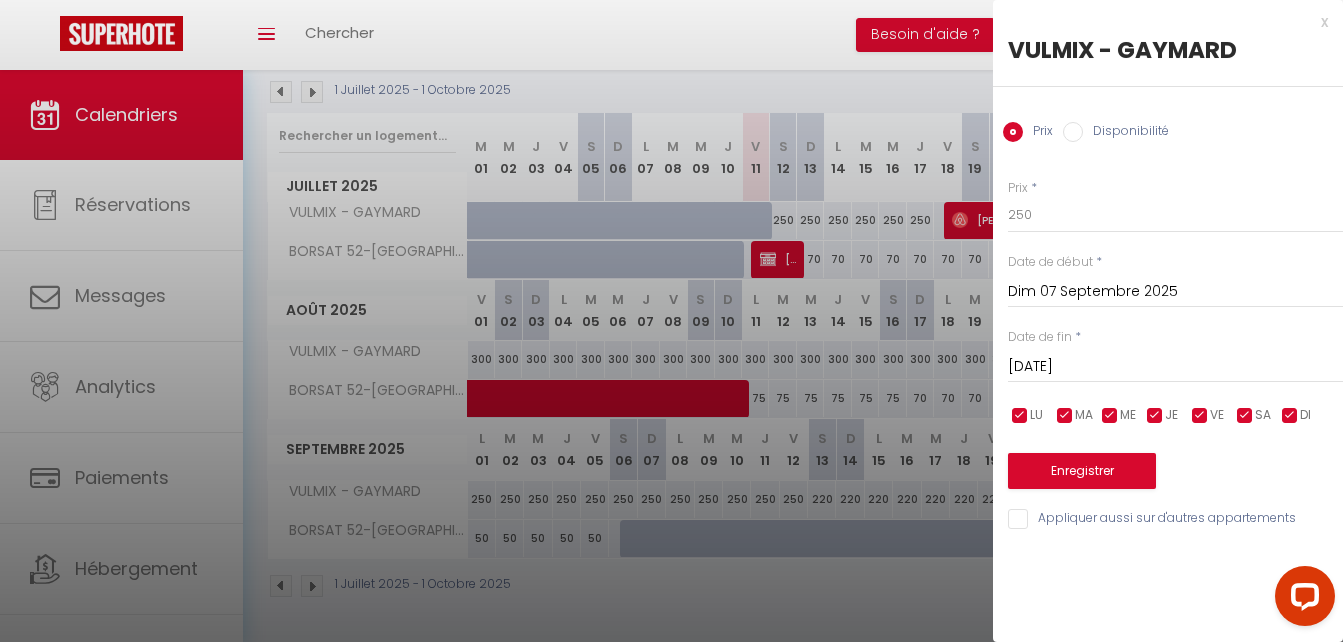 scroll, scrollTop: 0, scrollLeft: 0, axis: both 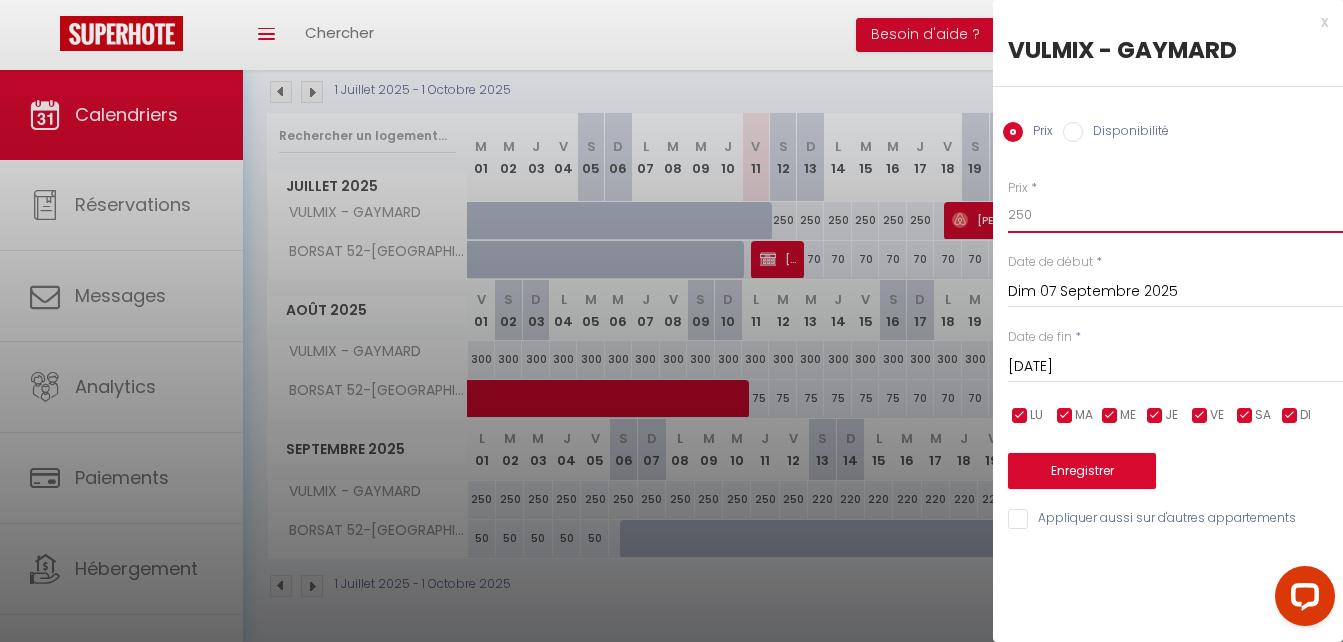 click on "Prix
*   250" at bounding box center (1175, 206) 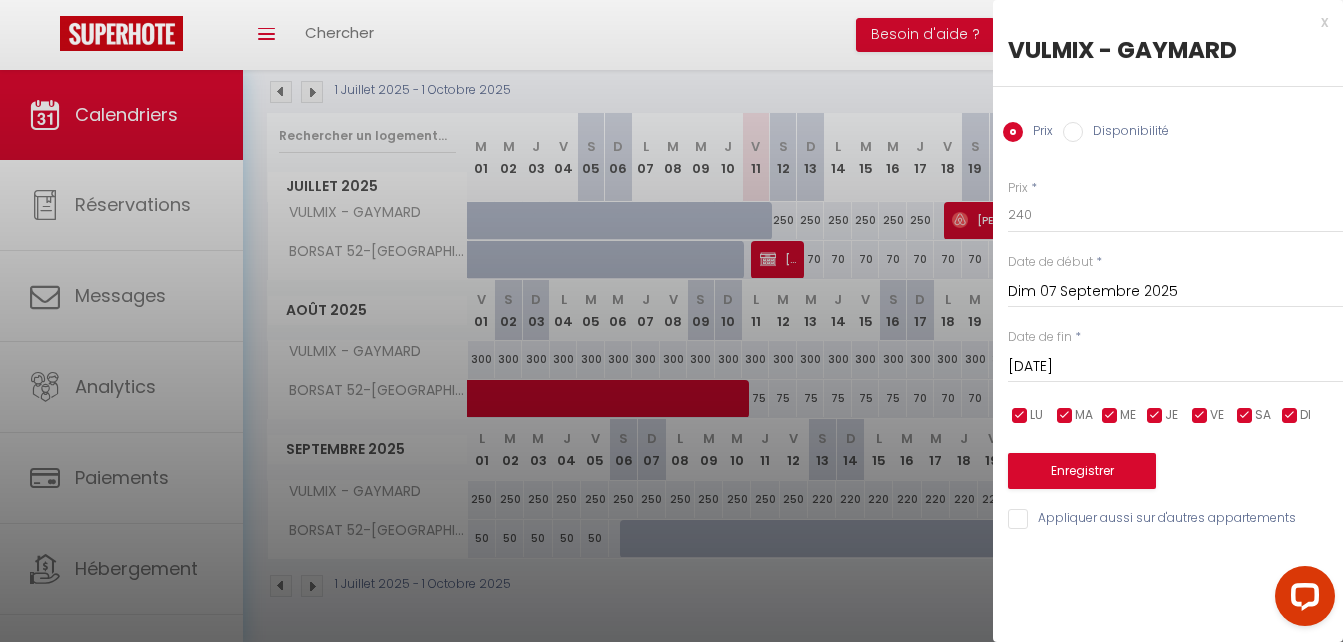 click on "Prix
*   240
Statut
*
Disponible
Indisponible
Date de début
*     [DATE]         <   [DATE]   >   Dim Lun Mar Mer Jeu Ven Sam   1 2 3 4 5 6 7 8 9 10 11 12 13 14 15 16 17 18 19 20 21 22 23 24 25 26 27 28 29 30     <   2025   >   [PERSON_NAME] Mars Avril Mai Juin Juillet Août Septembre Octobre Novembre Décembre     <   [DATE] - [DATE]   >   2020 2021 2022 2023 2024 2025 2026 2027 2028 2029
Date de fin
*     [DATE]         <   [DATE]   >   Dim Lun Mar Mer Jeu Ven Sam   1 2 3 4 5 6 7 8 9 10 11 12 13 14 15 16 17 18 19 20 21 22 23 24 25 26 27 28 29 30     <   2025   >   [PERSON_NAME] Mars Avril Mai Juin Juillet Août Septembre Octobre Novembre Décembre     <   [DATE] - [DATE]   >   2020 2021" at bounding box center [1168, 343] 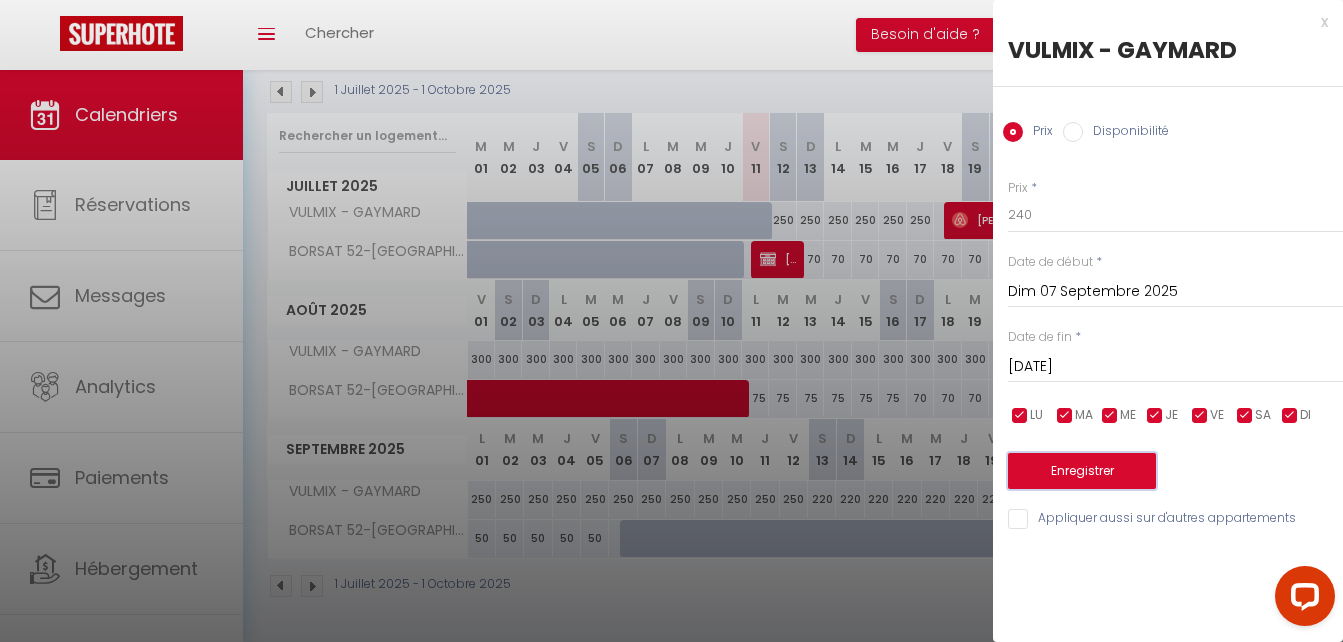 click on "Enregistrer" at bounding box center [1082, 471] 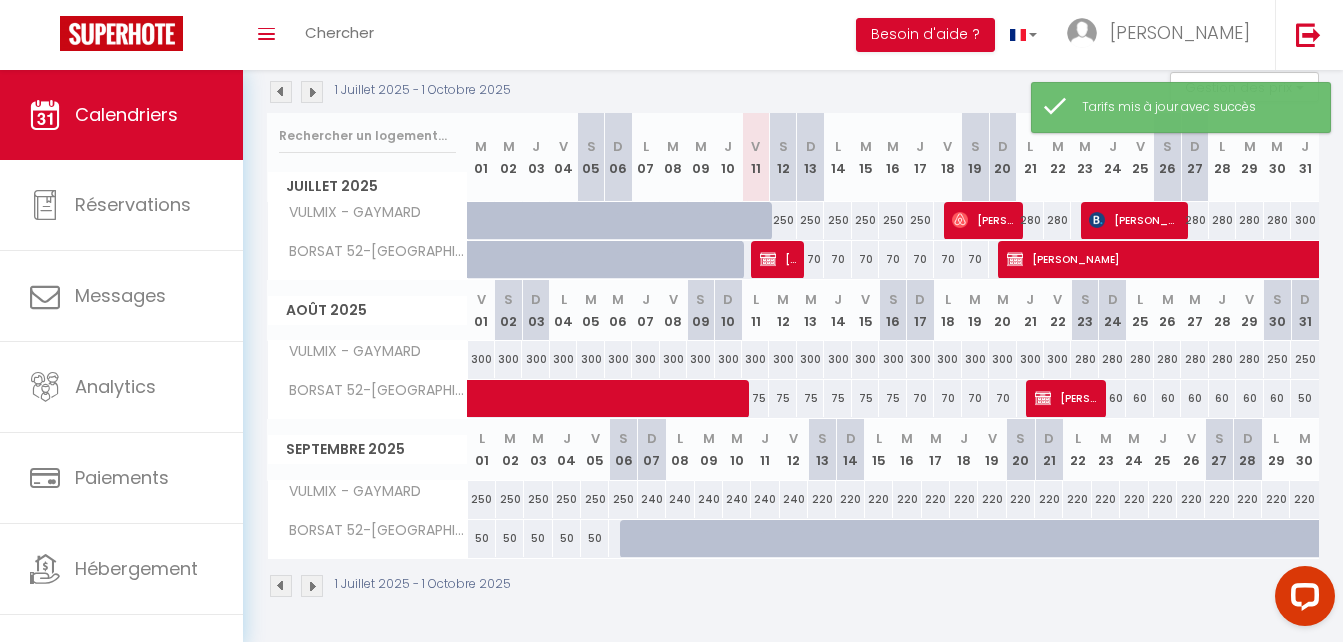 scroll, scrollTop: 0, scrollLeft: 0, axis: both 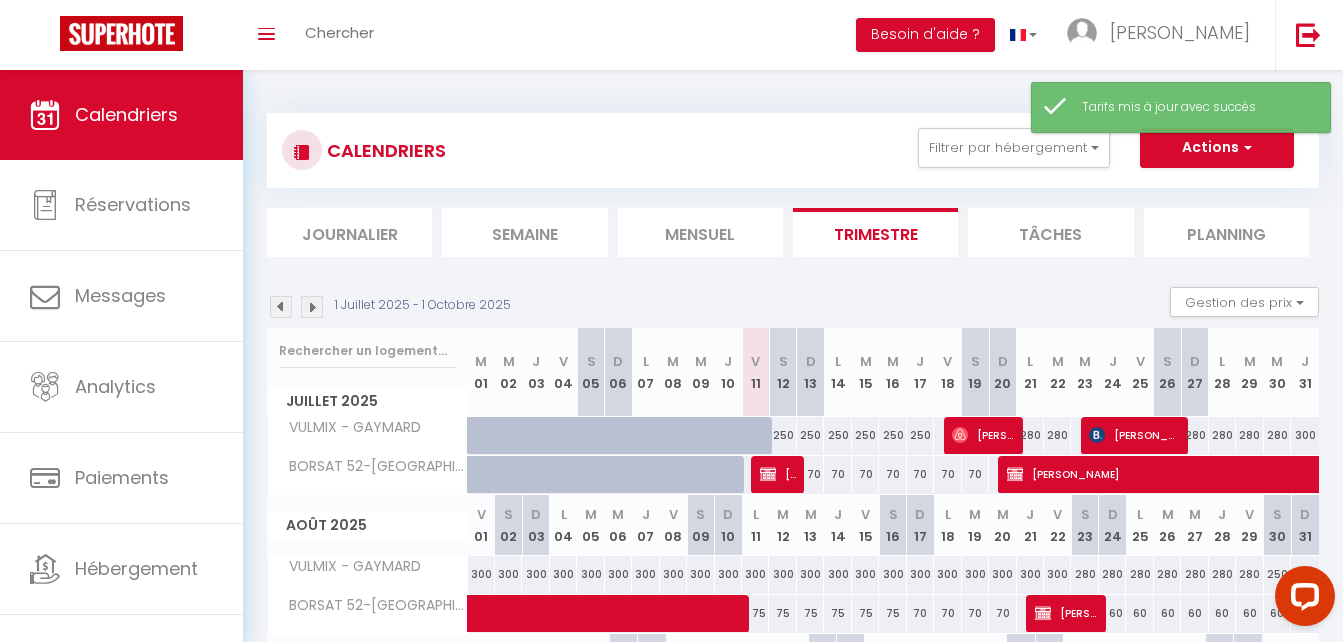 click on "CALENDRIERS
Filtrer par hébergement
[DEMOGRAPHIC_DATA]      BOURG-[GEOGRAPHIC_DATA]       VULMIX - GAYMARD    Effacer   Sauvegarder
Actions
Nouvelle réservation   Exporter les réservations   Importer les réservations" at bounding box center (793, 150) 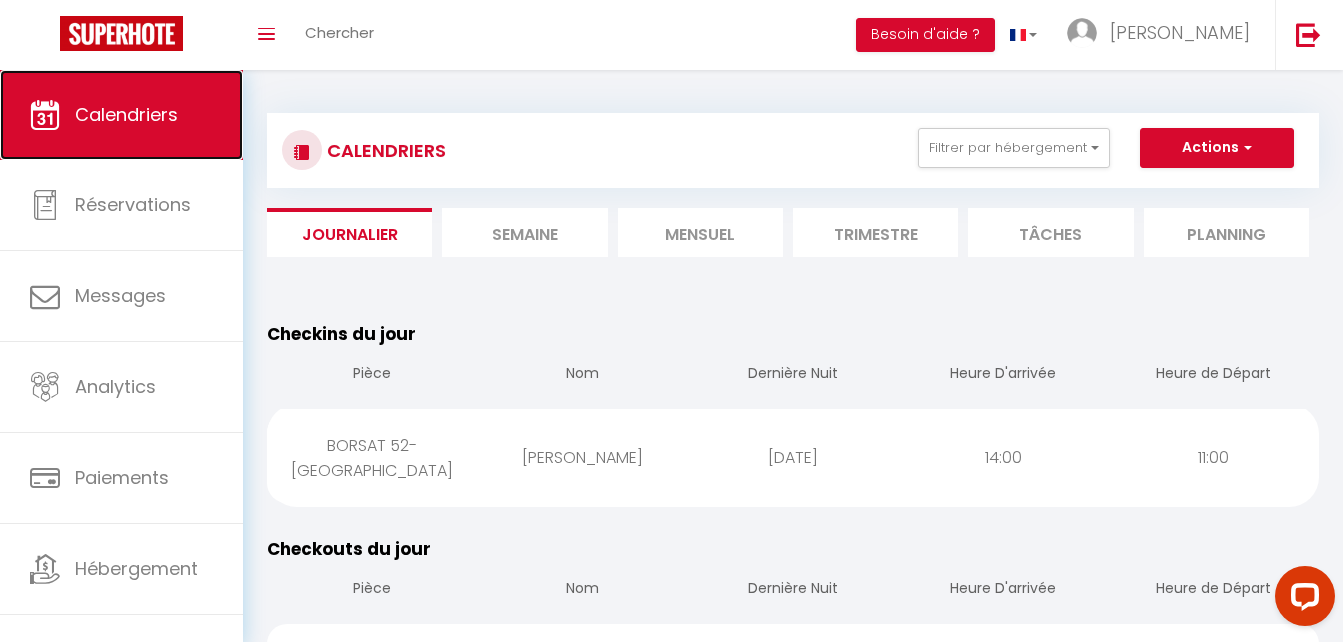 click on "Calendriers" at bounding box center [121, 115] 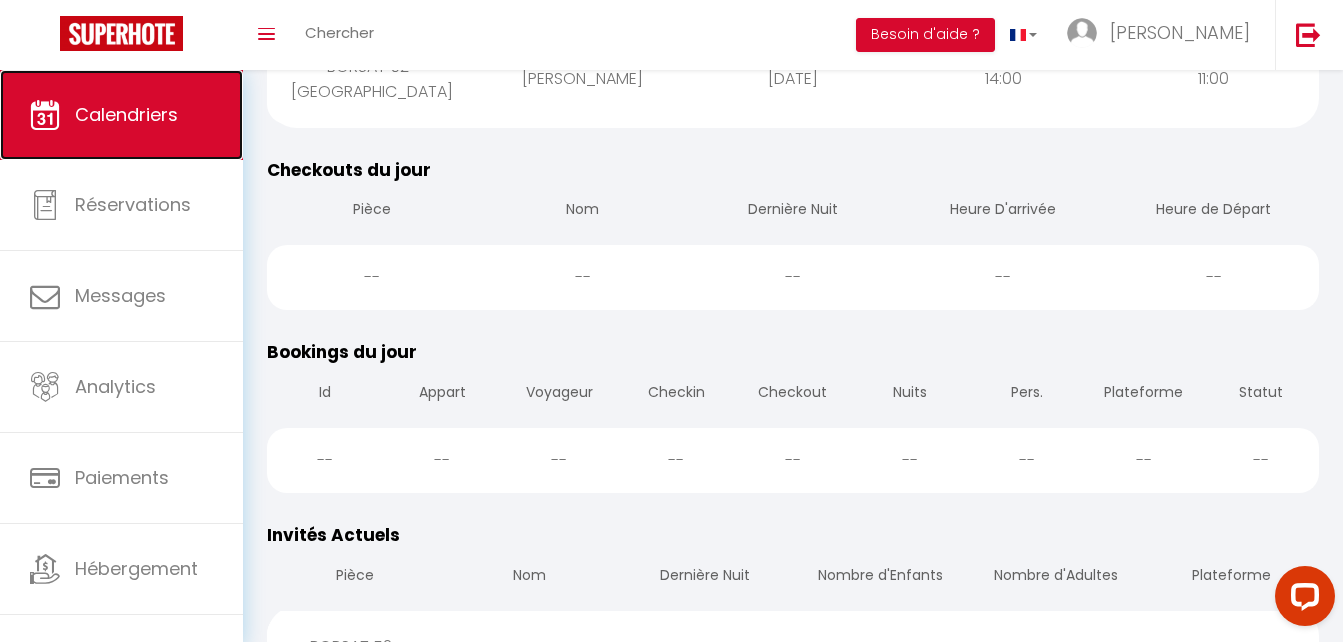 scroll, scrollTop: 0, scrollLeft: 0, axis: both 